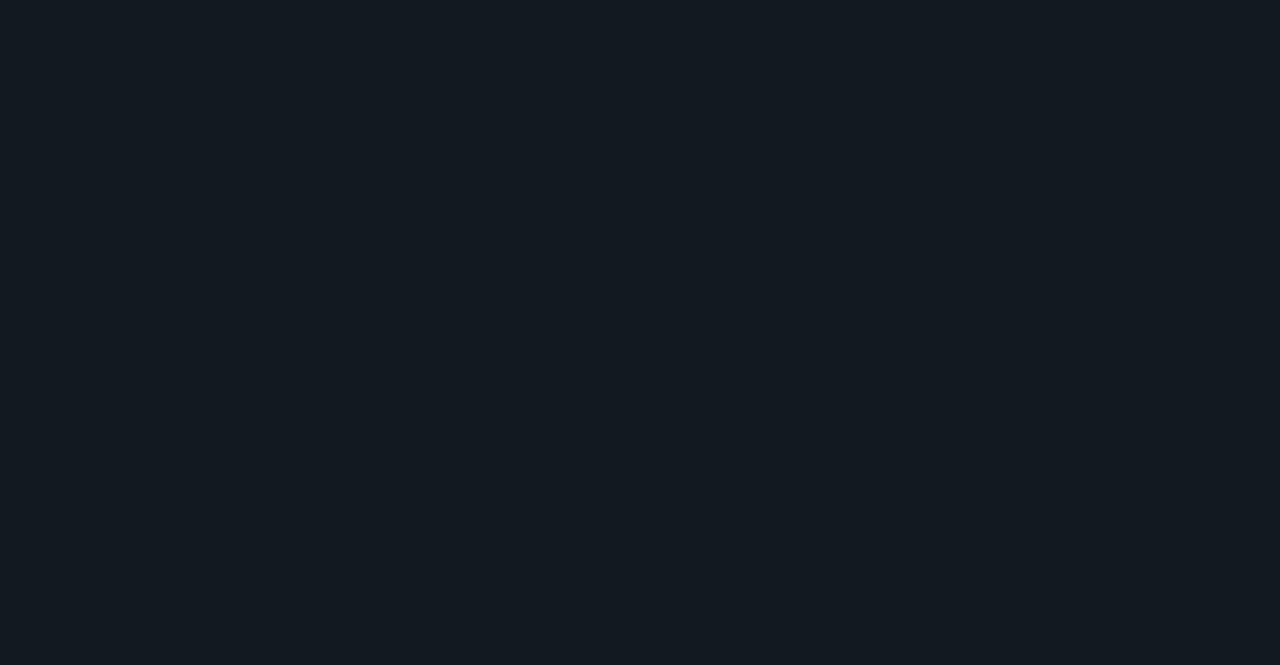 scroll, scrollTop: 0, scrollLeft: 0, axis: both 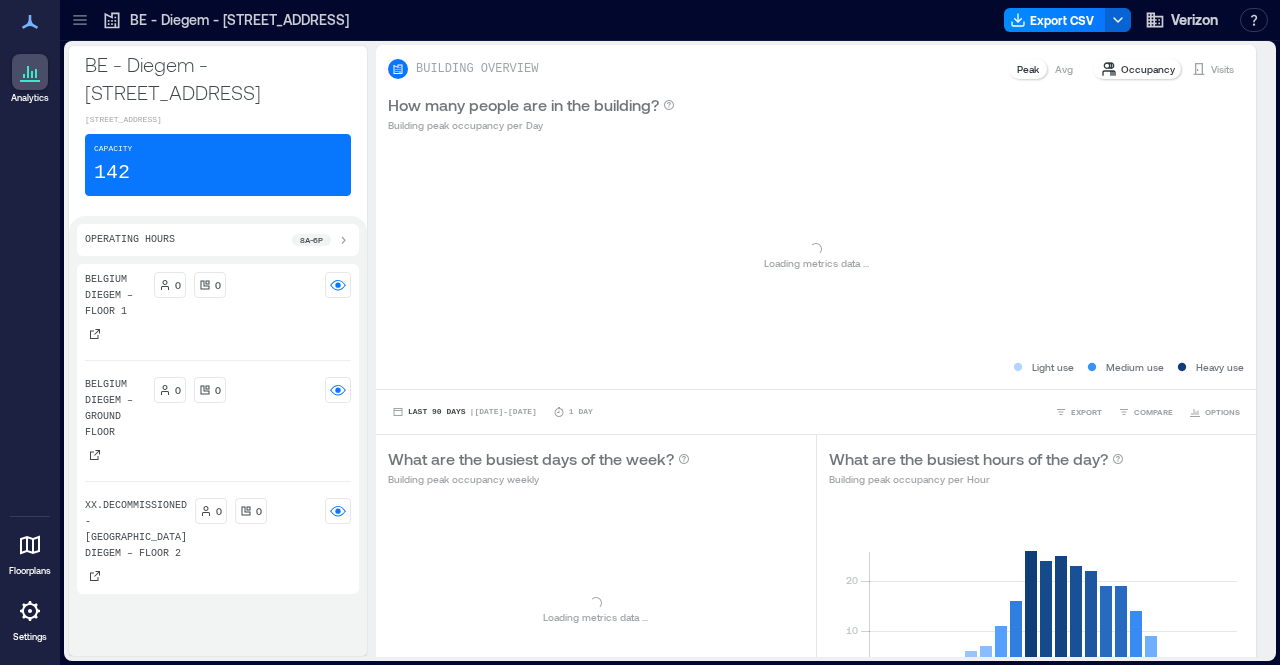 click 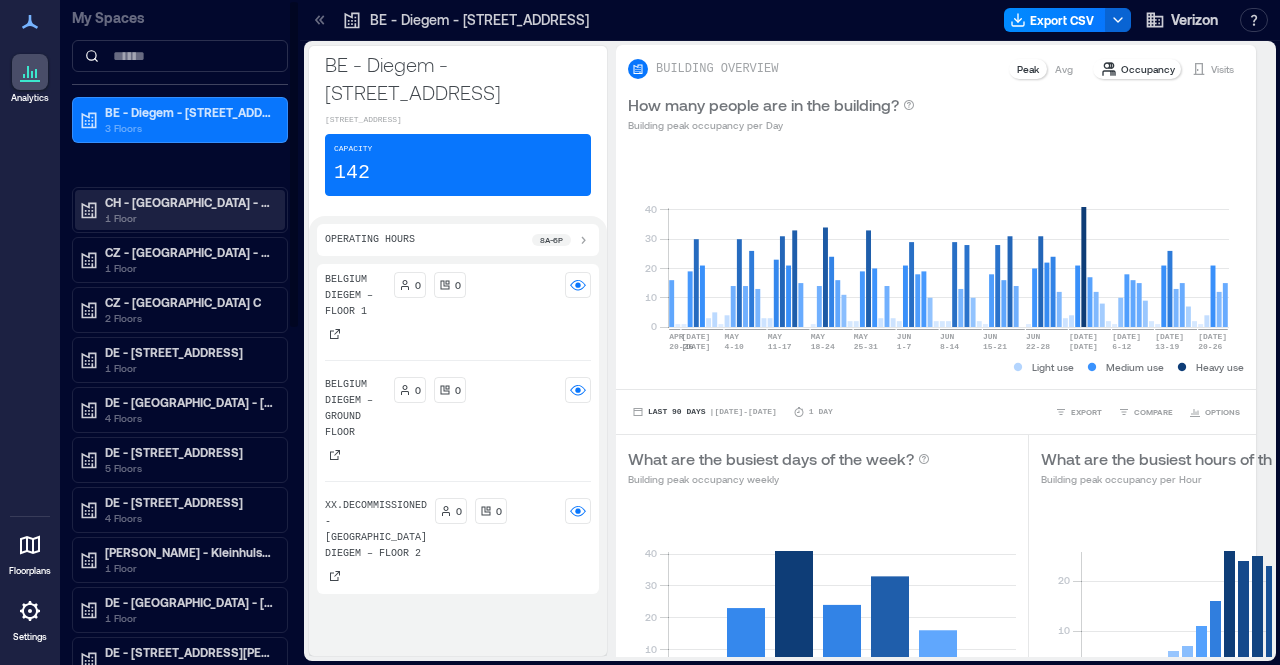 click on "CH - [GEOGRAPHIC_DATA] - [STREET_ADDRESS]" at bounding box center (189, 202) 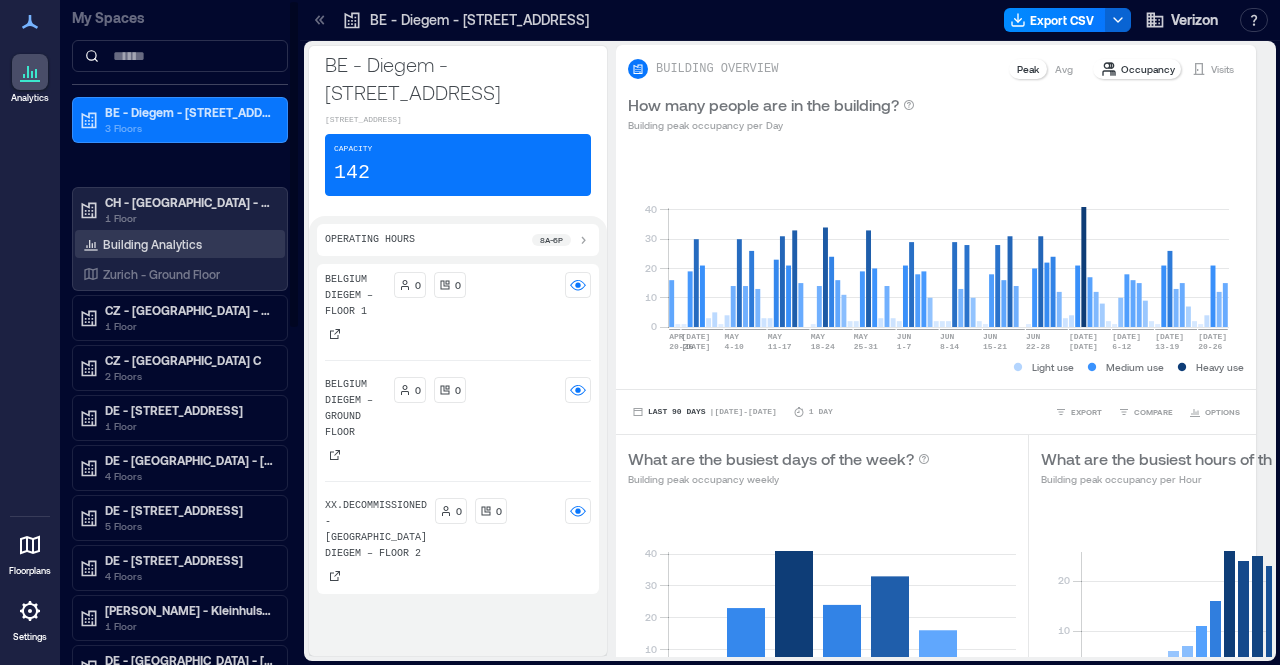 click on "Building Analytics" at bounding box center [152, 244] 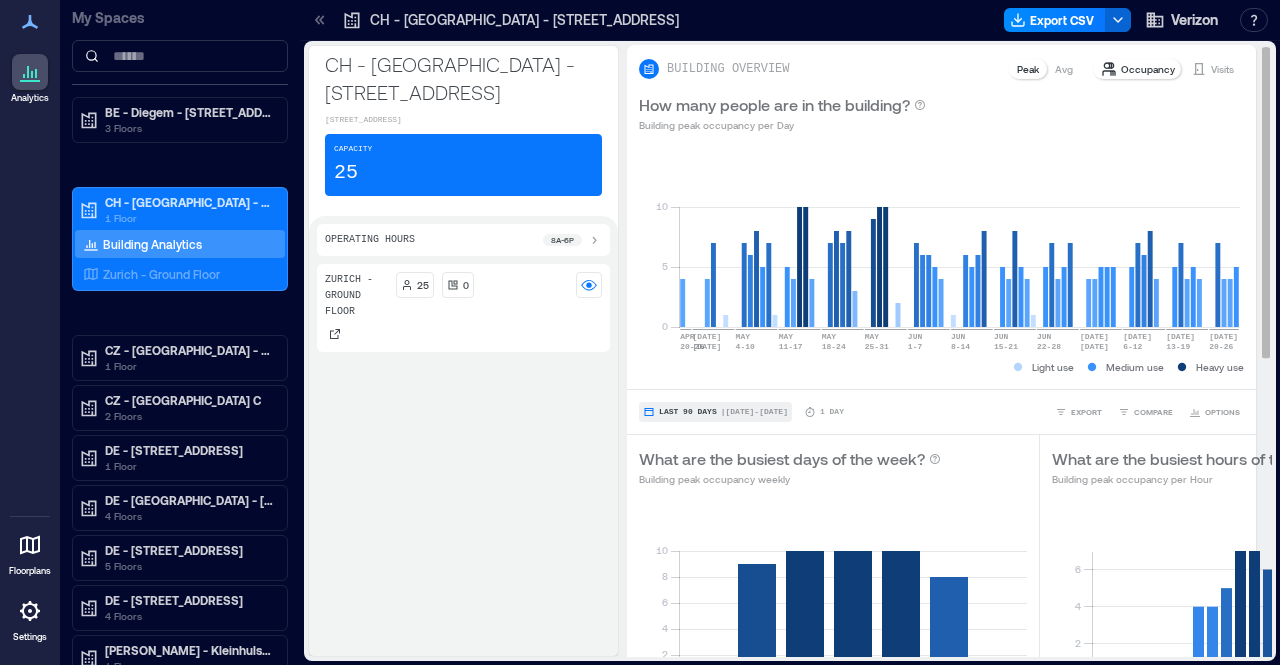 click on "|  [DATE]  -  [DATE]" at bounding box center [754, 412] 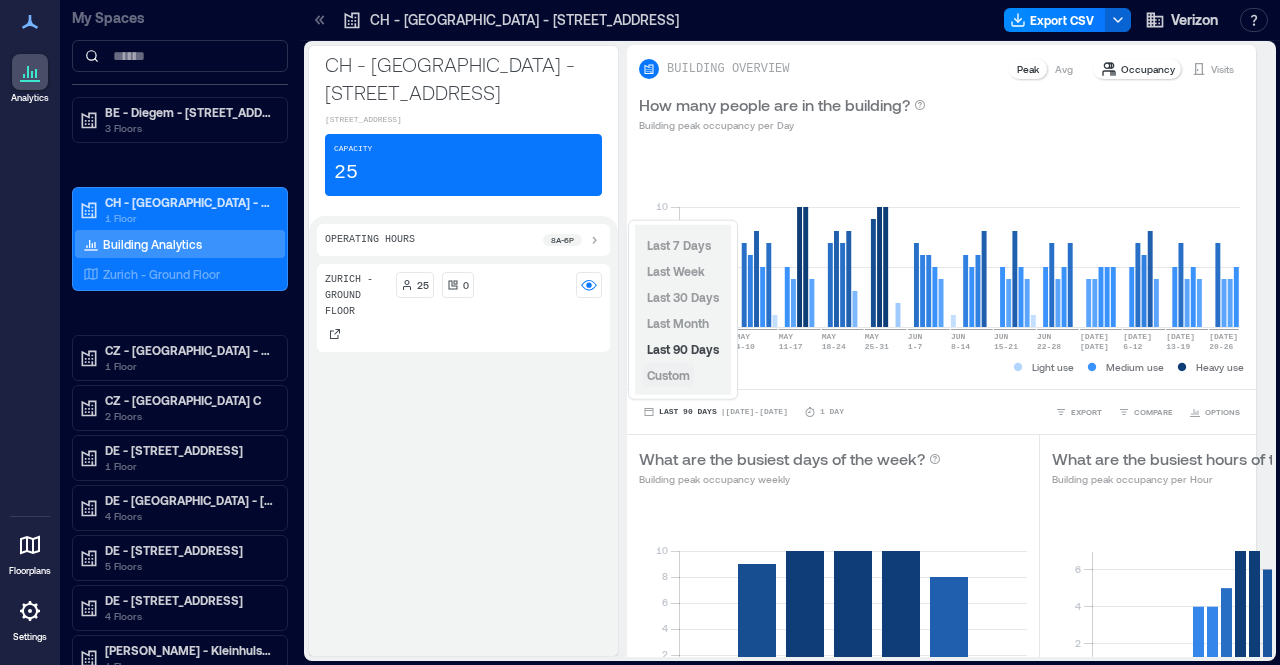 click on "Custom" at bounding box center (668, 375) 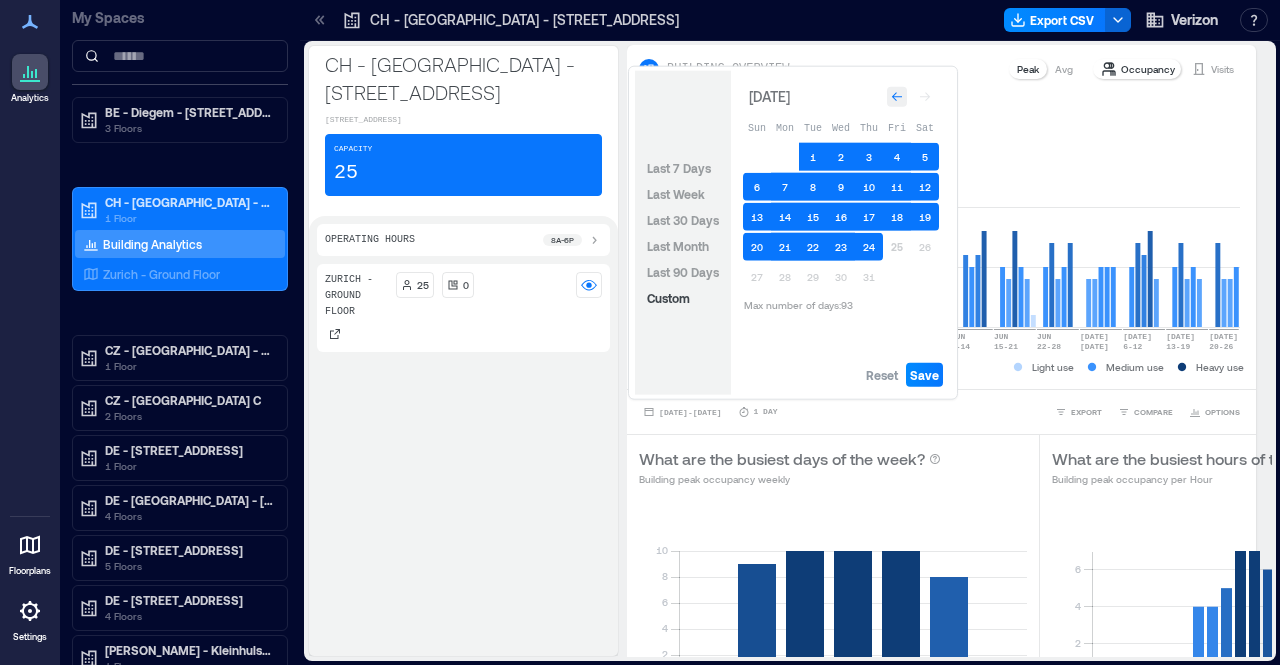 click 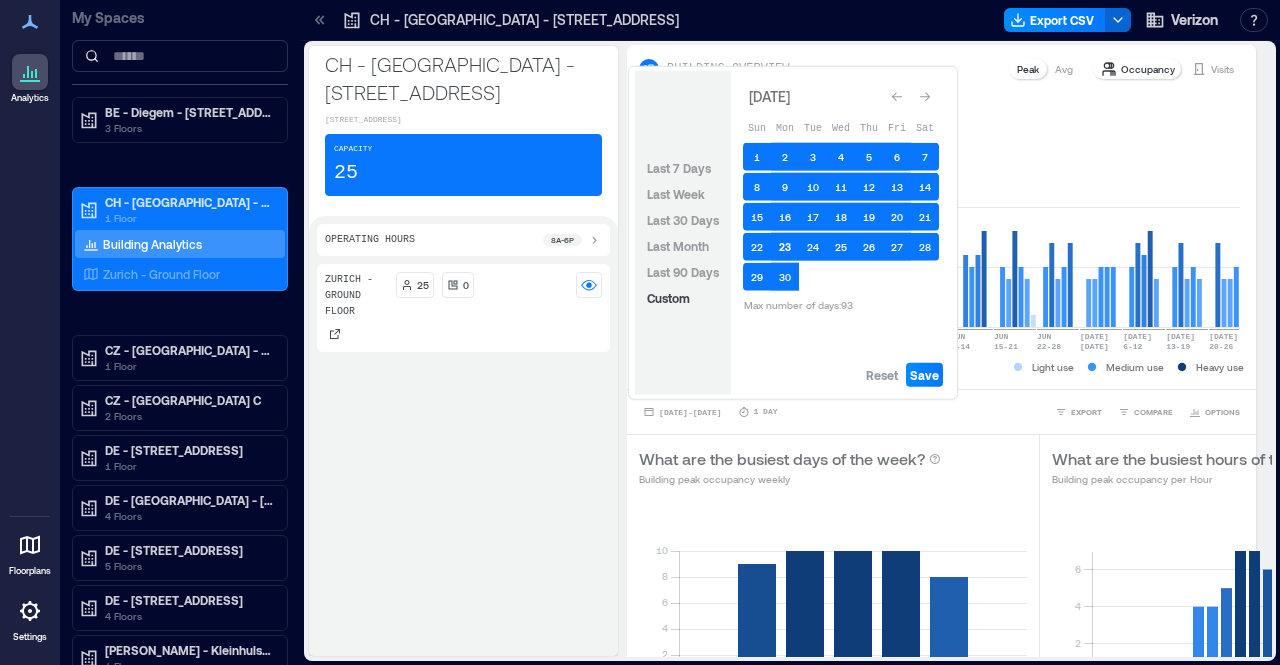 click on "23" at bounding box center (785, 247) 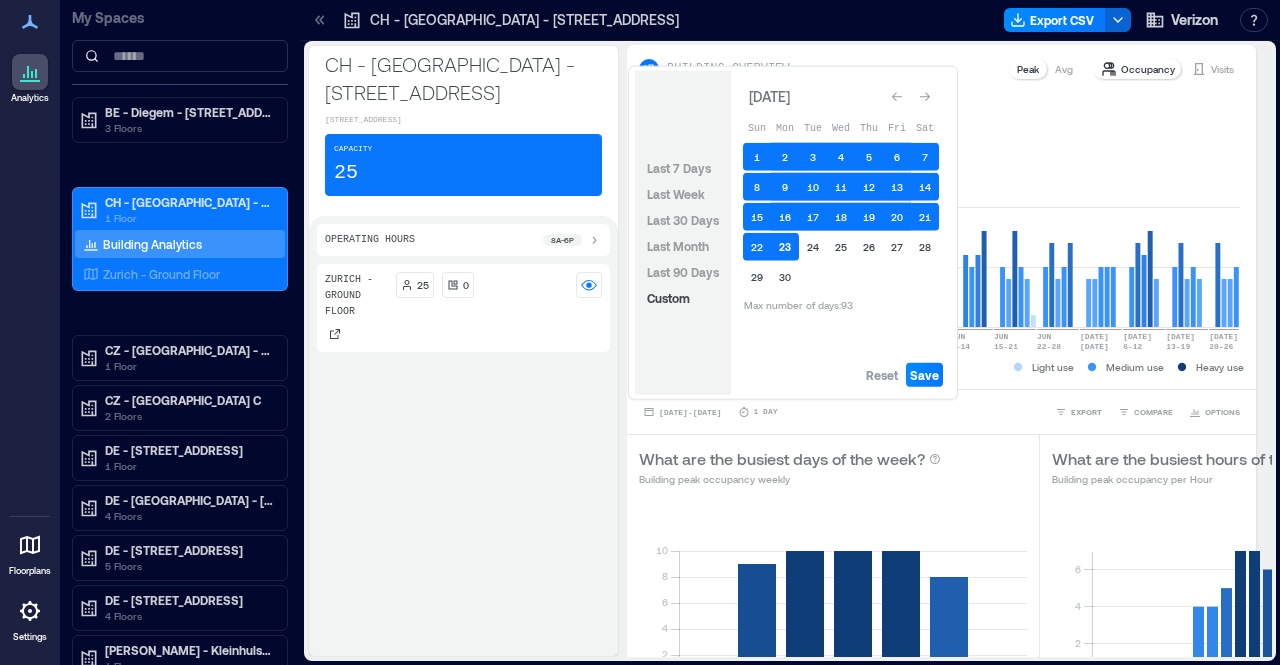 click on "23" at bounding box center [785, 247] 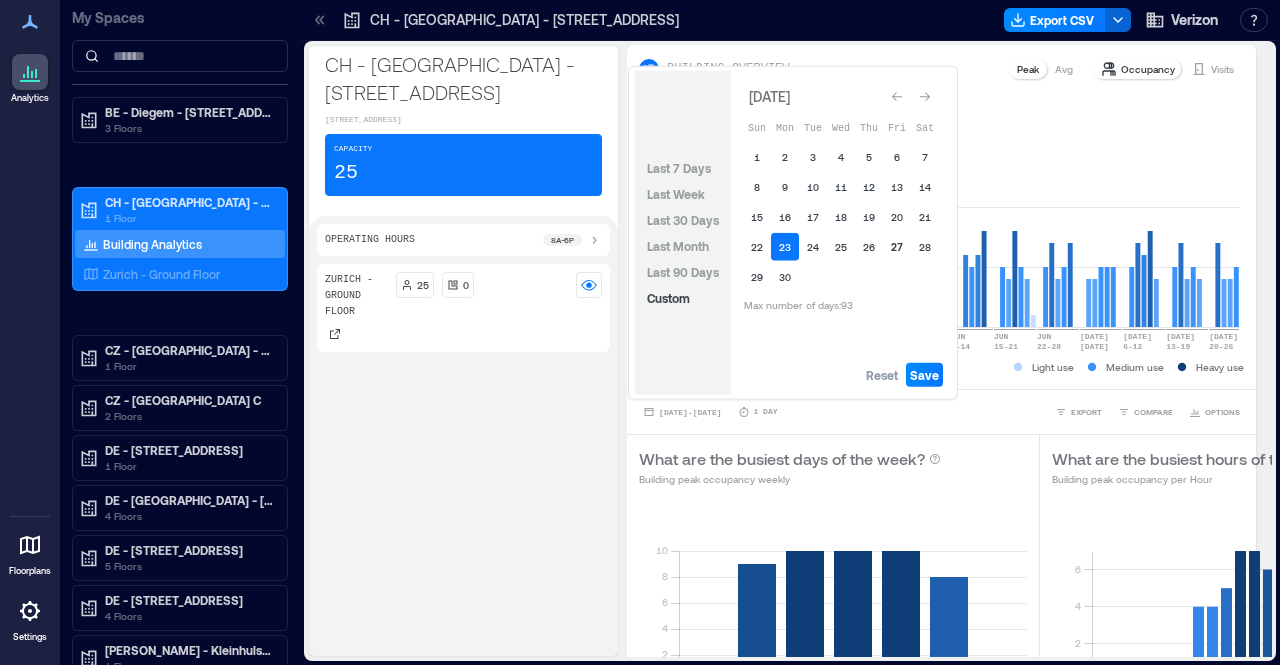 click on "27" at bounding box center [897, 247] 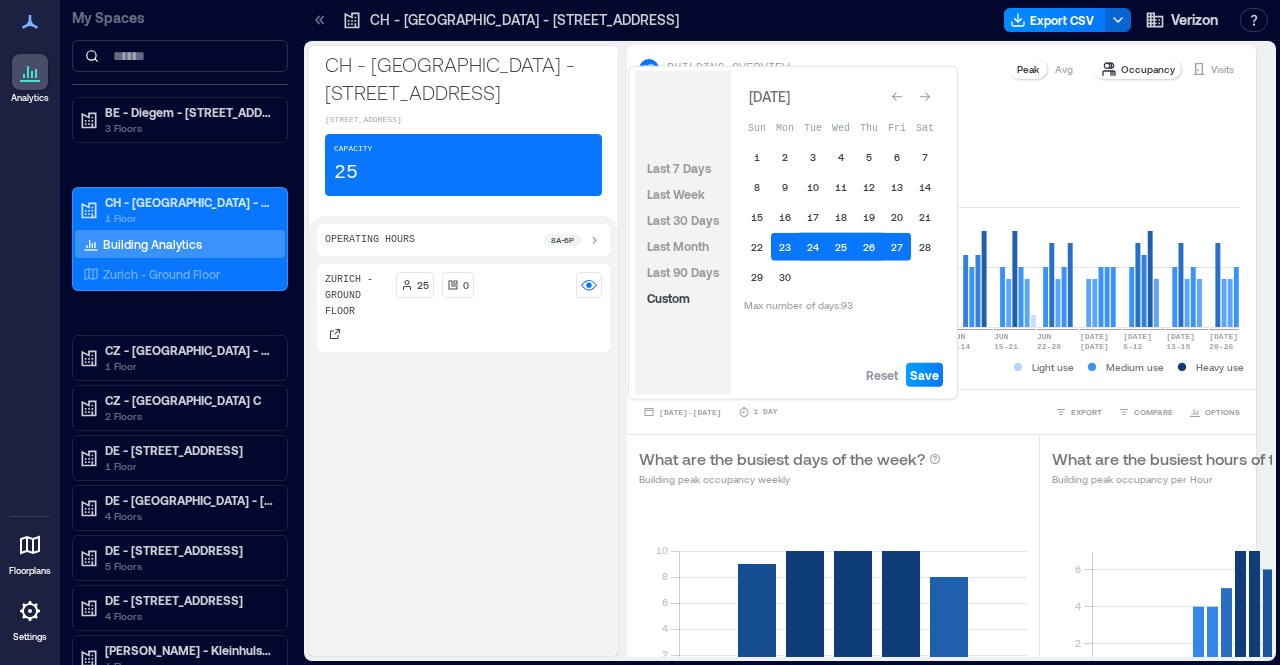 click on "Save" at bounding box center [924, 375] 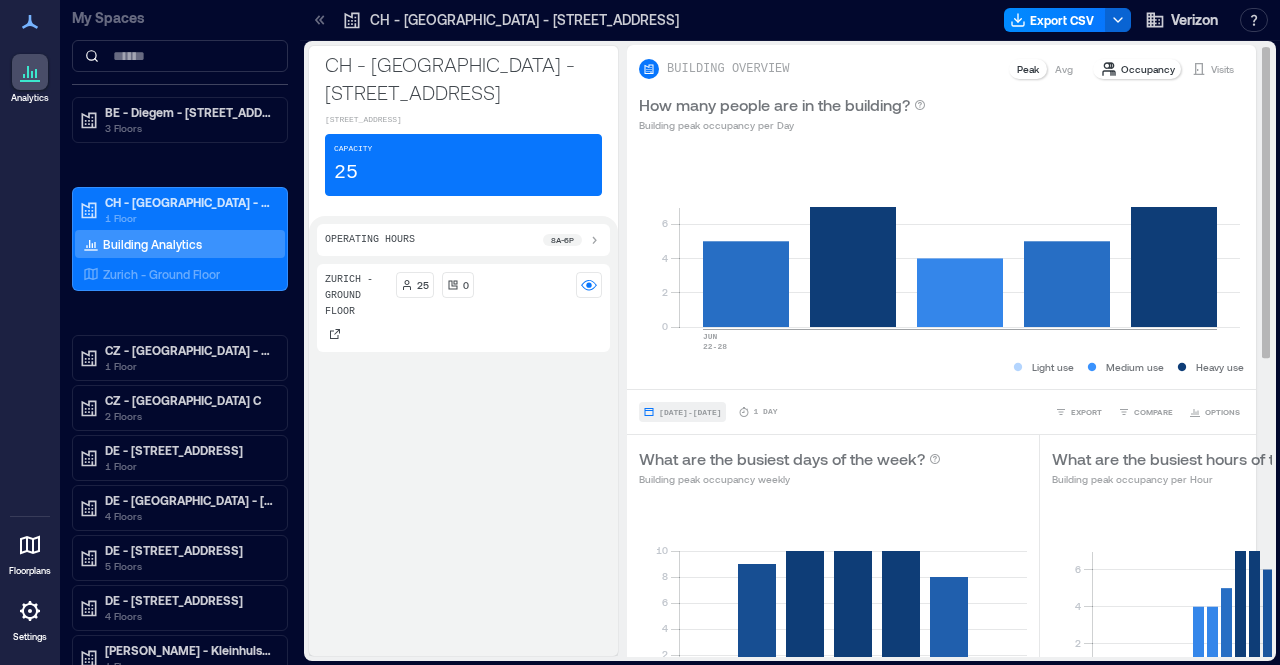 click on "[DATE]  -  [DATE]" at bounding box center (690, 412) 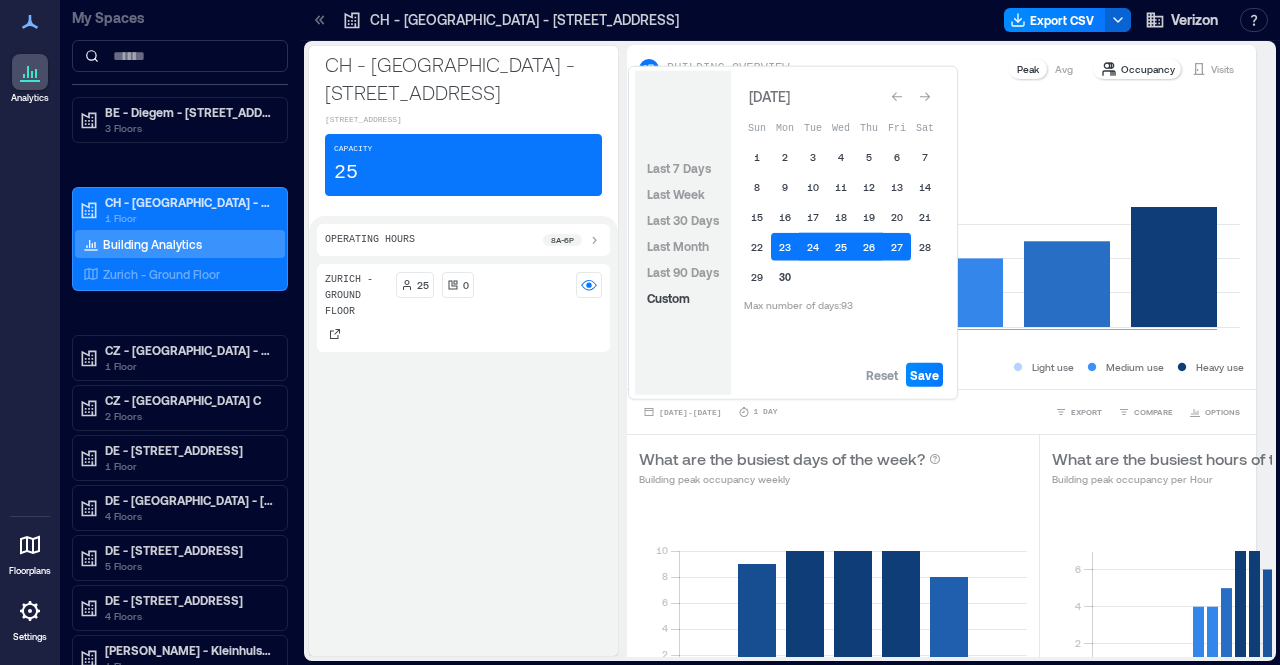 click on "30" at bounding box center (785, 277) 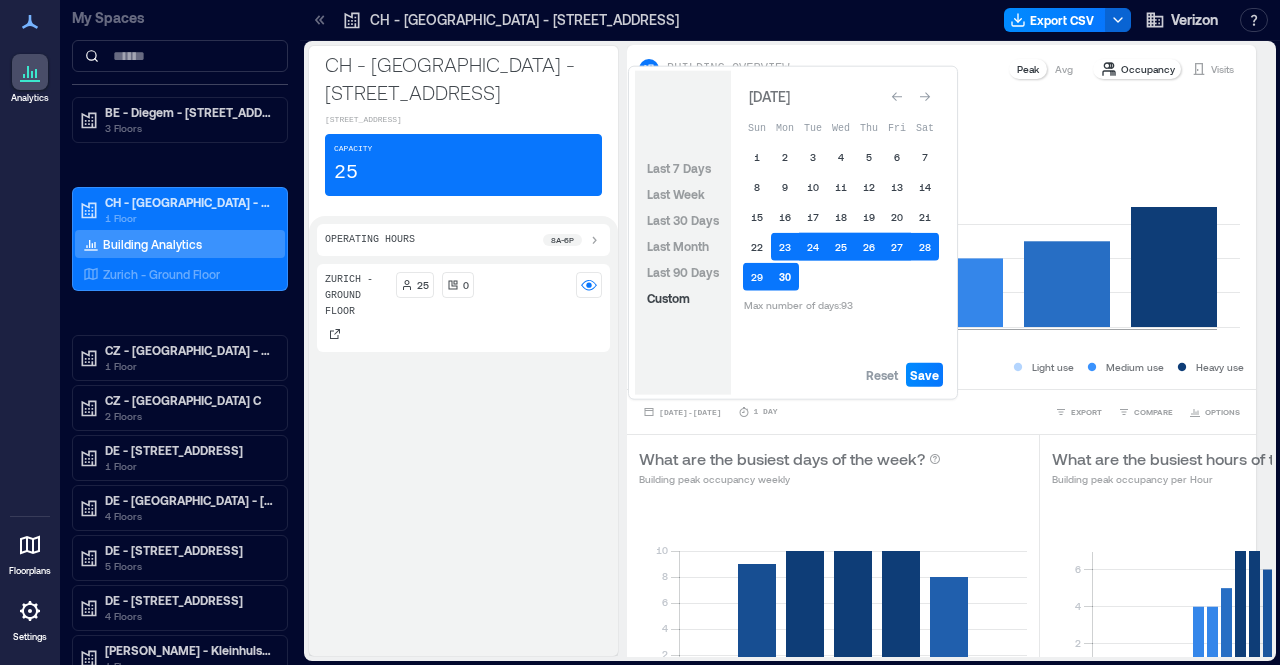 click on "30" at bounding box center (785, 277) 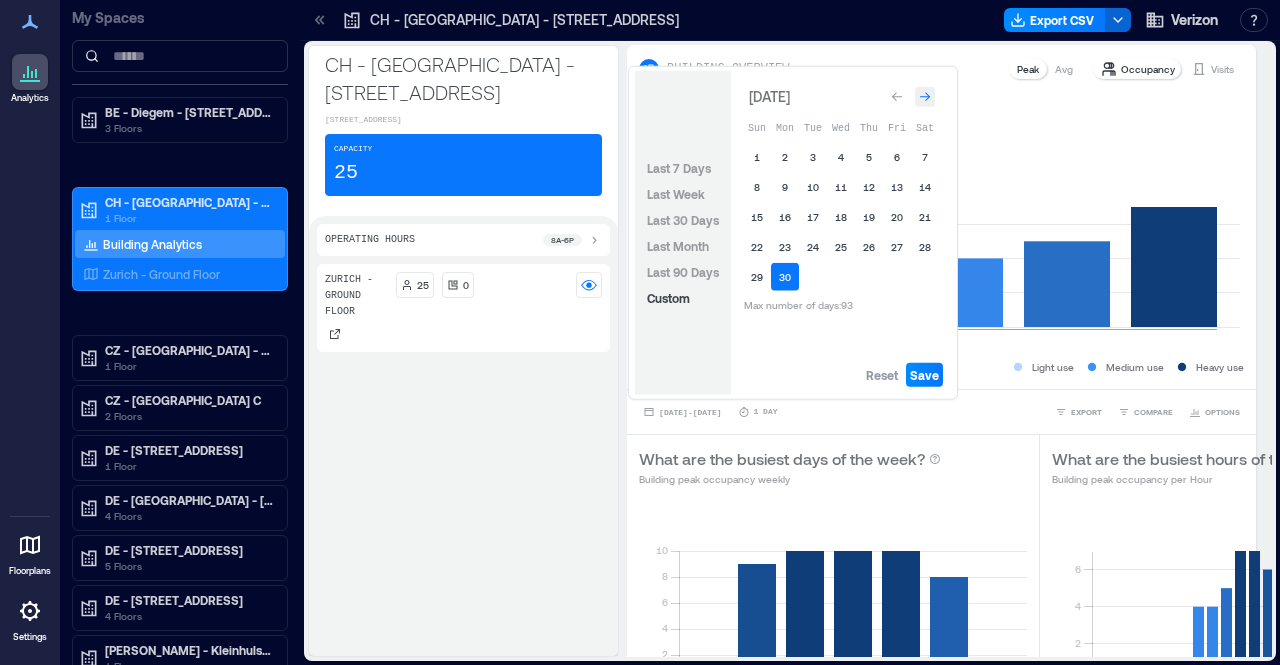 click 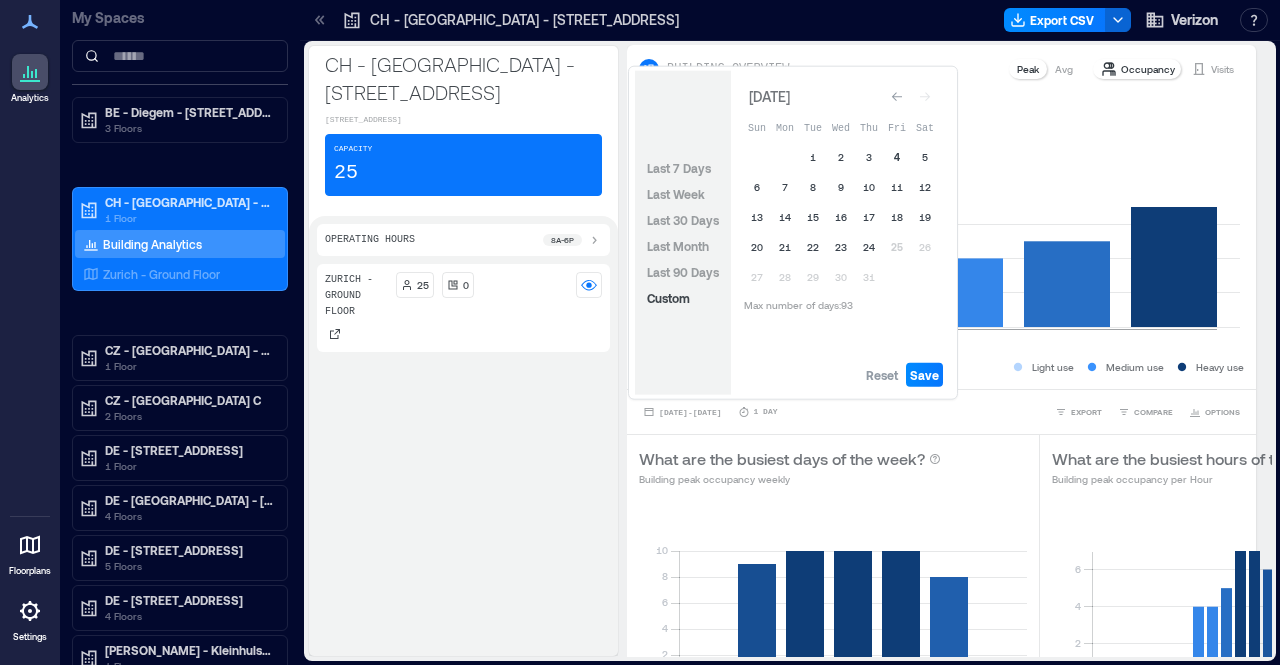 click on "4" at bounding box center [897, 157] 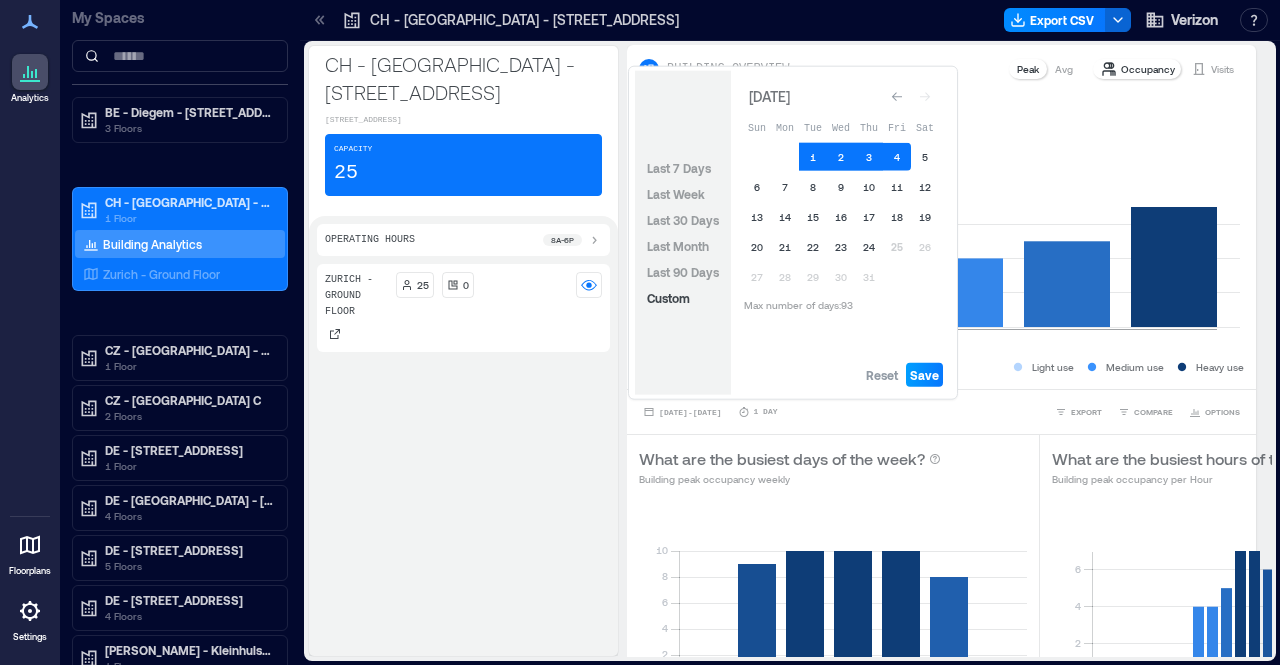 click on "Save" at bounding box center (924, 375) 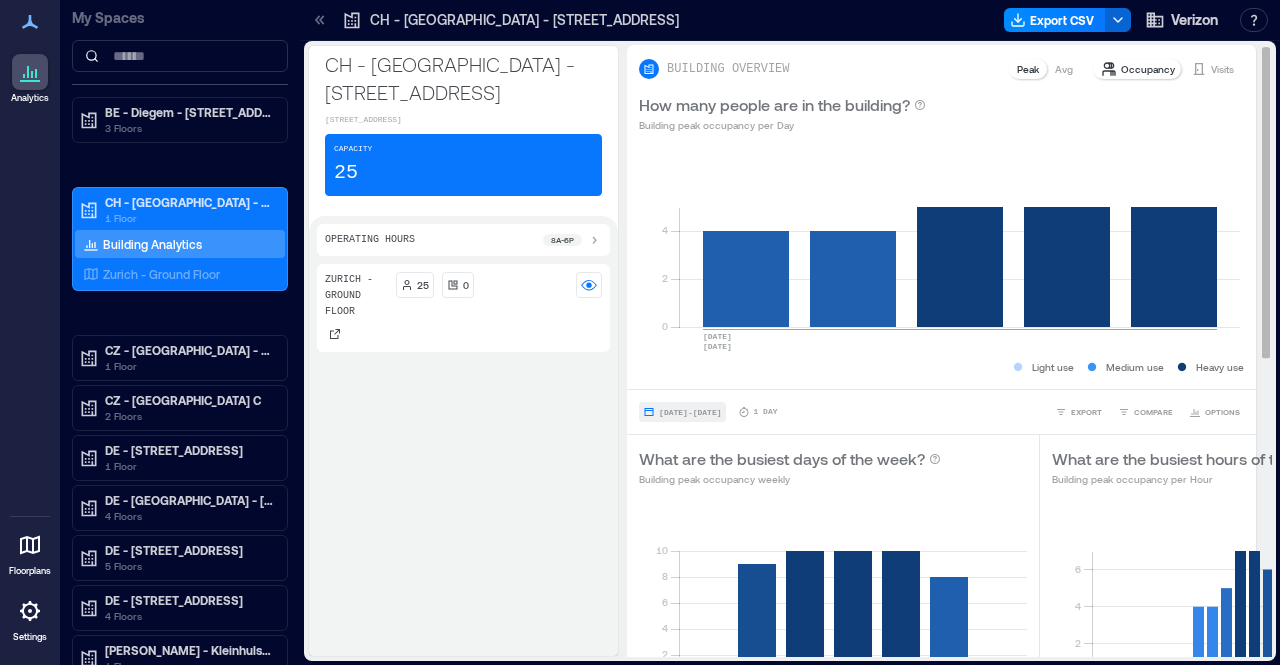 click on "[DATE]  -  [DATE]" at bounding box center (682, 412) 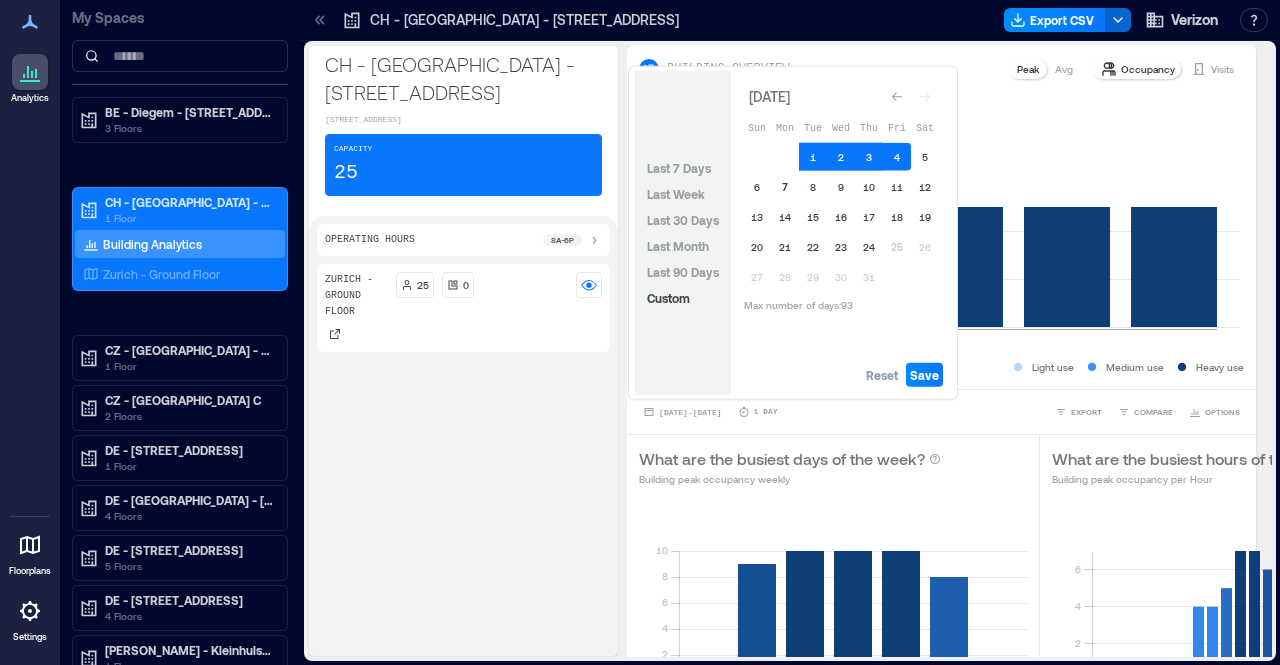 click on "7" at bounding box center (785, 187) 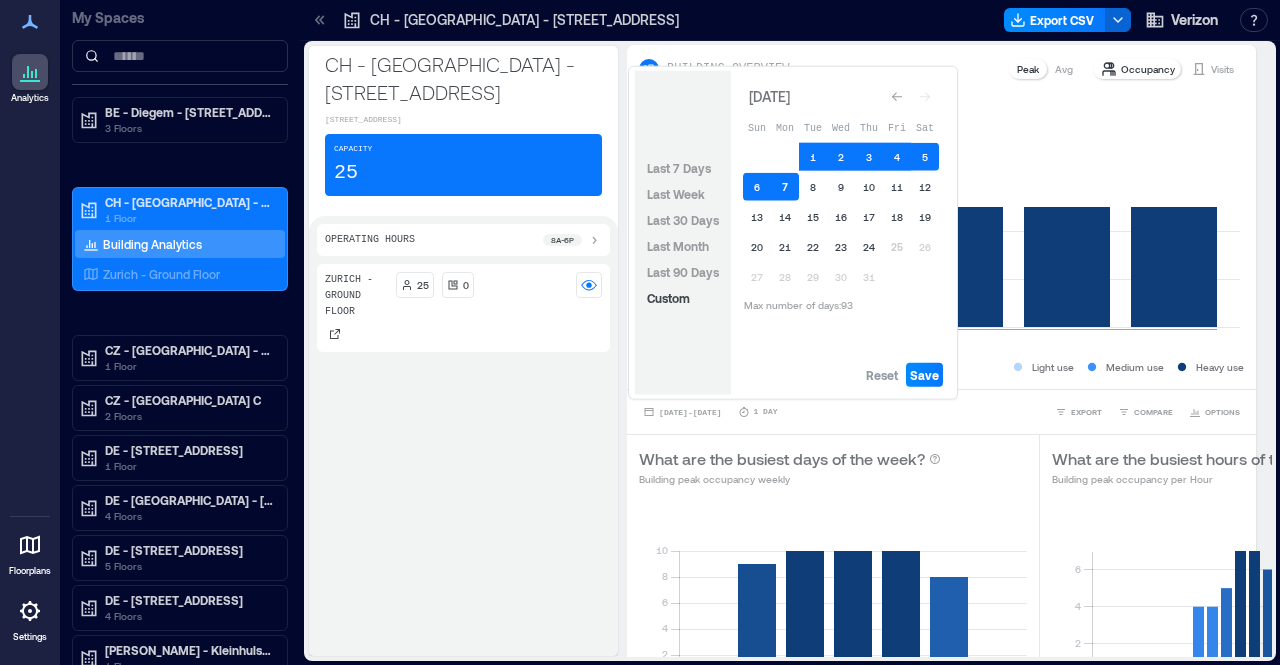 click on "7" at bounding box center [785, 187] 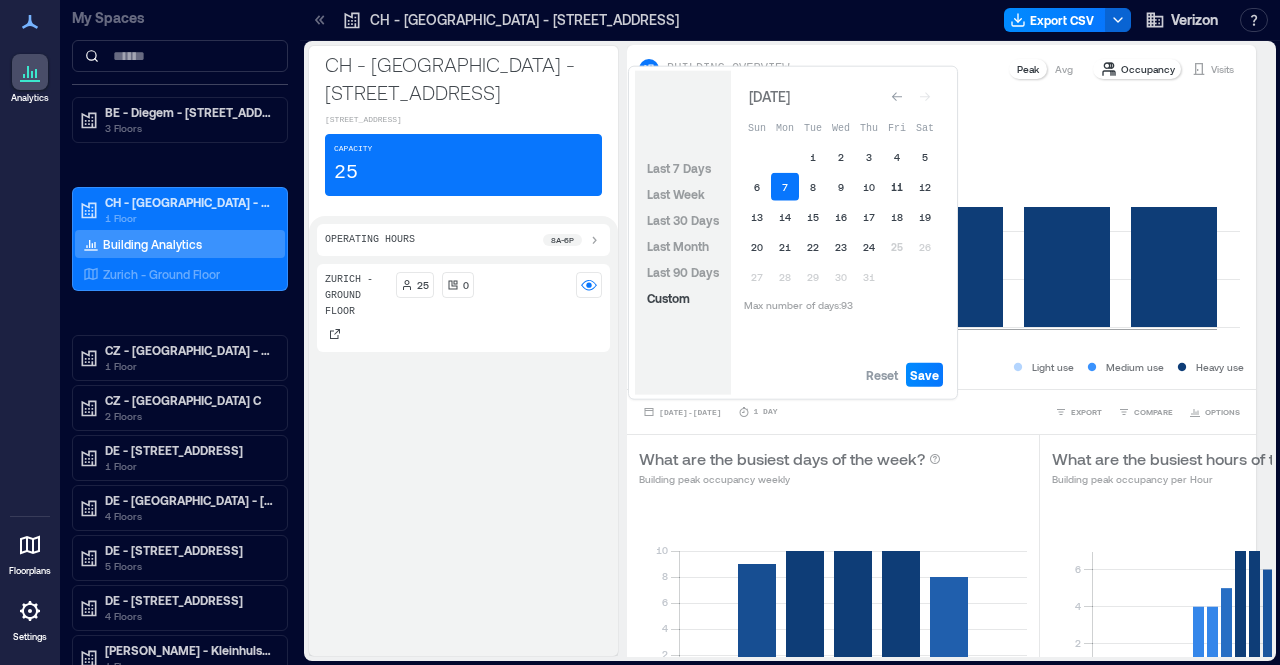 click on "11" at bounding box center (897, 187) 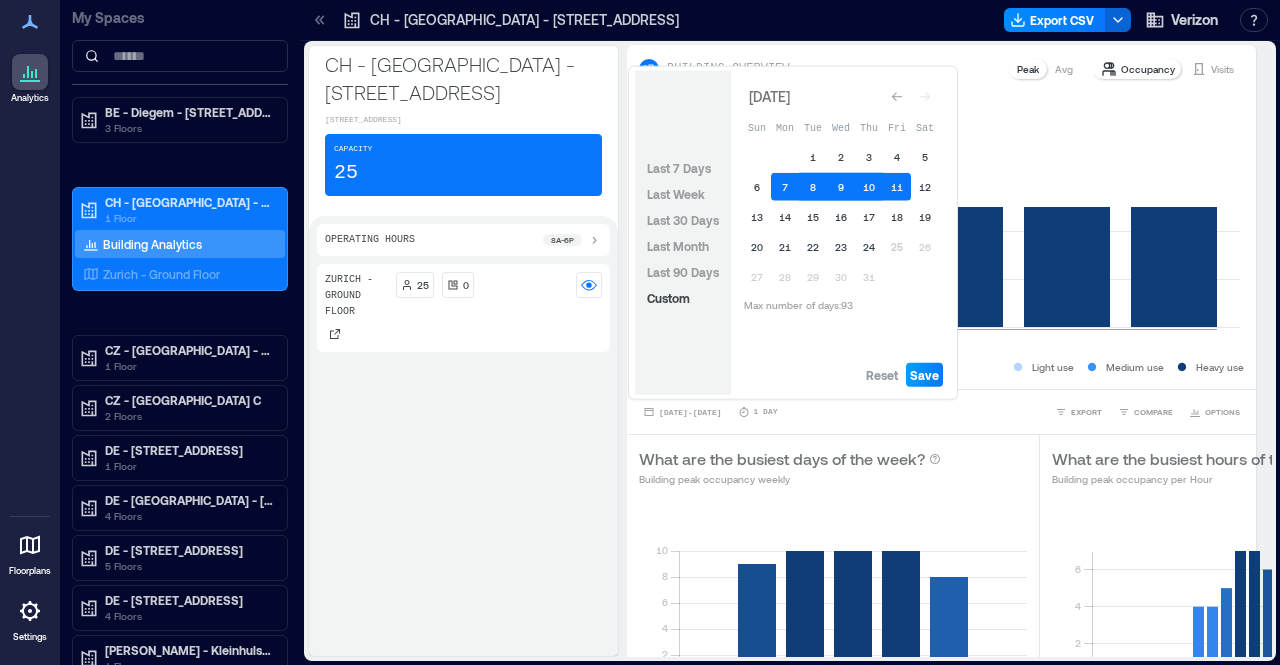 click on "Save" at bounding box center (924, 375) 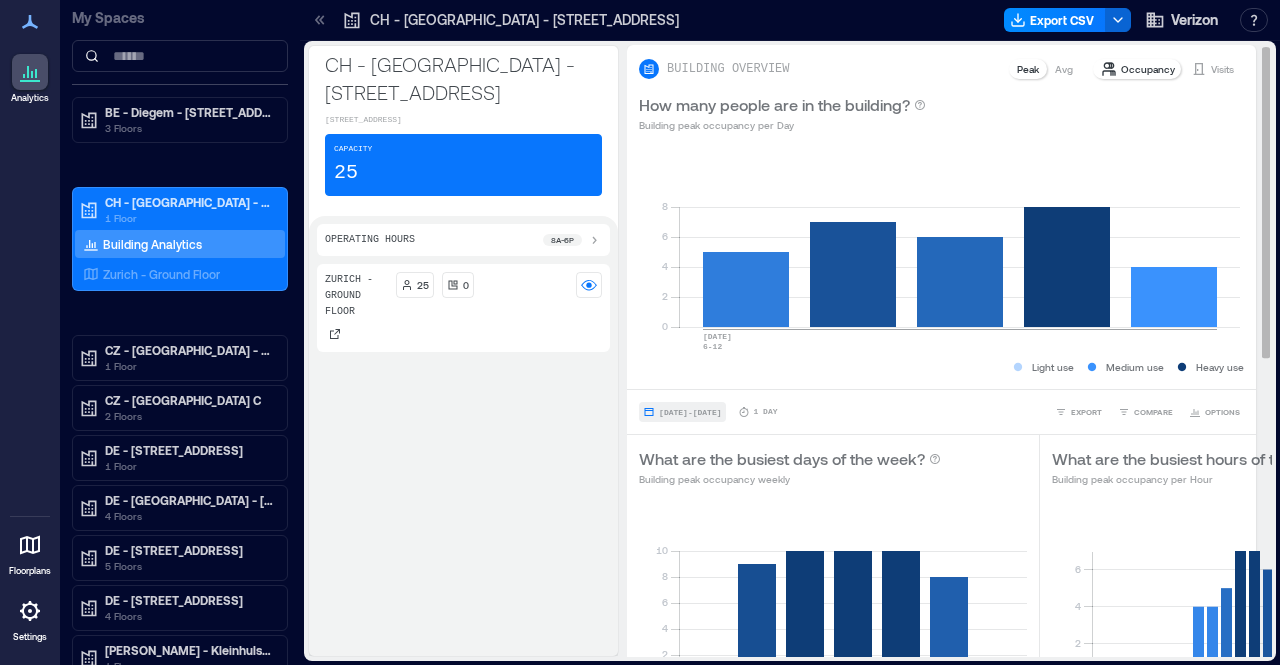 click on "[DATE]  -  [DATE]" at bounding box center (690, 412) 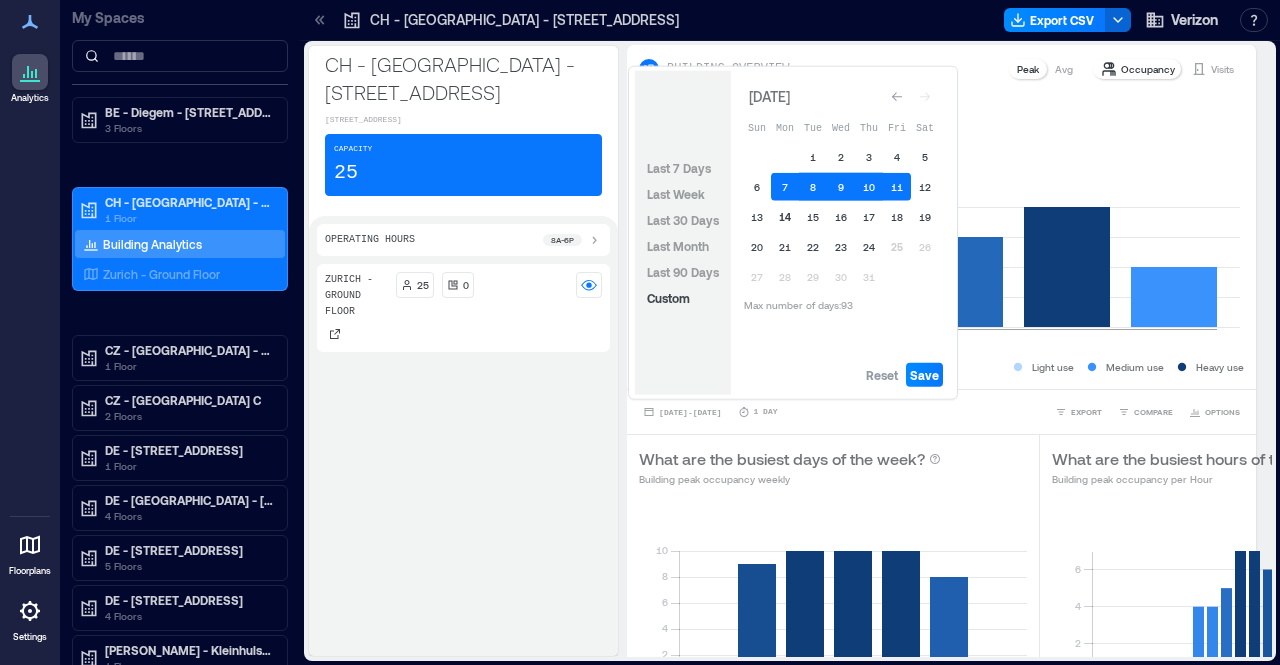 click on "14" at bounding box center (785, 217) 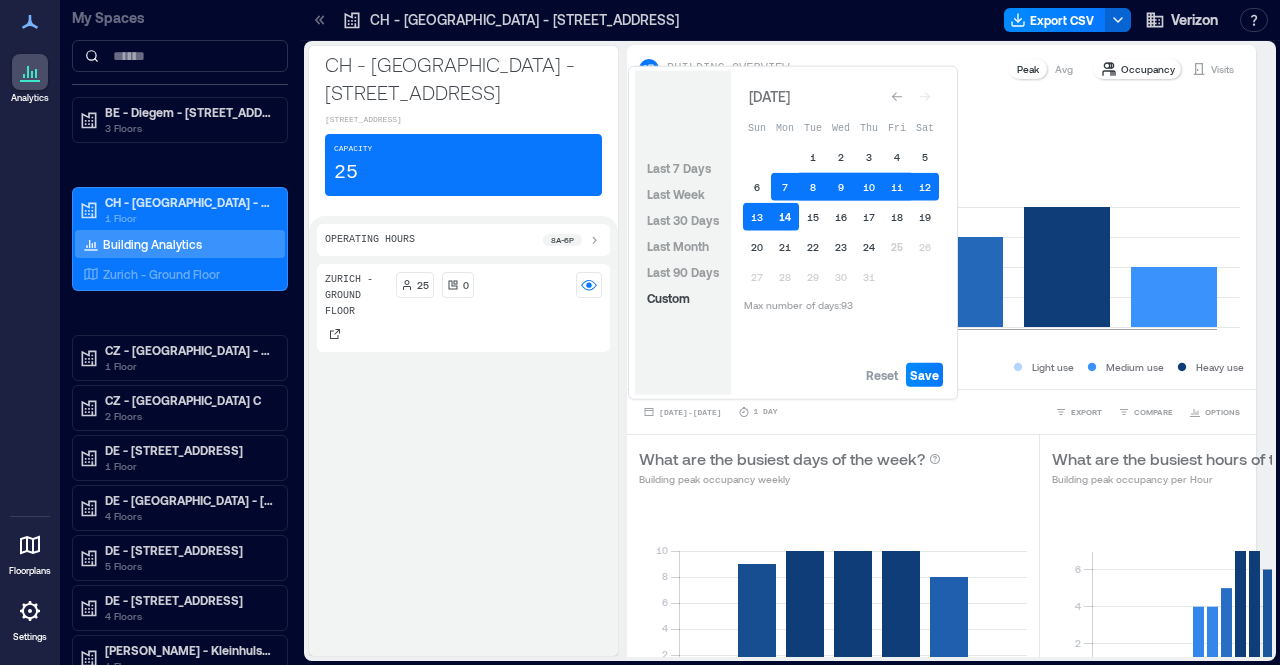 click on "14" at bounding box center (785, 217) 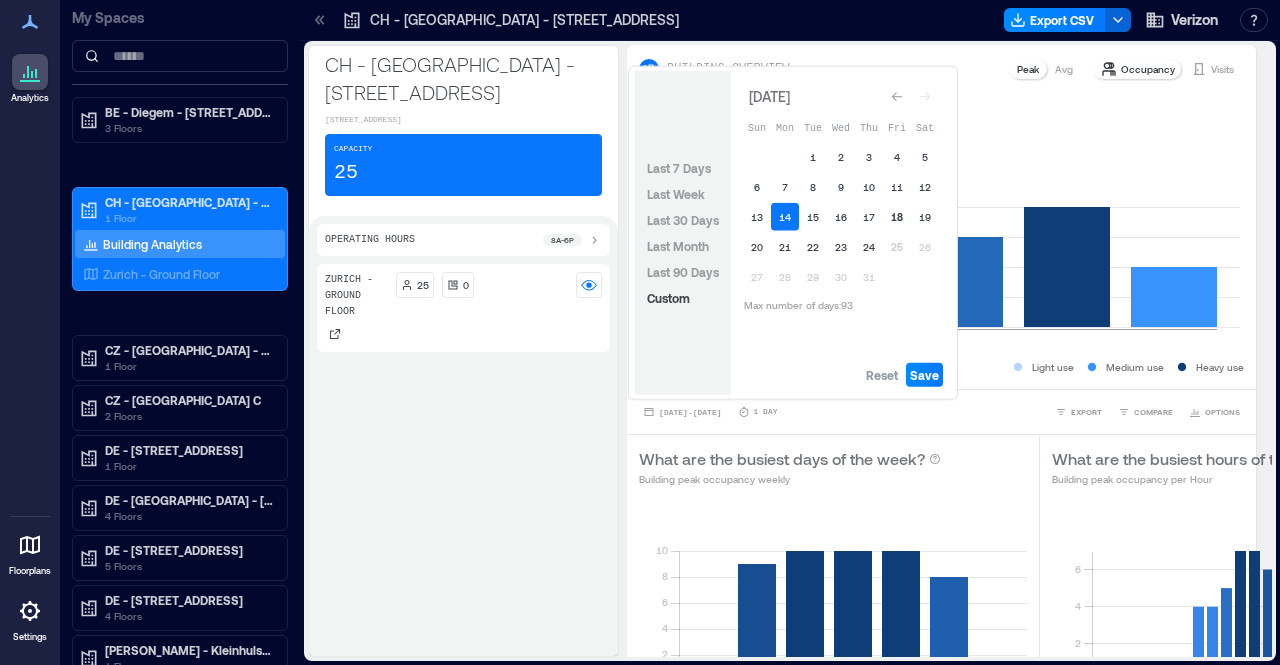 click on "18" at bounding box center [897, 217] 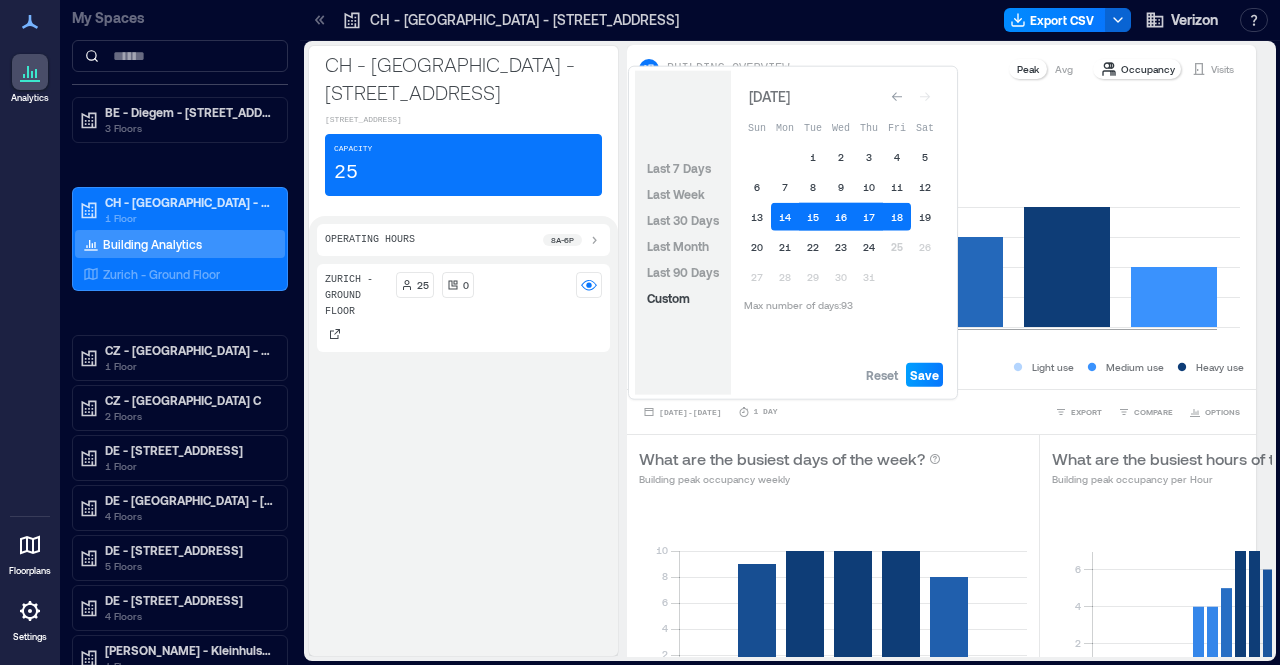 click on "Save" at bounding box center [924, 375] 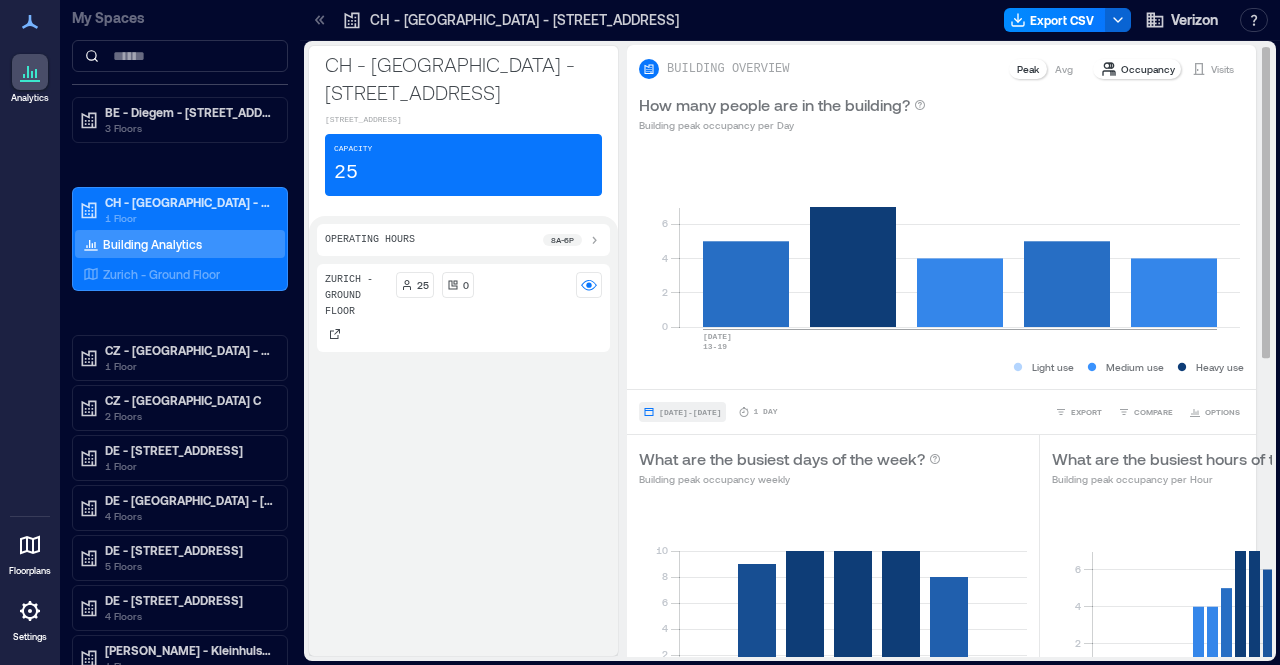 click on "[DATE]  -  [DATE]" at bounding box center (682, 412) 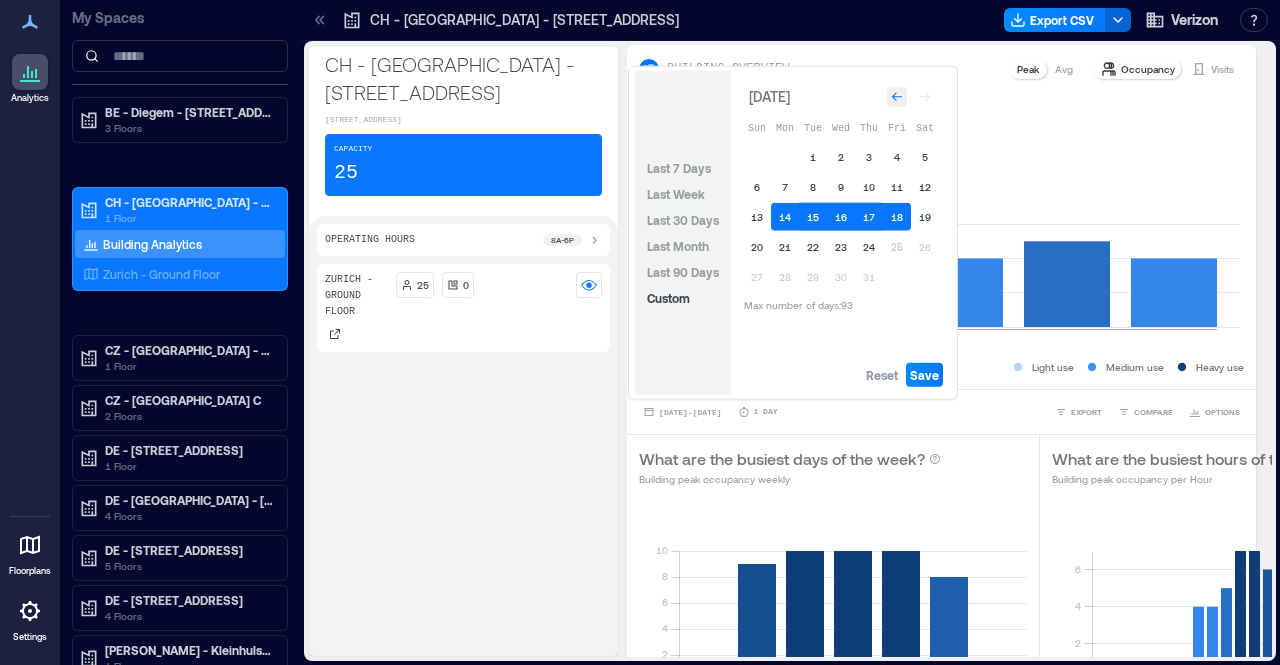click 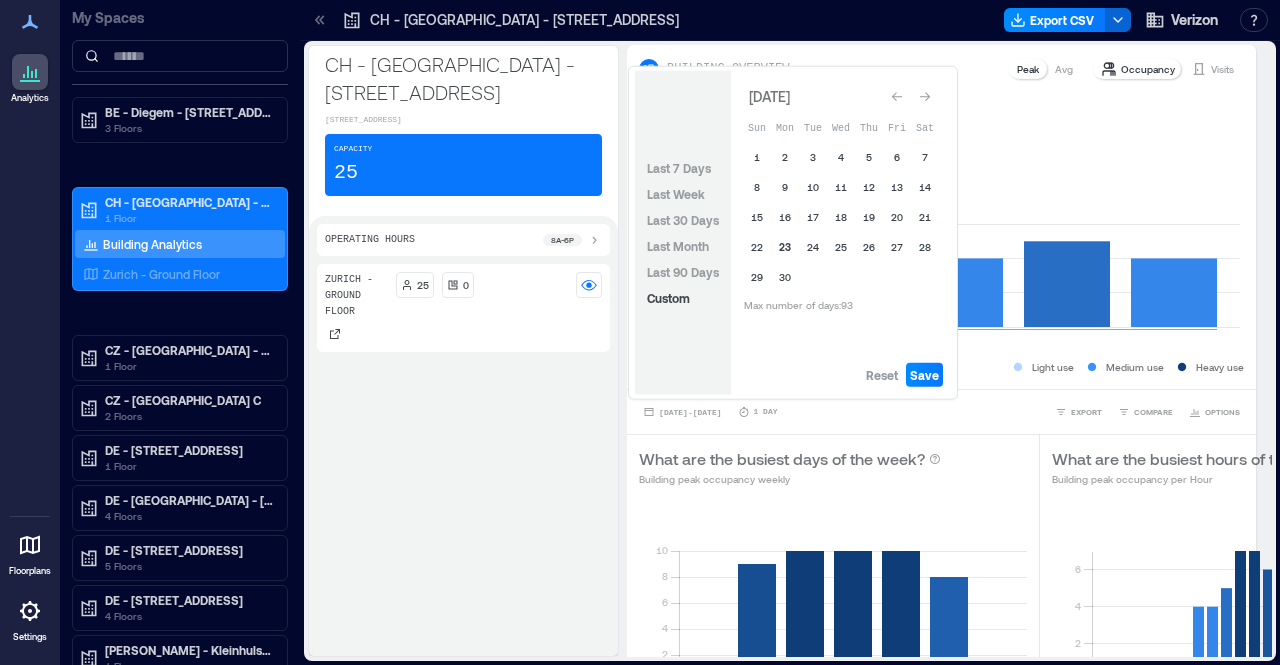 click on "23" at bounding box center [785, 247] 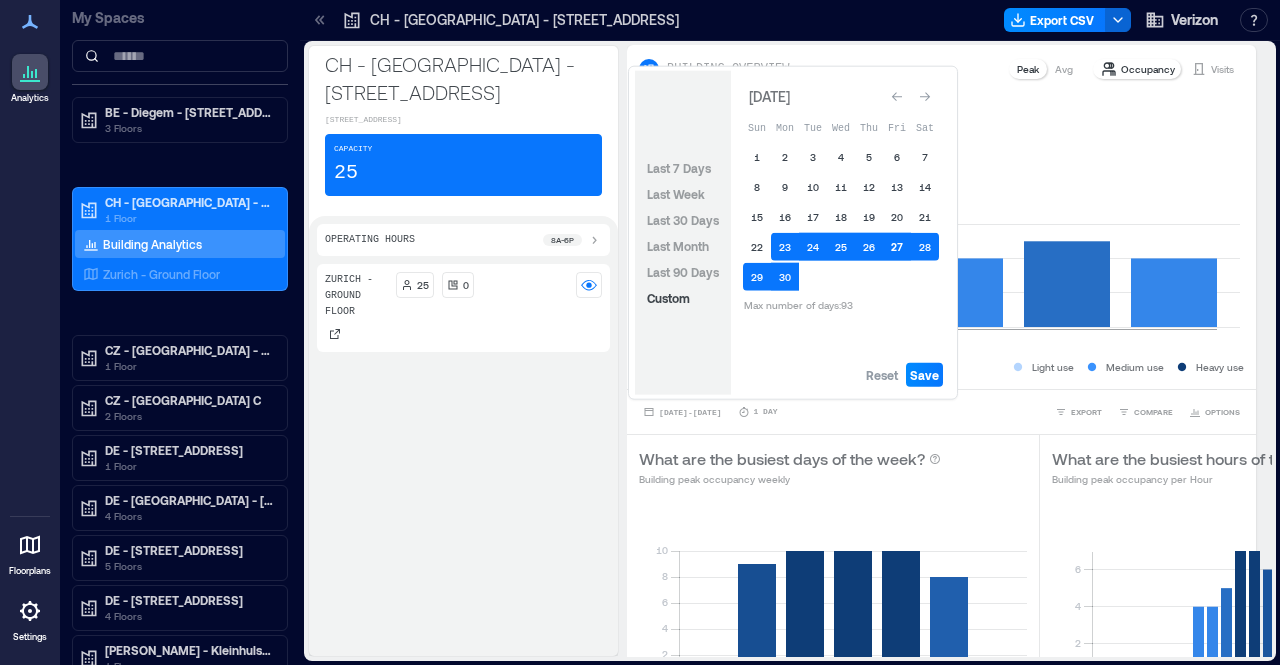 click on "27" at bounding box center (897, 247) 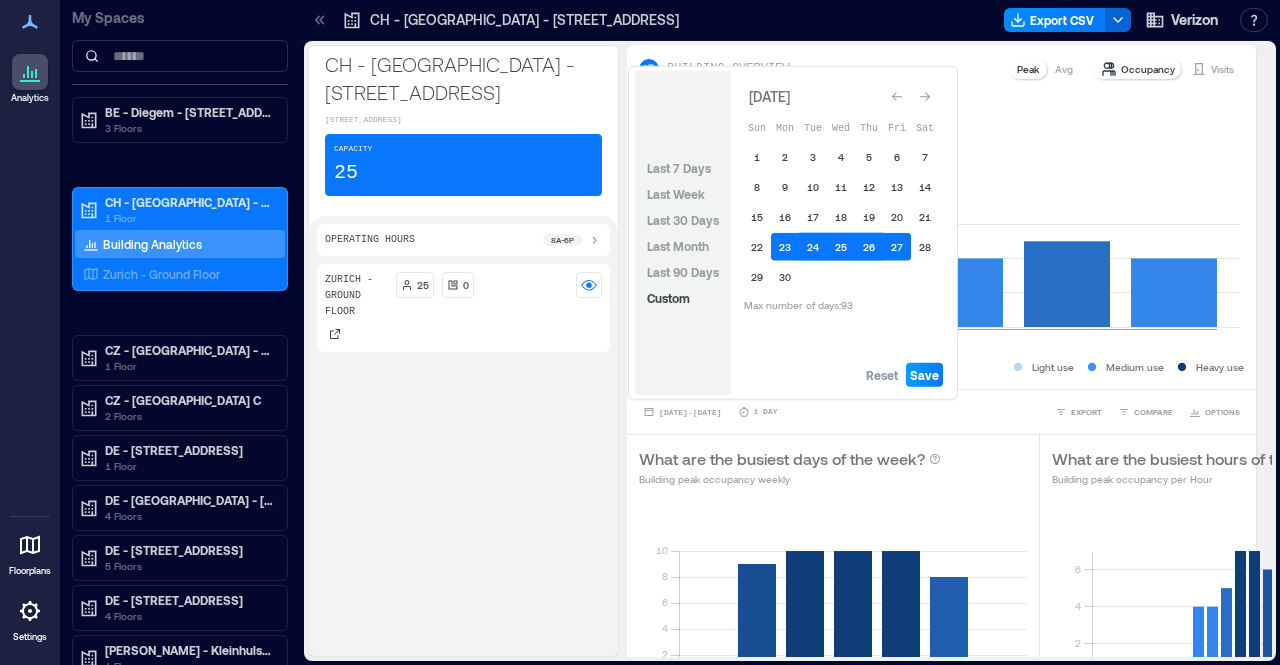 click on "Save" at bounding box center [924, 375] 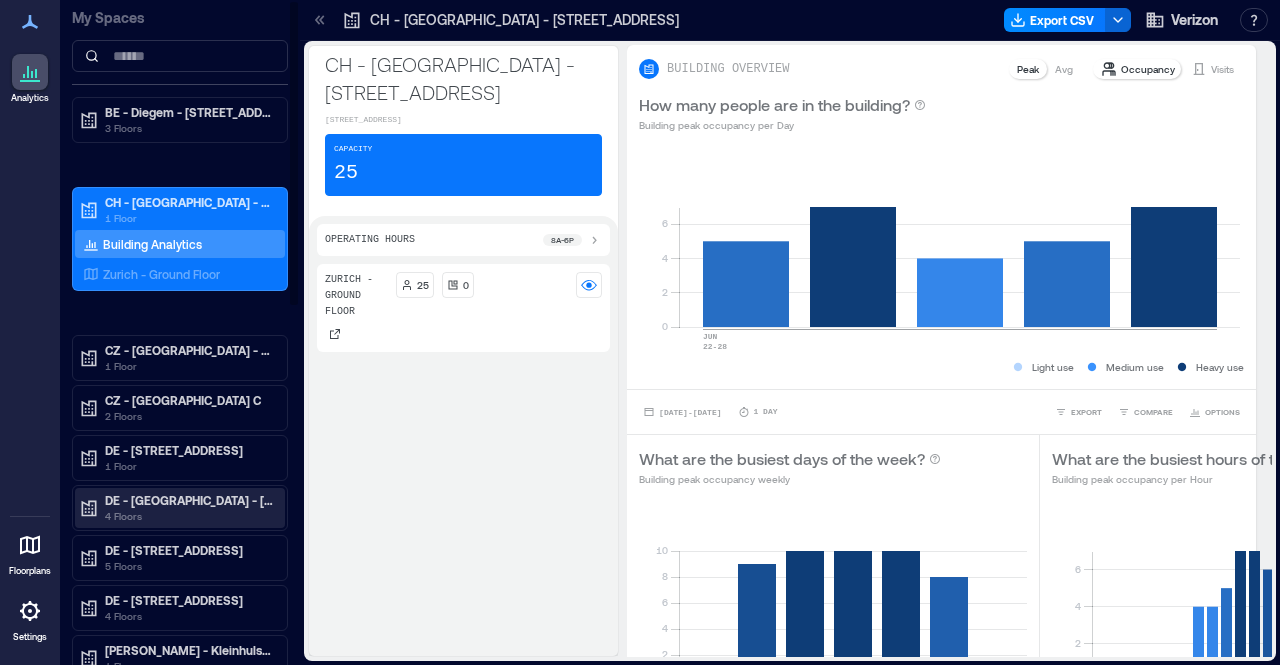 click on "DE - [GEOGRAPHIC_DATA] - [STREET_ADDRESS]" at bounding box center (189, 500) 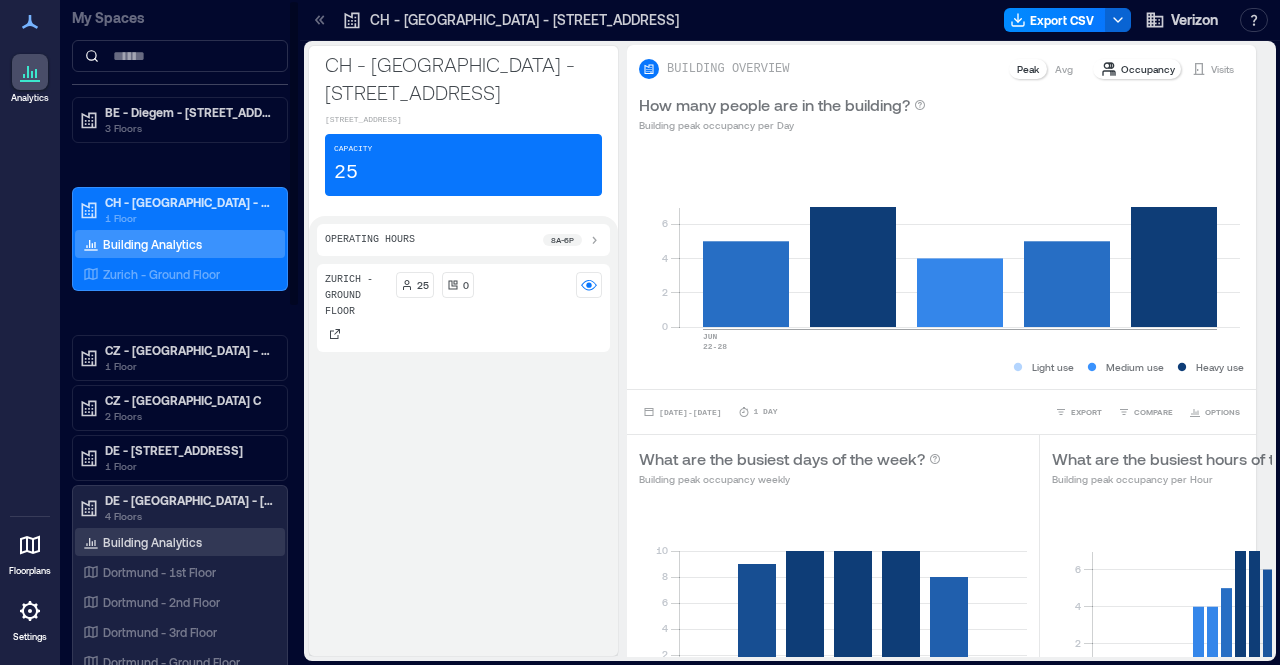 click on "Building Analytics" at bounding box center [152, 542] 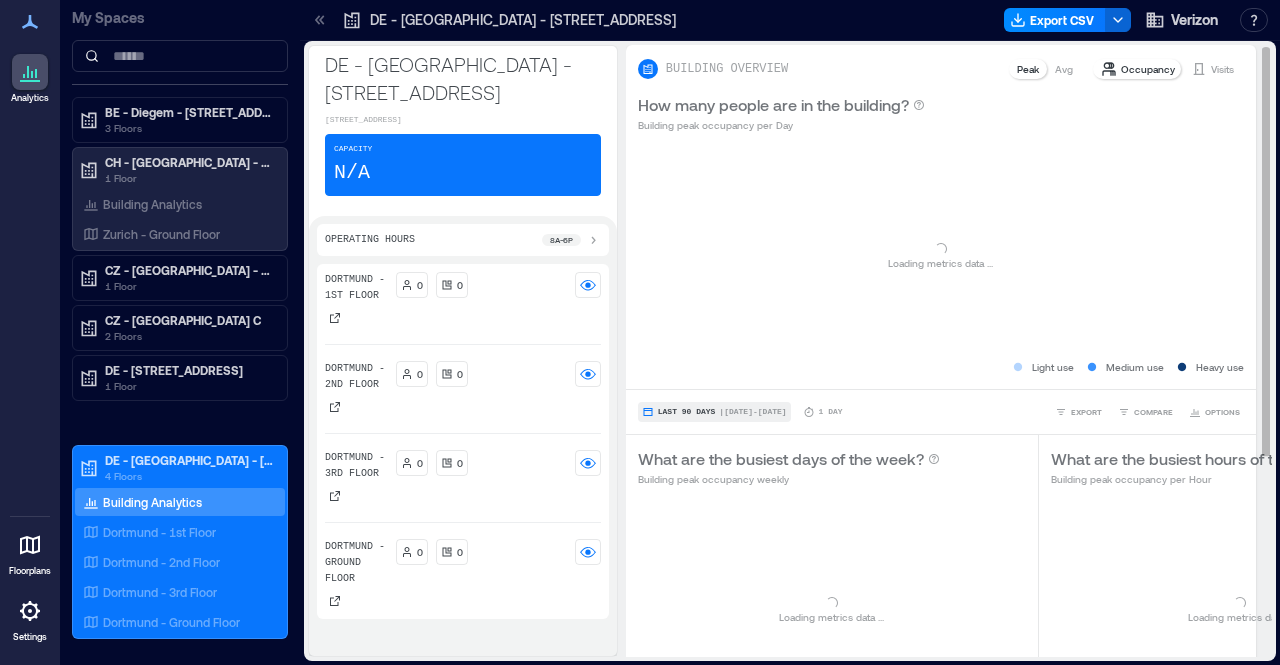 click on "Last 90 Days   |  [DATE]  -  [DATE]" at bounding box center [714, 412] 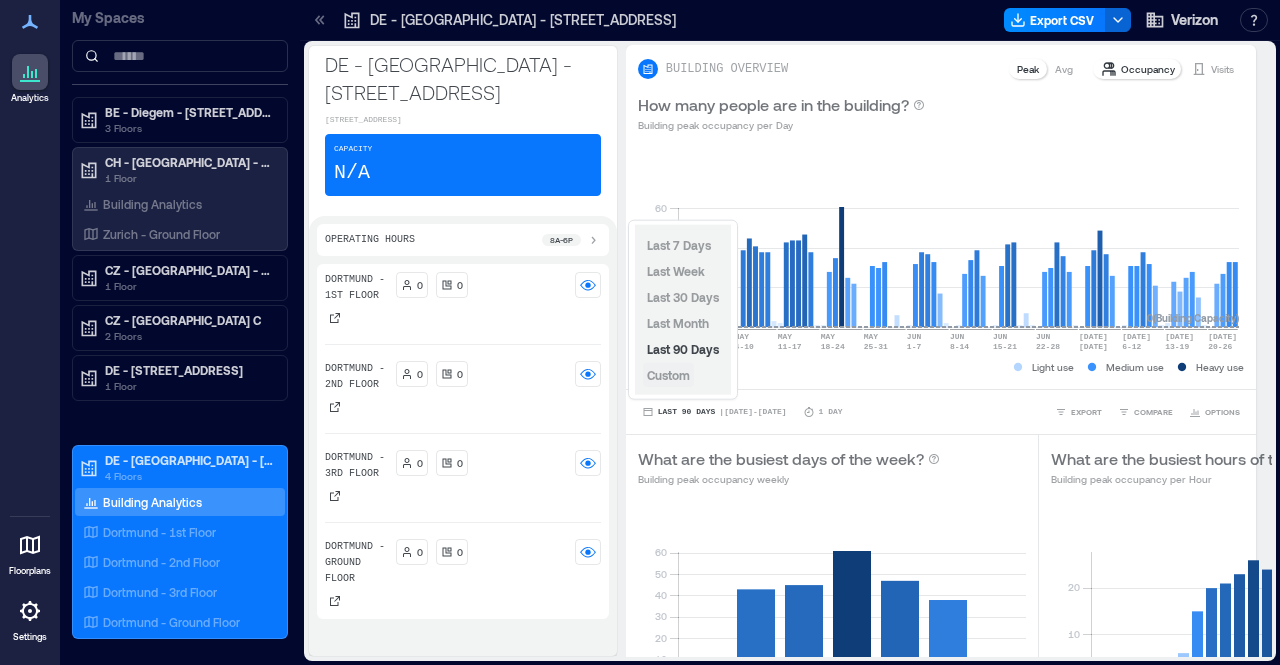 click on "Custom" at bounding box center [668, 375] 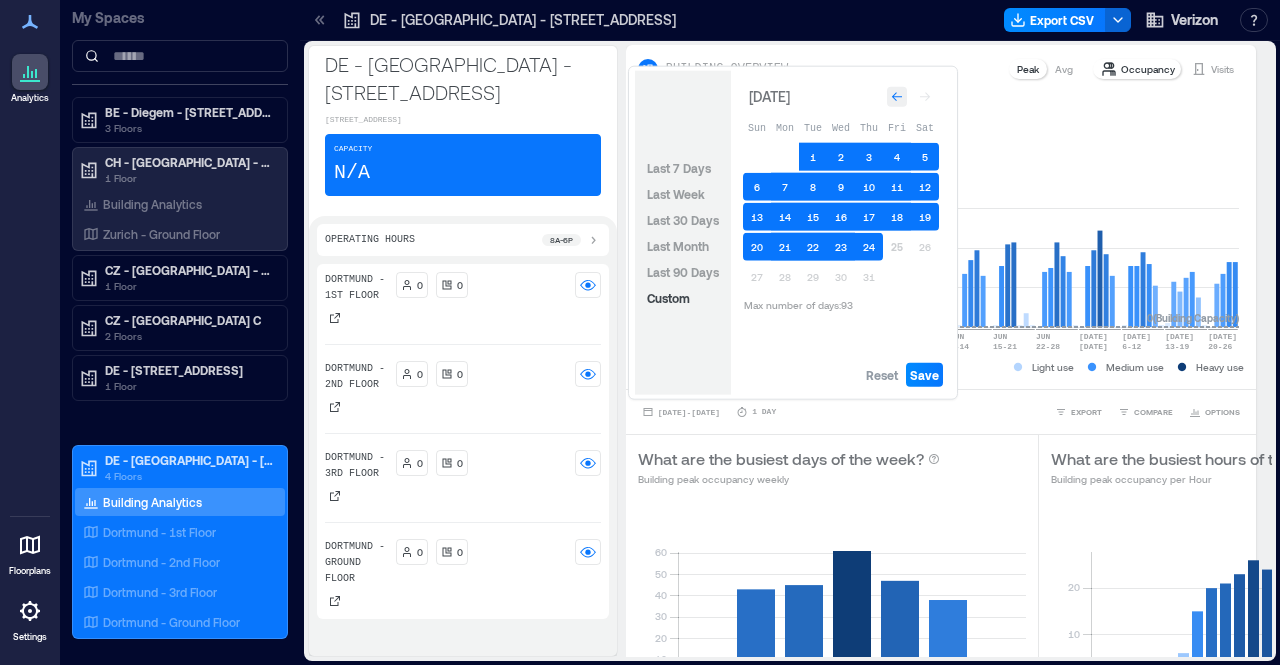 click 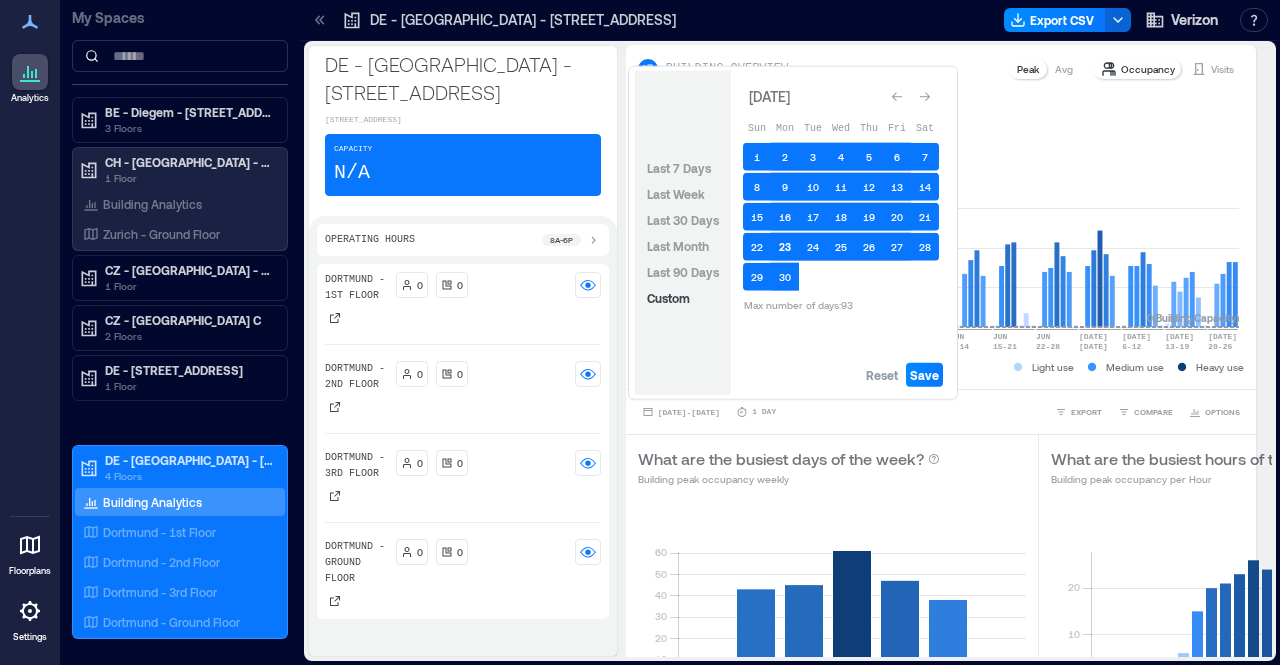 click on "23" at bounding box center [785, 247] 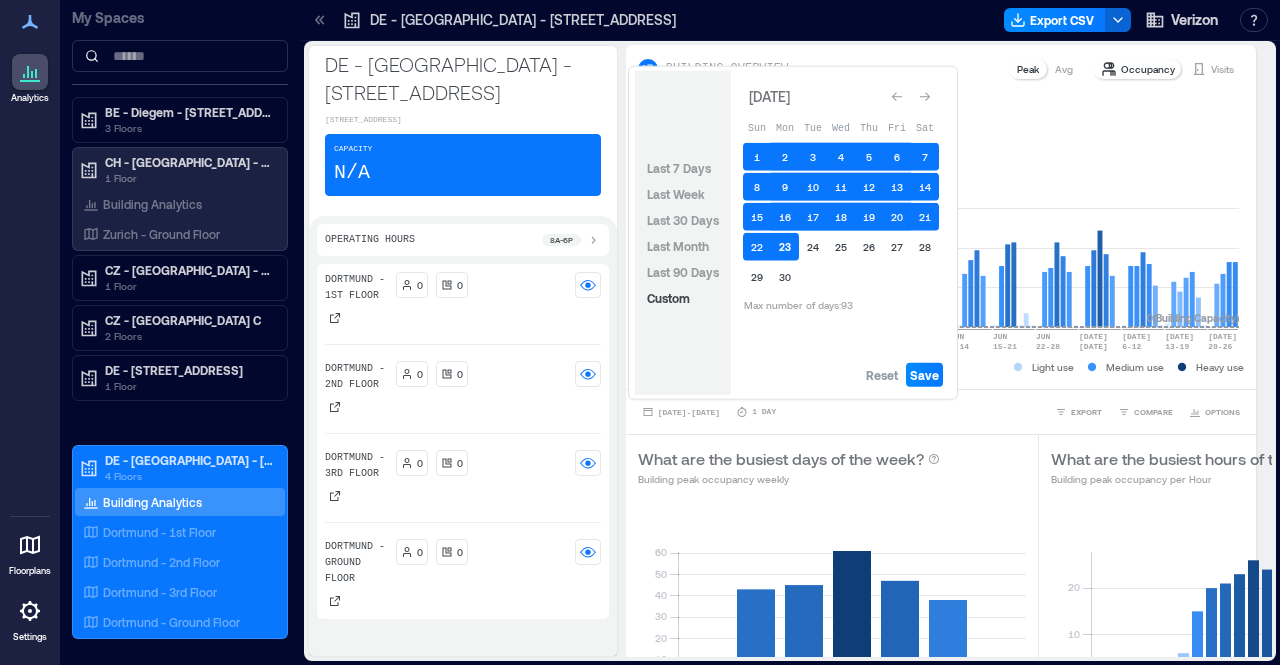 click on "23" at bounding box center (785, 247) 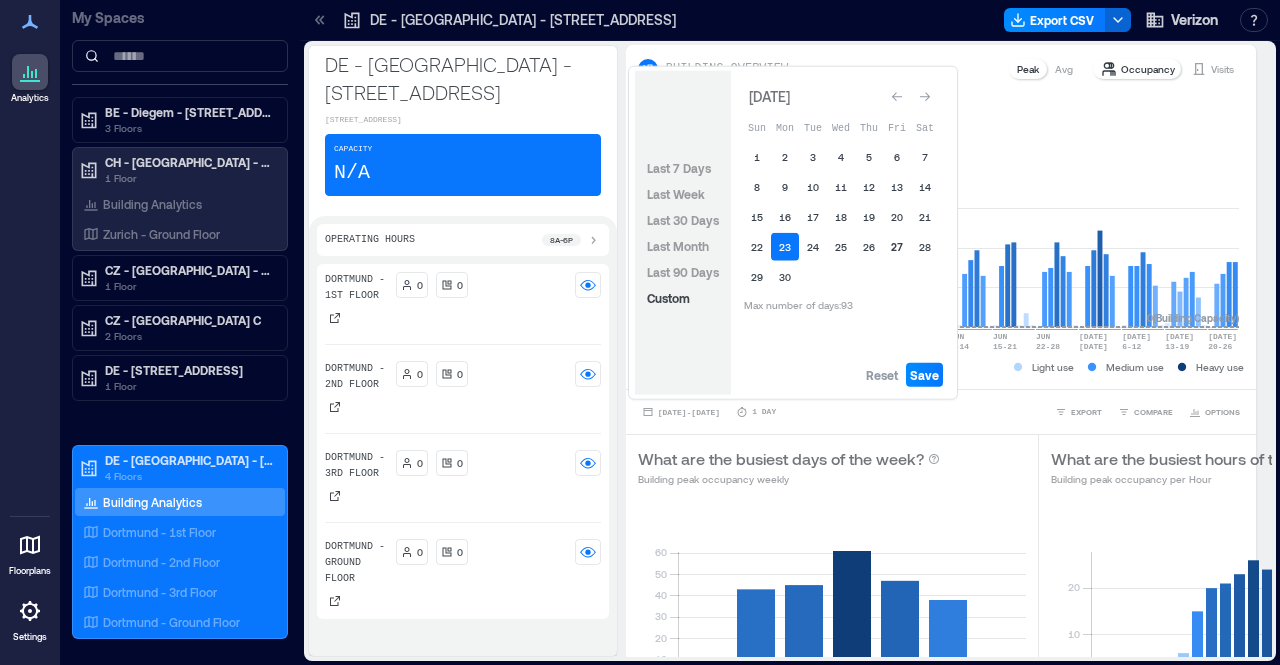 click on "27" at bounding box center (897, 247) 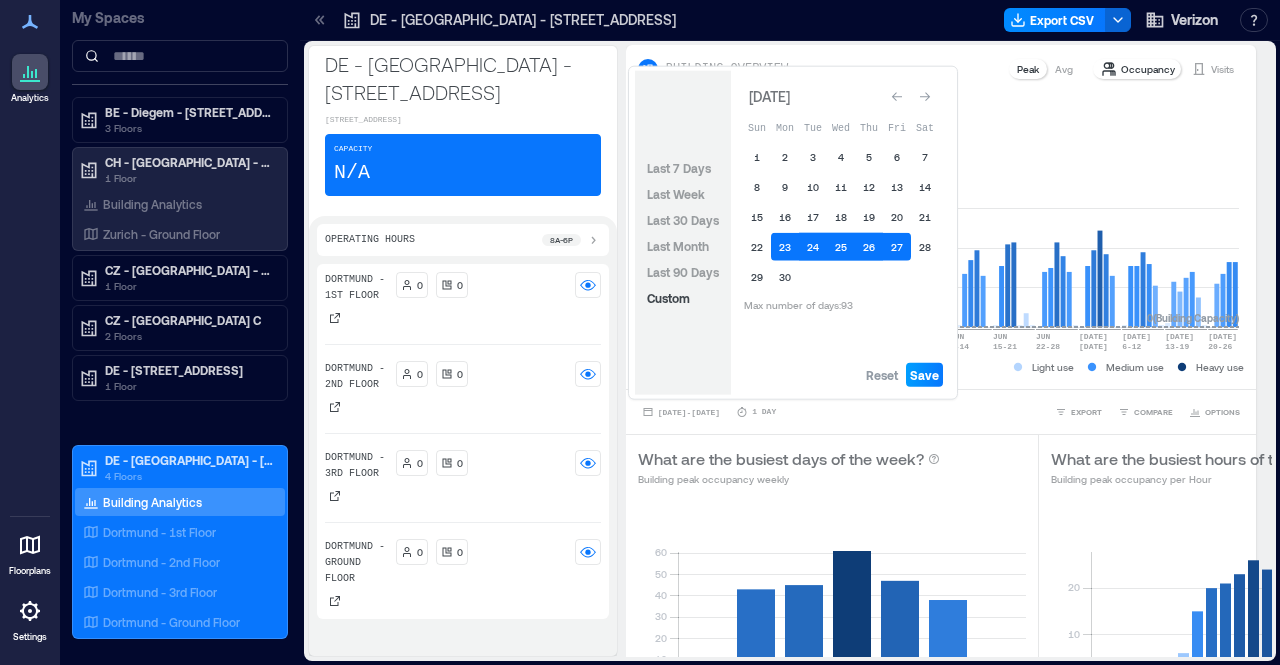 click on "Save" at bounding box center [924, 375] 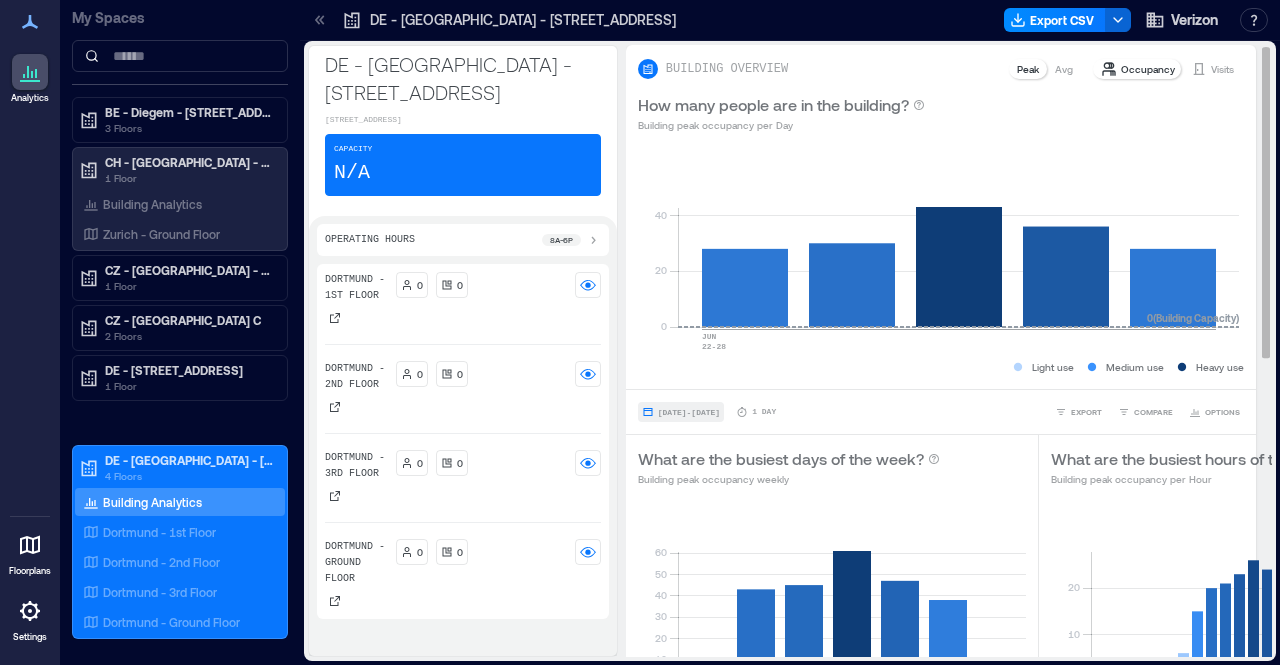 click on "[DATE]  -  [DATE]" at bounding box center (689, 412) 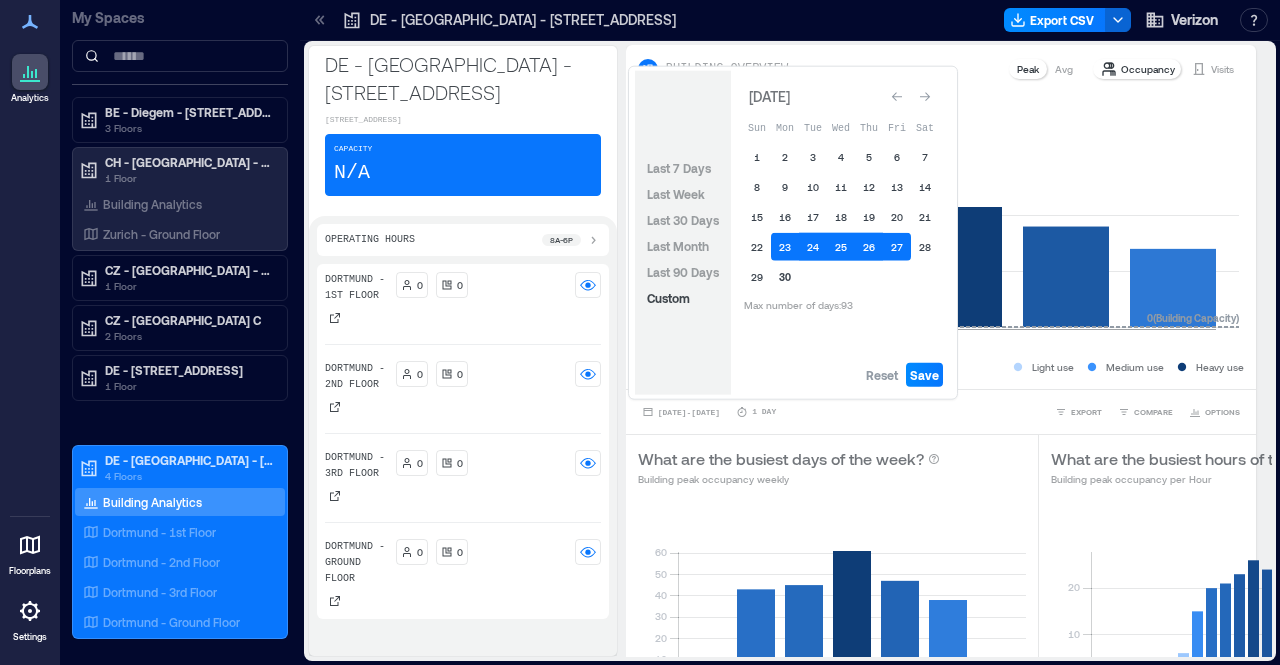 click on "30" at bounding box center [785, 277] 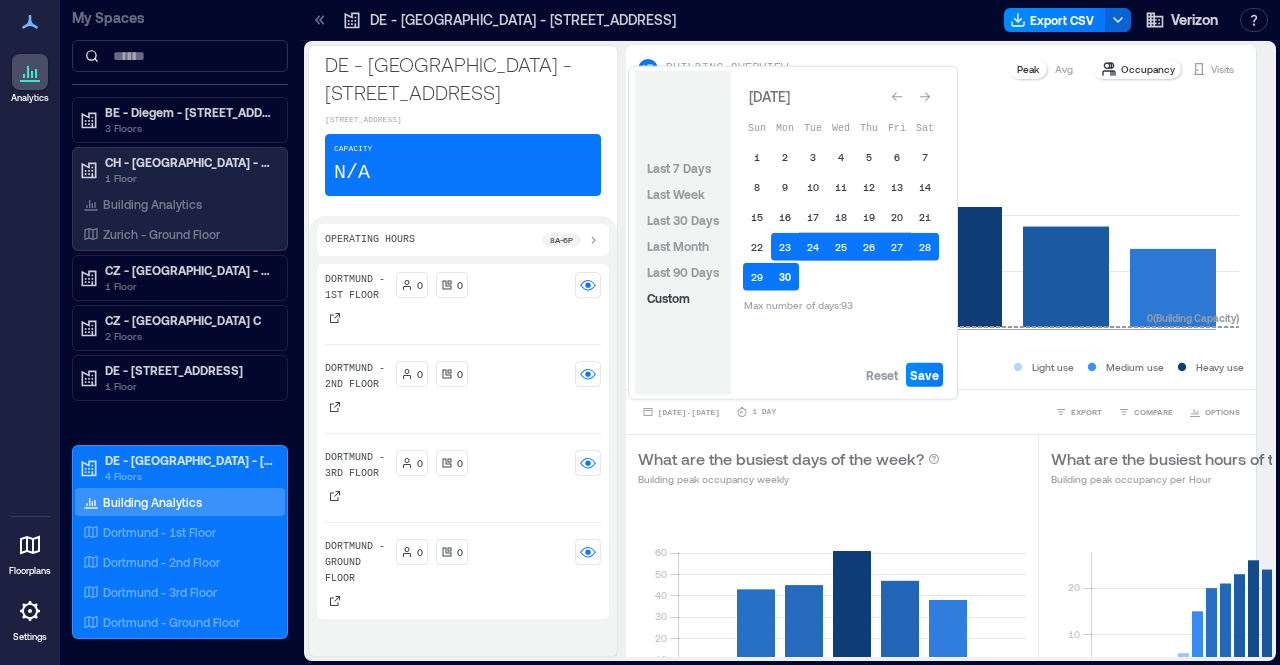 click on "30" at bounding box center [785, 277] 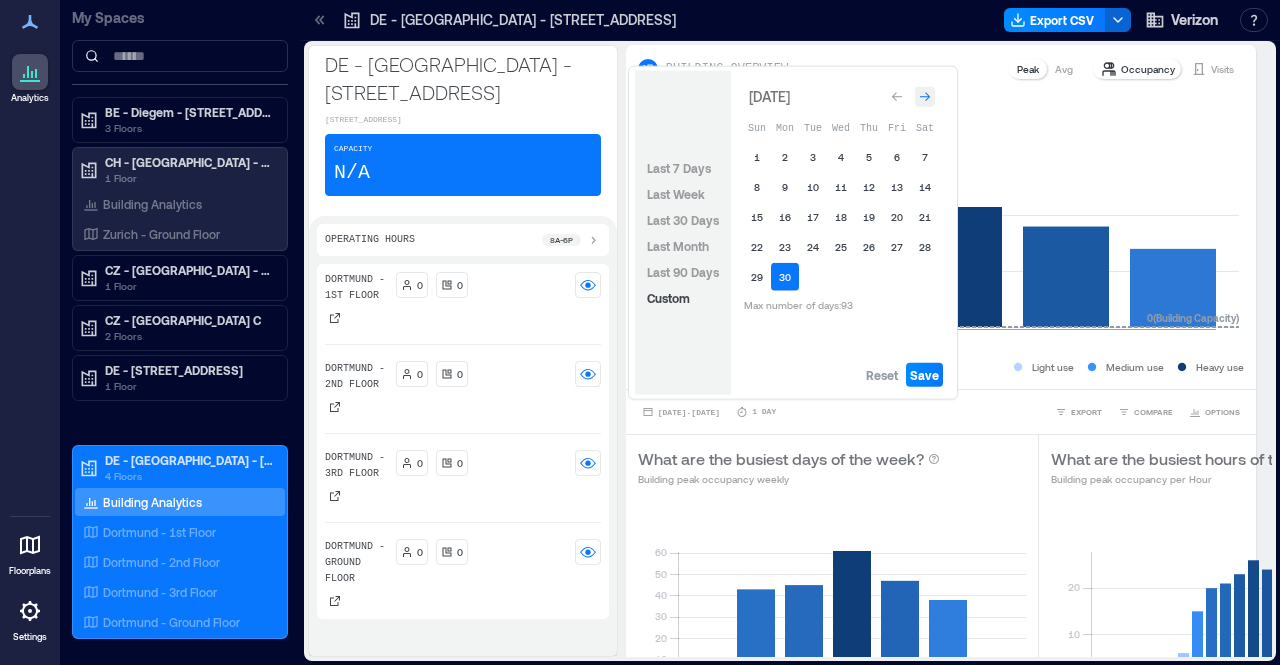 click at bounding box center (925, 97) 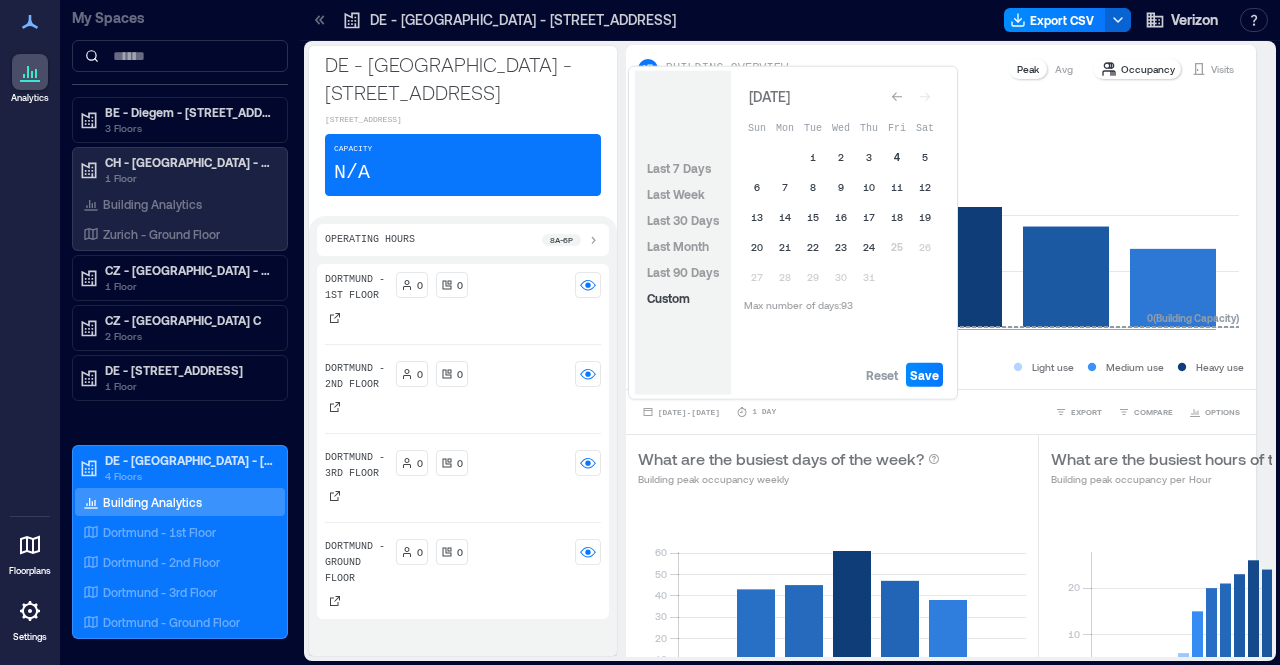 click on "4" at bounding box center [897, 157] 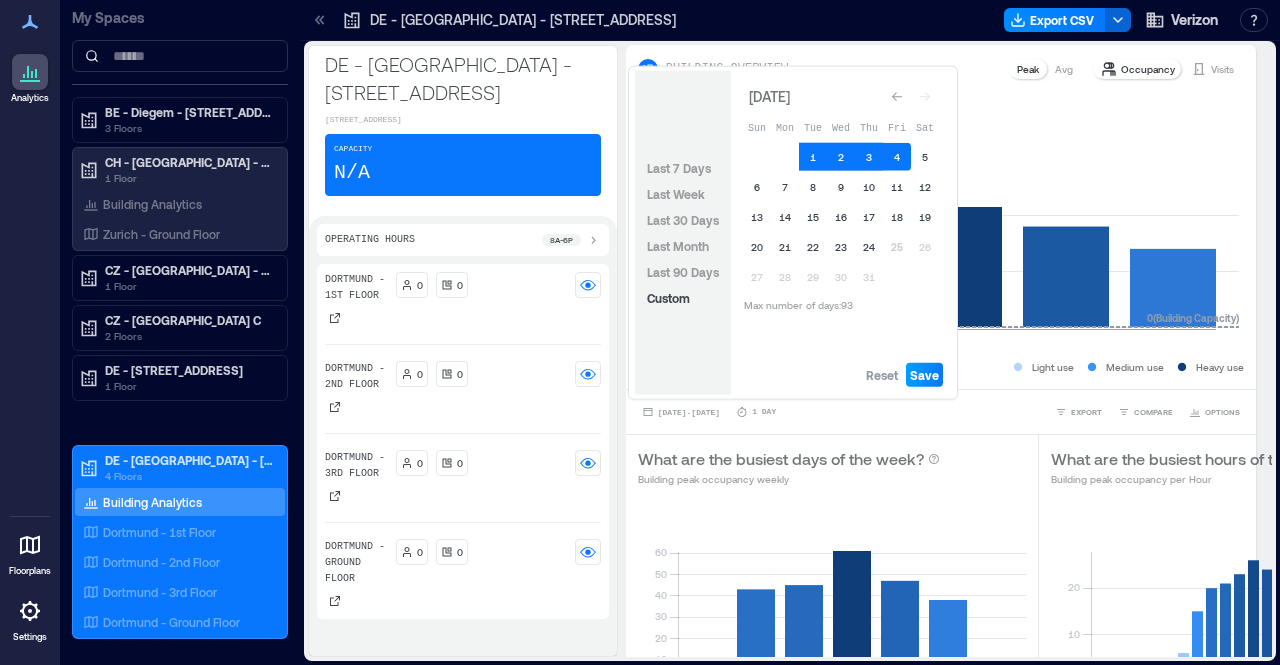 click on "Save" at bounding box center (924, 375) 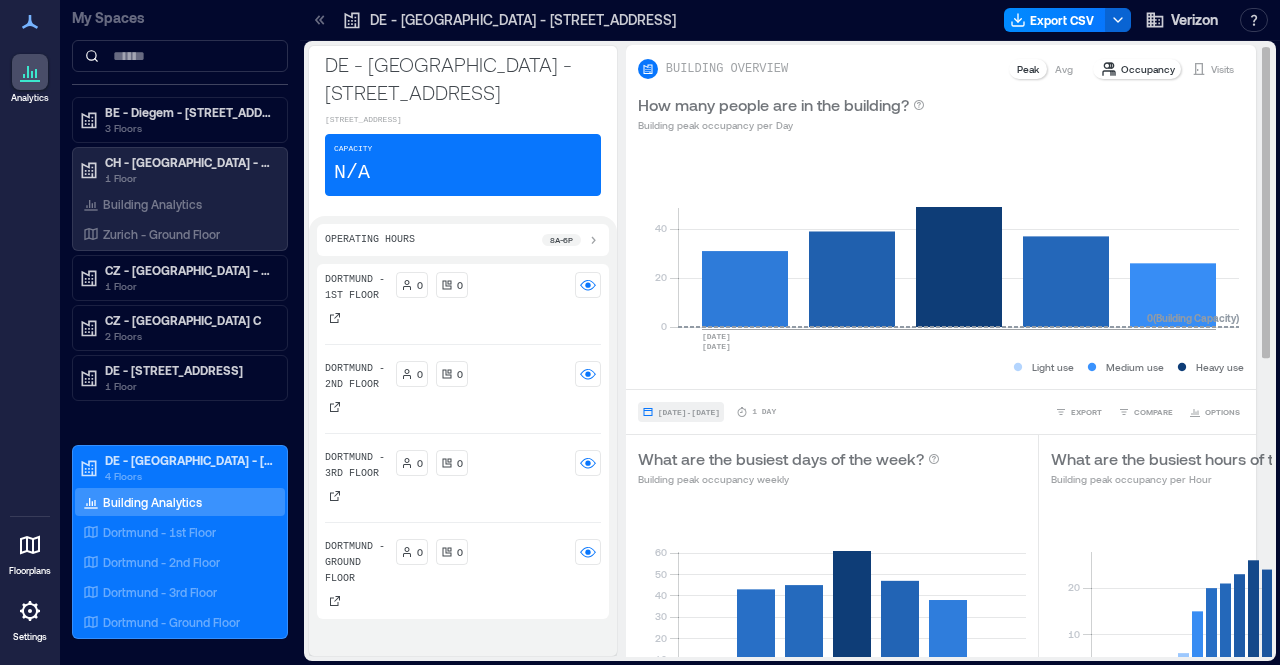 click on "[DATE]  -  [DATE]" at bounding box center [689, 412] 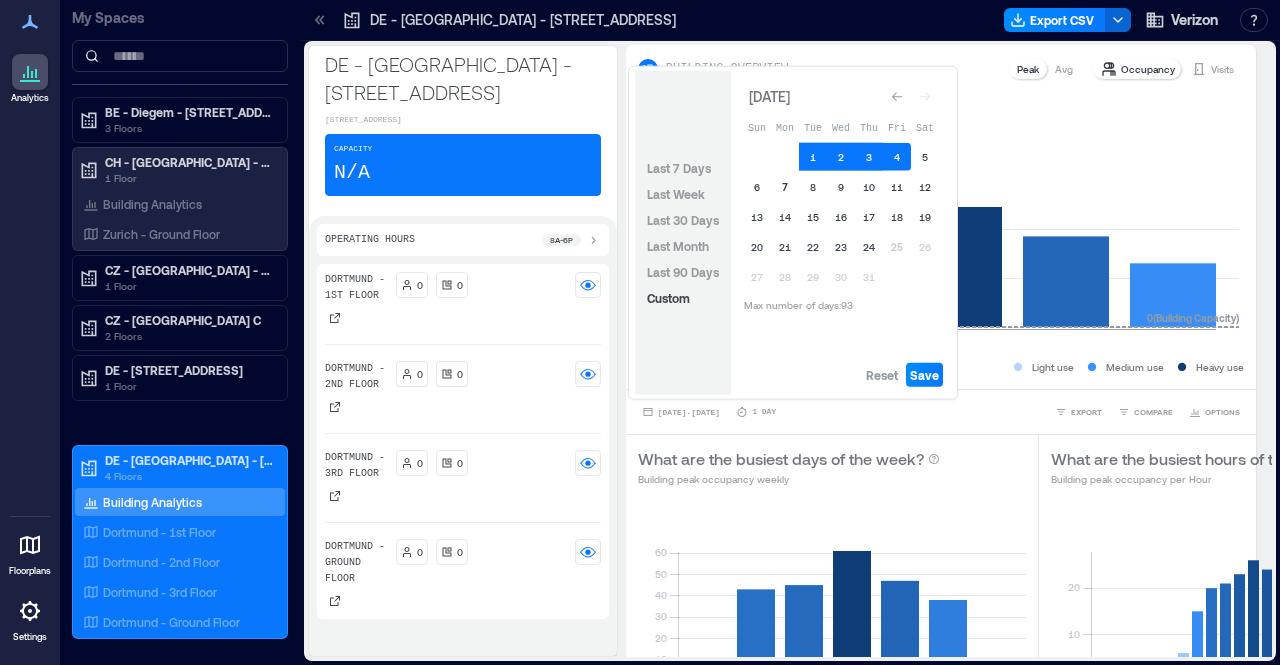 click on "7" at bounding box center [785, 187] 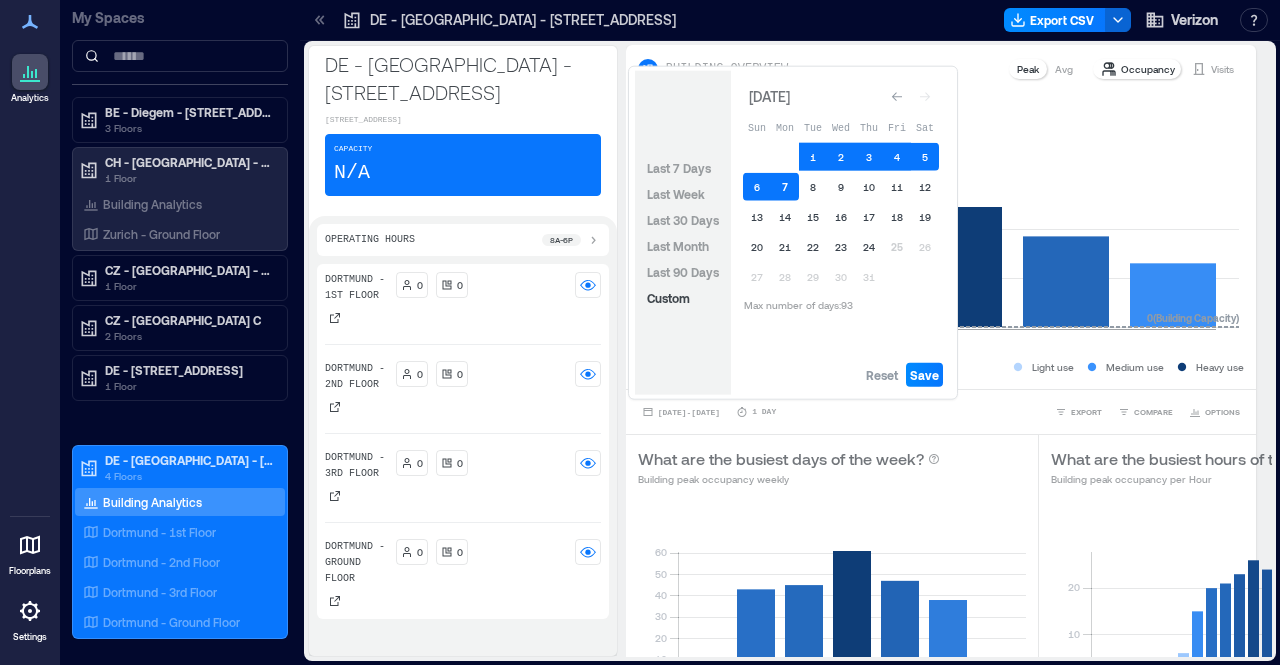 click on "7" at bounding box center [785, 187] 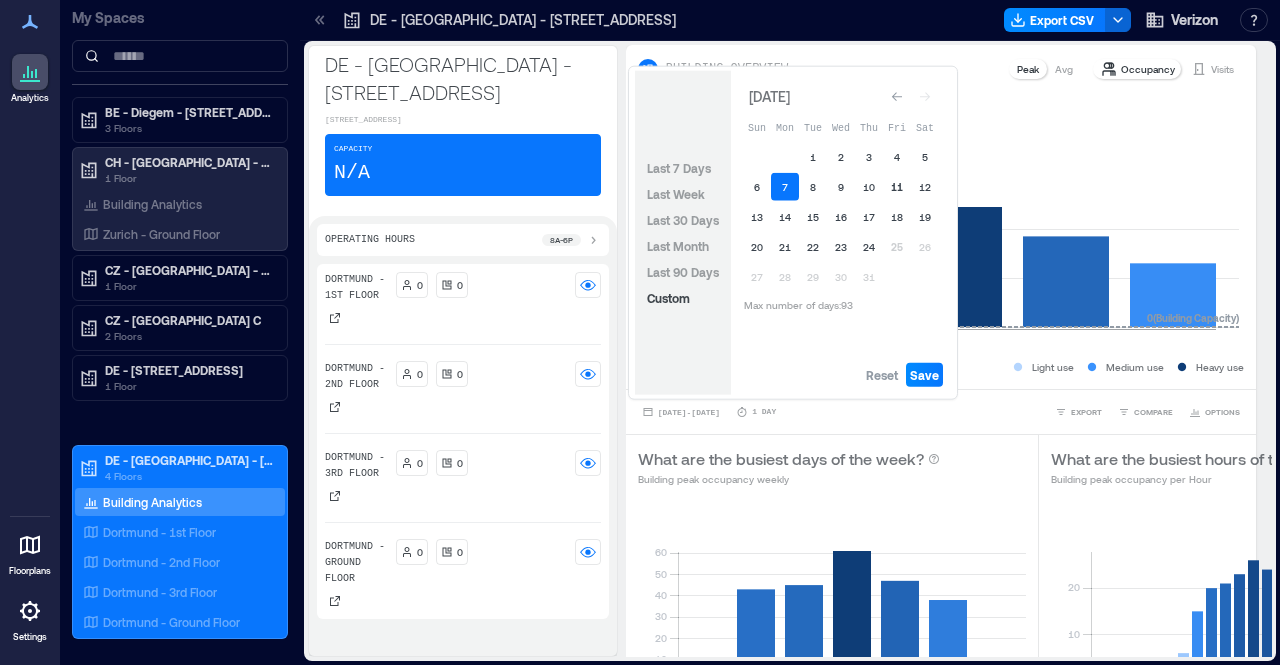 click on "11" at bounding box center [897, 187] 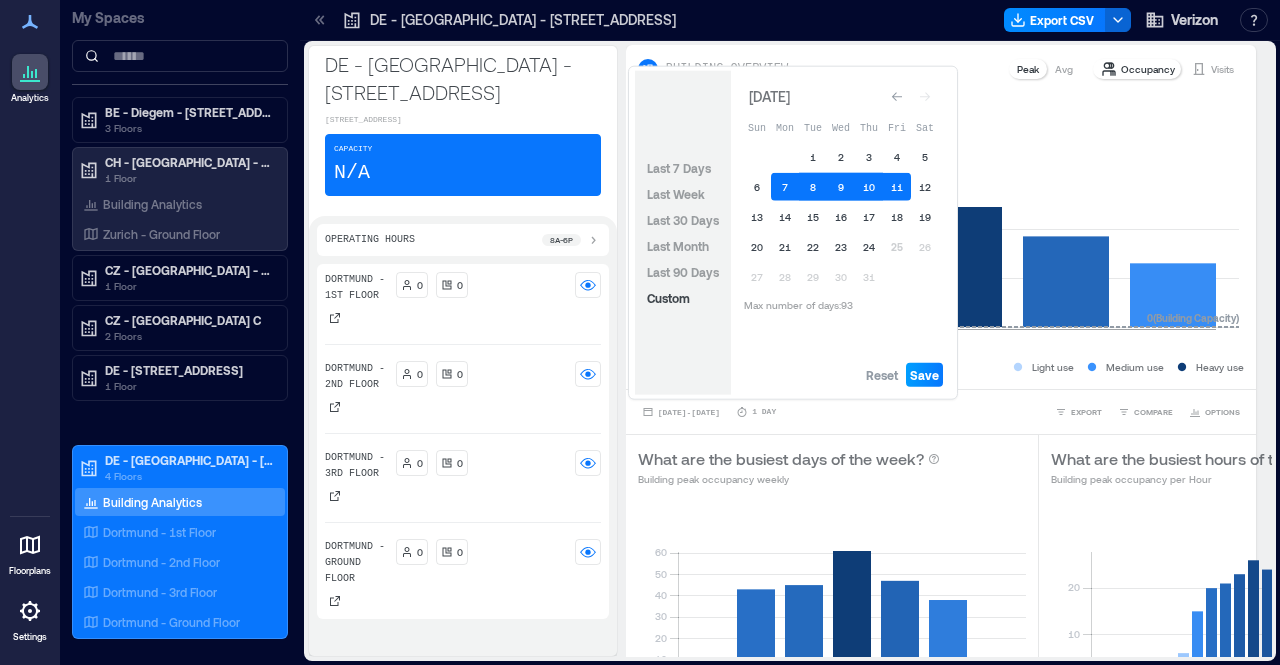 click on "Save" at bounding box center (924, 375) 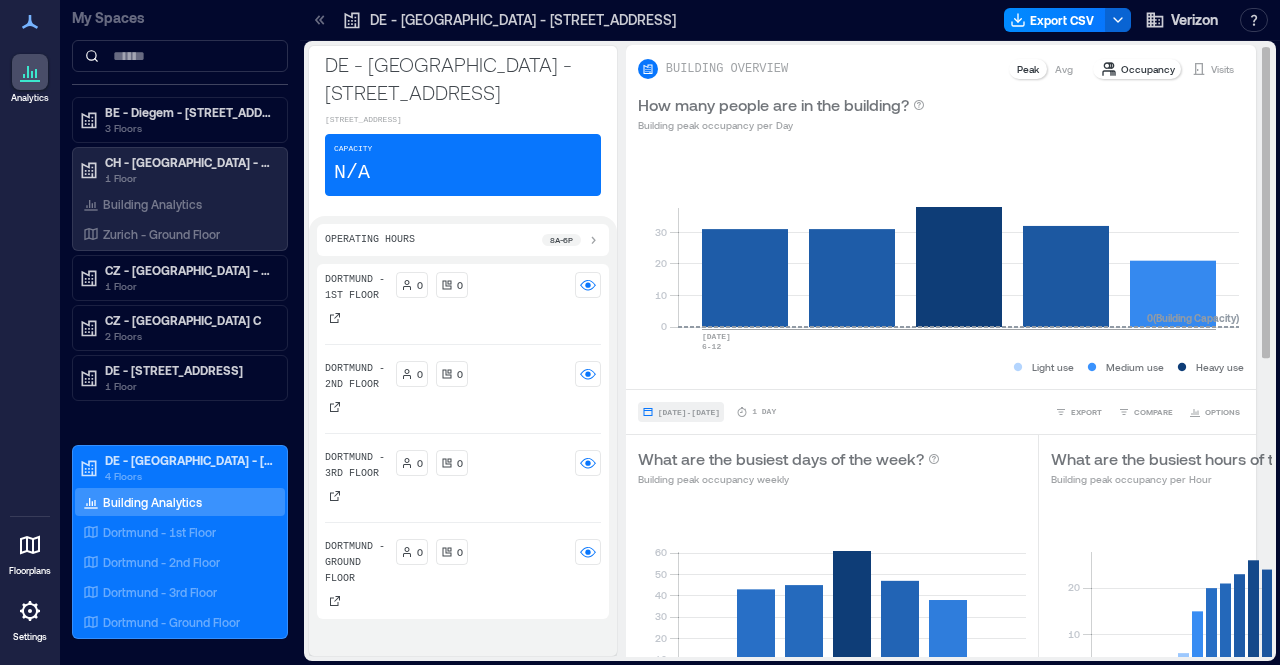 click on "[DATE]  -  [DATE]" at bounding box center [689, 412] 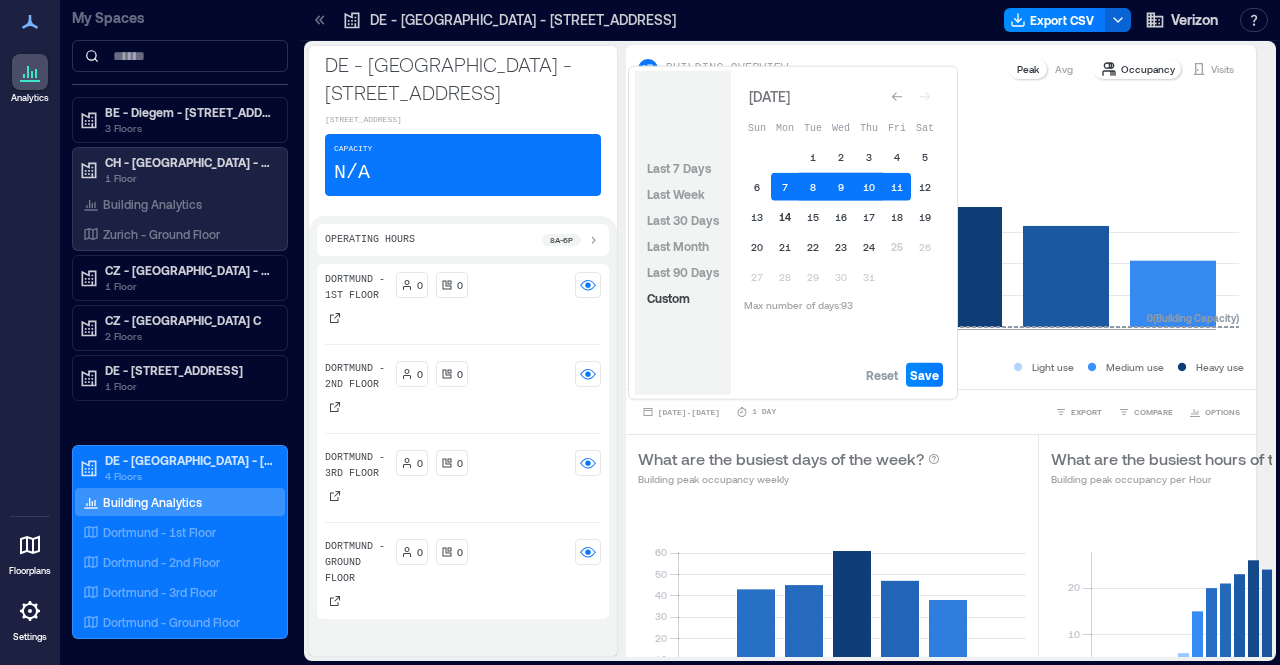 click on "14" at bounding box center (785, 217) 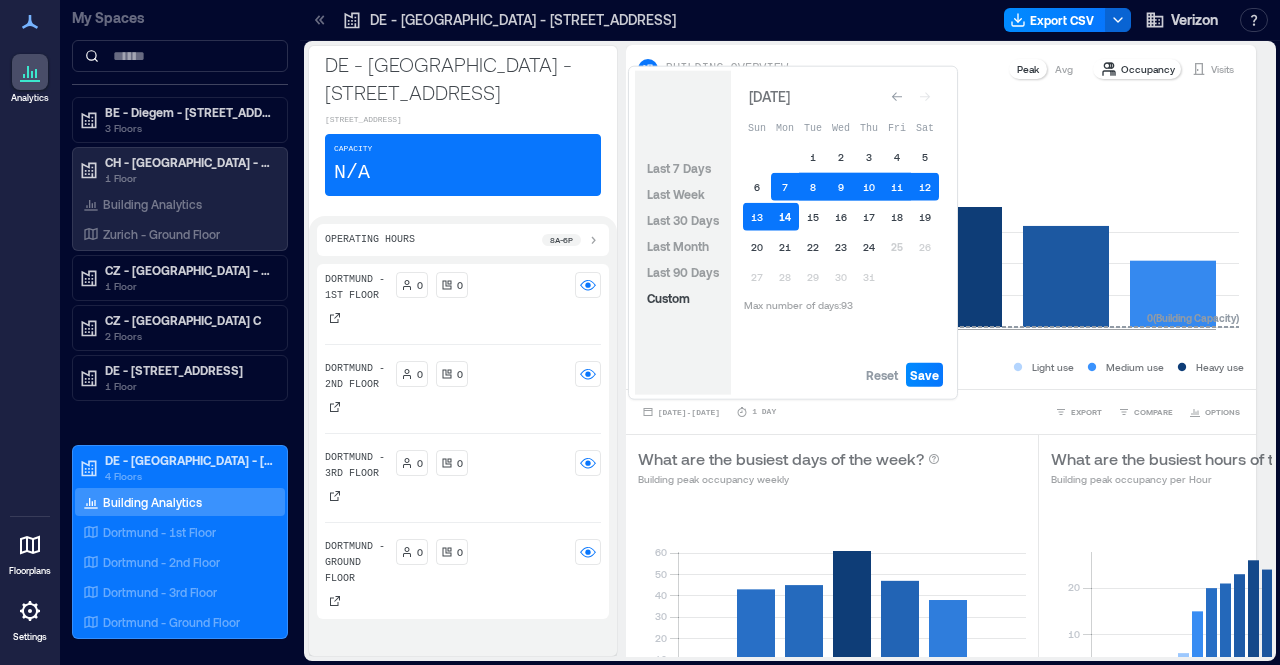 click on "14" at bounding box center (785, 217) 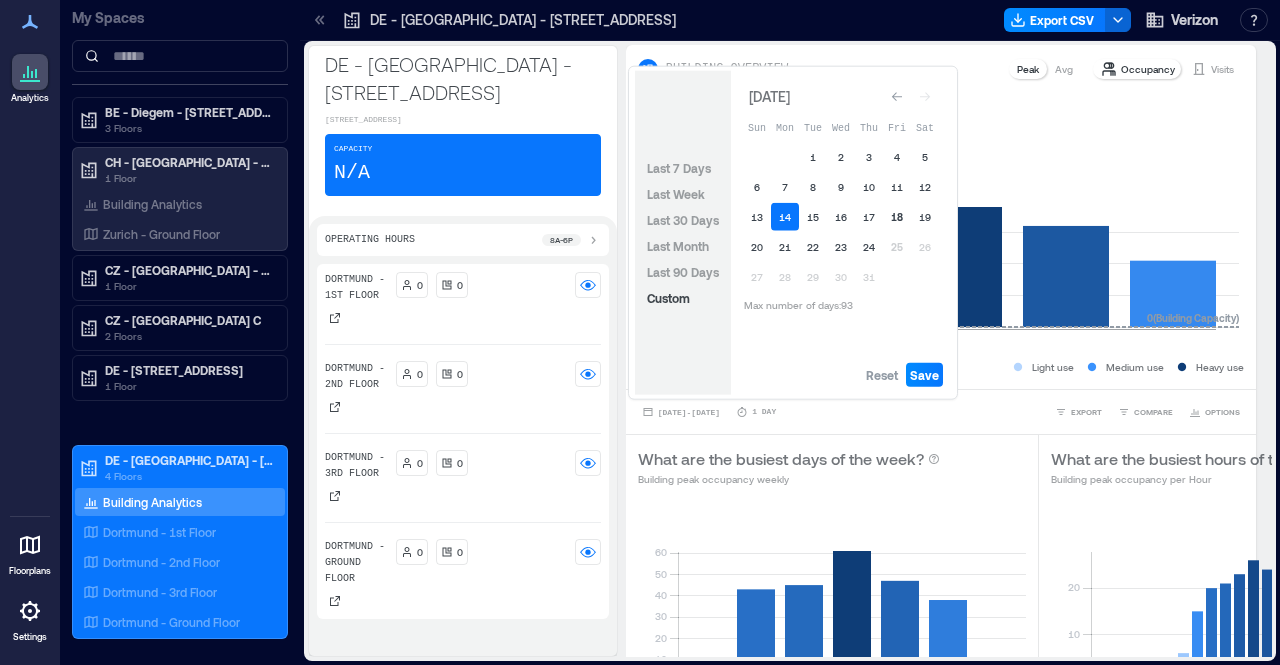 click on "18" at bounding box center (897, 217) 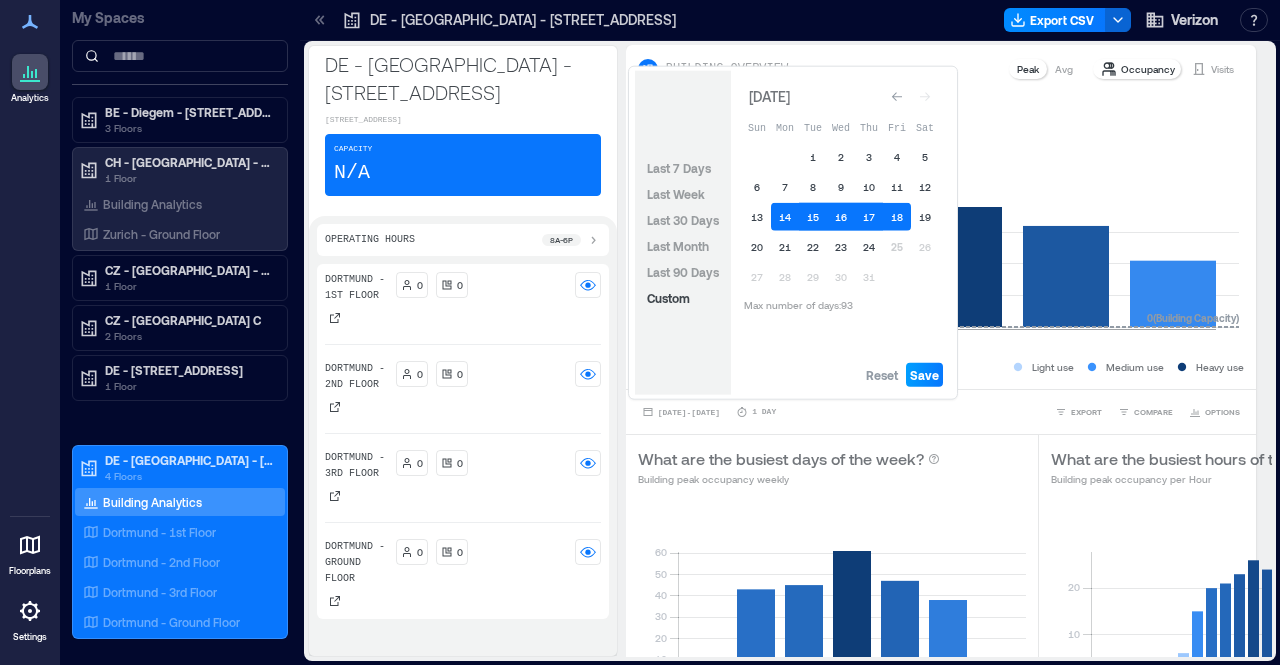 click on "Save" at bounding box center (924, 375) 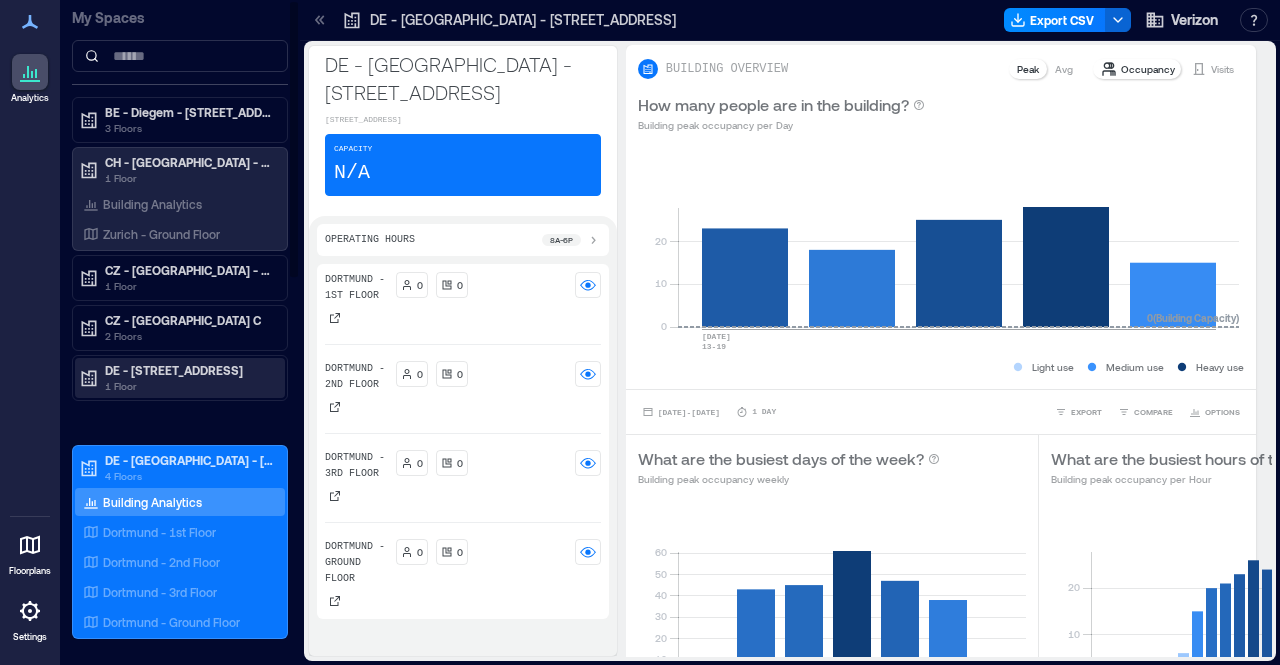 click on "DE - [STREET_ADDRESS]" at bounding box center [189, 370] 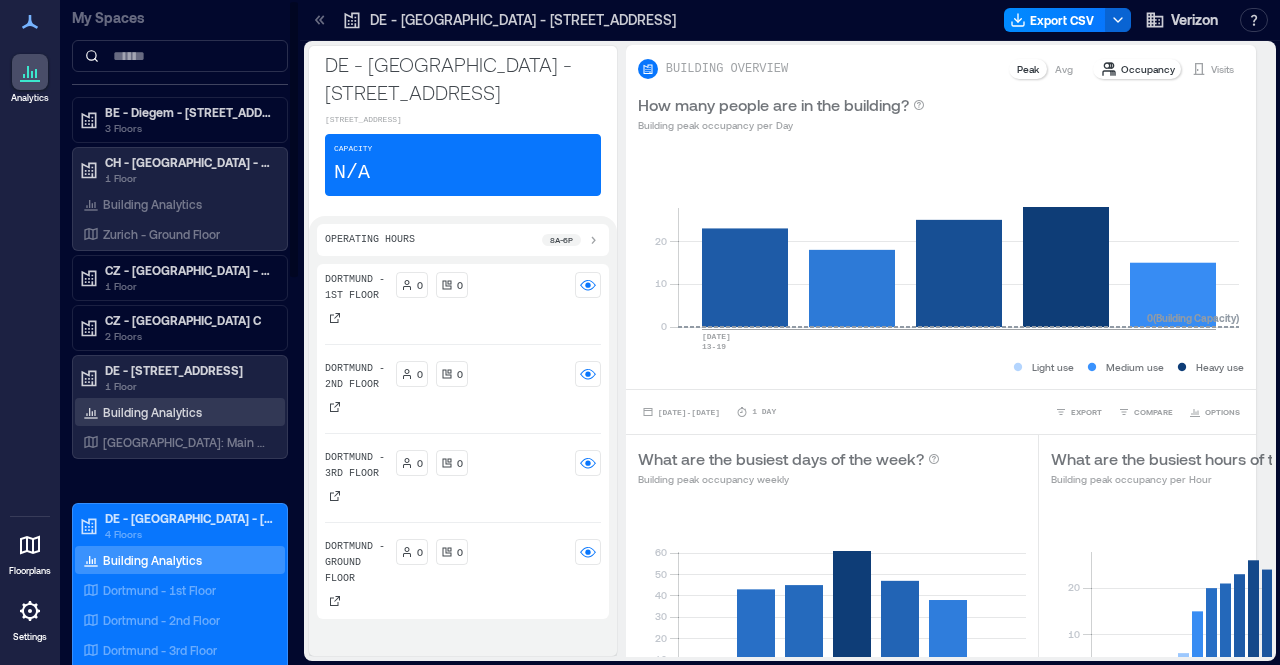 click on "Building Analytics" at bounding box center [152, 412] 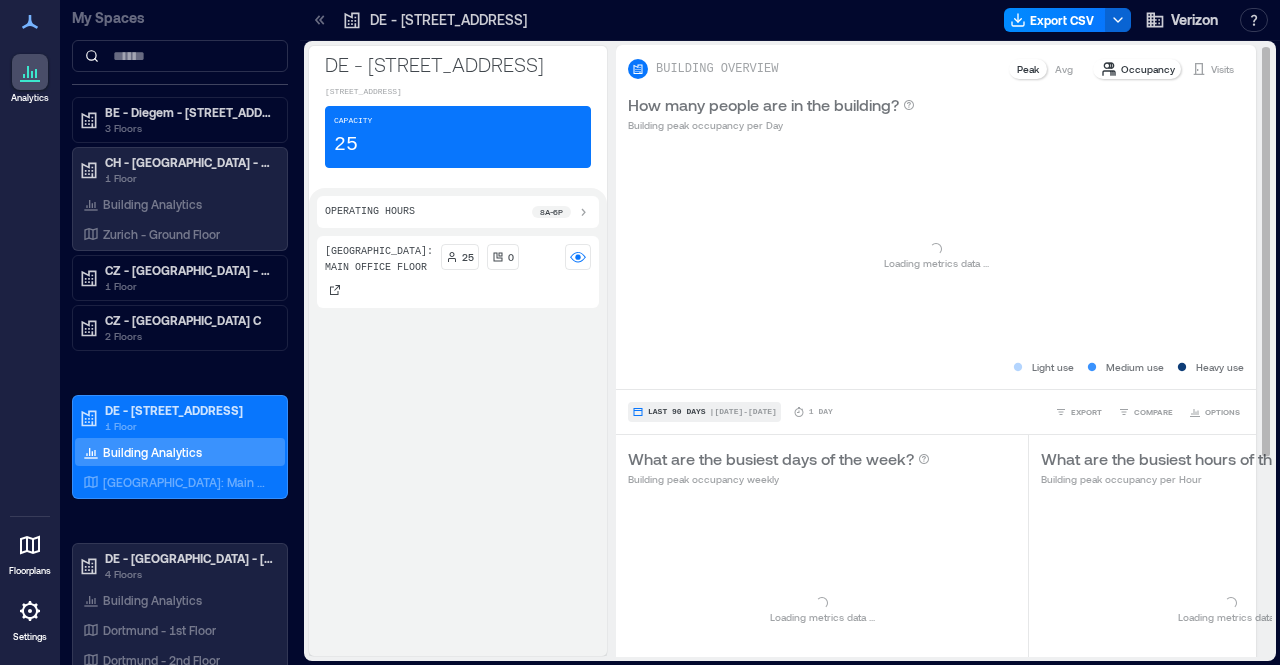 click on "|  [DATE]  -  [DATE]" at bounding box center [743, 412] 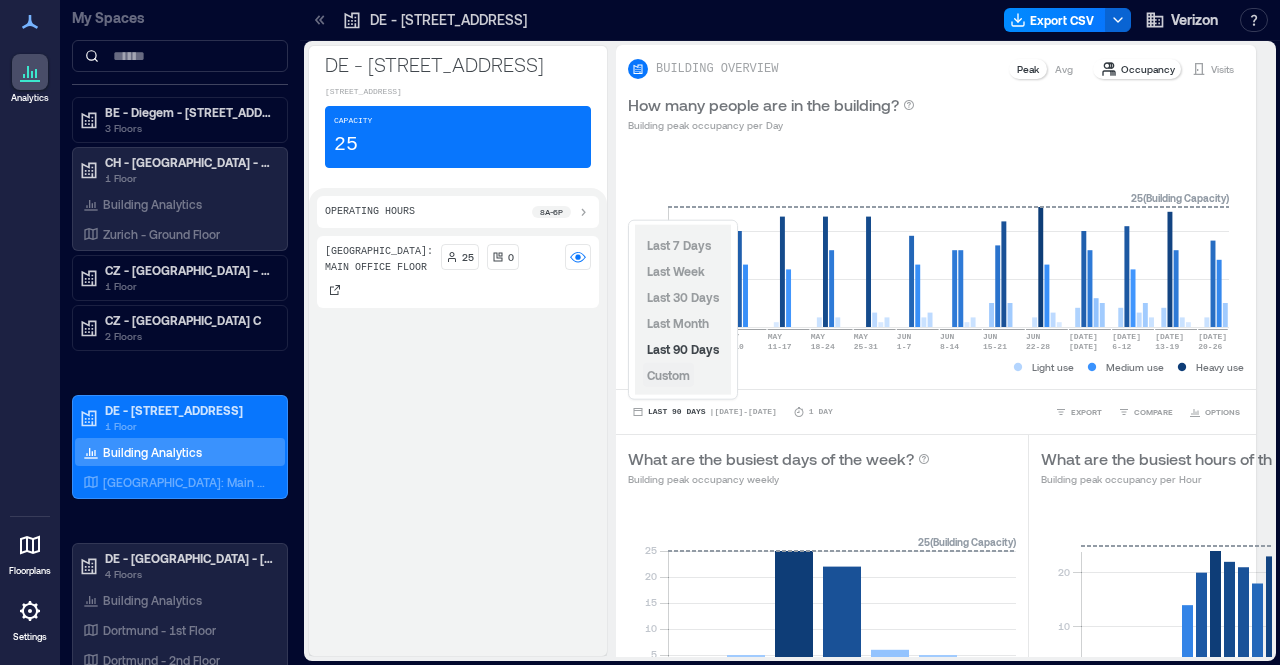 click on "Custom" at bounding box center [668, 375] 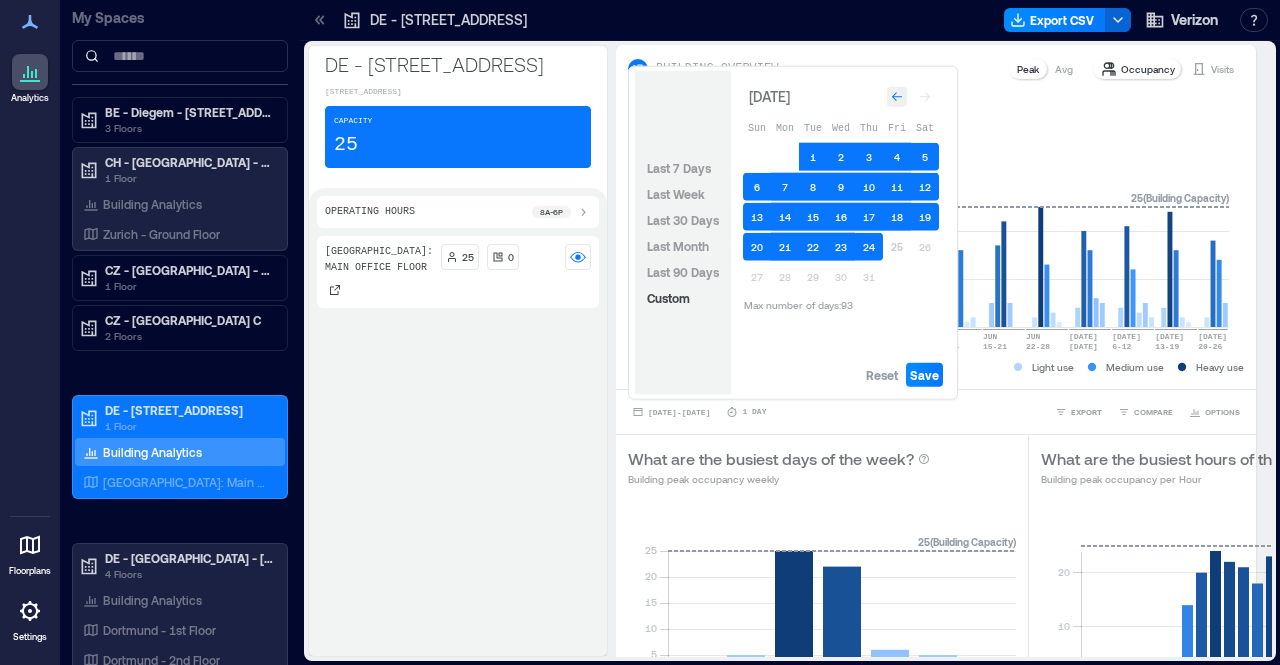 click 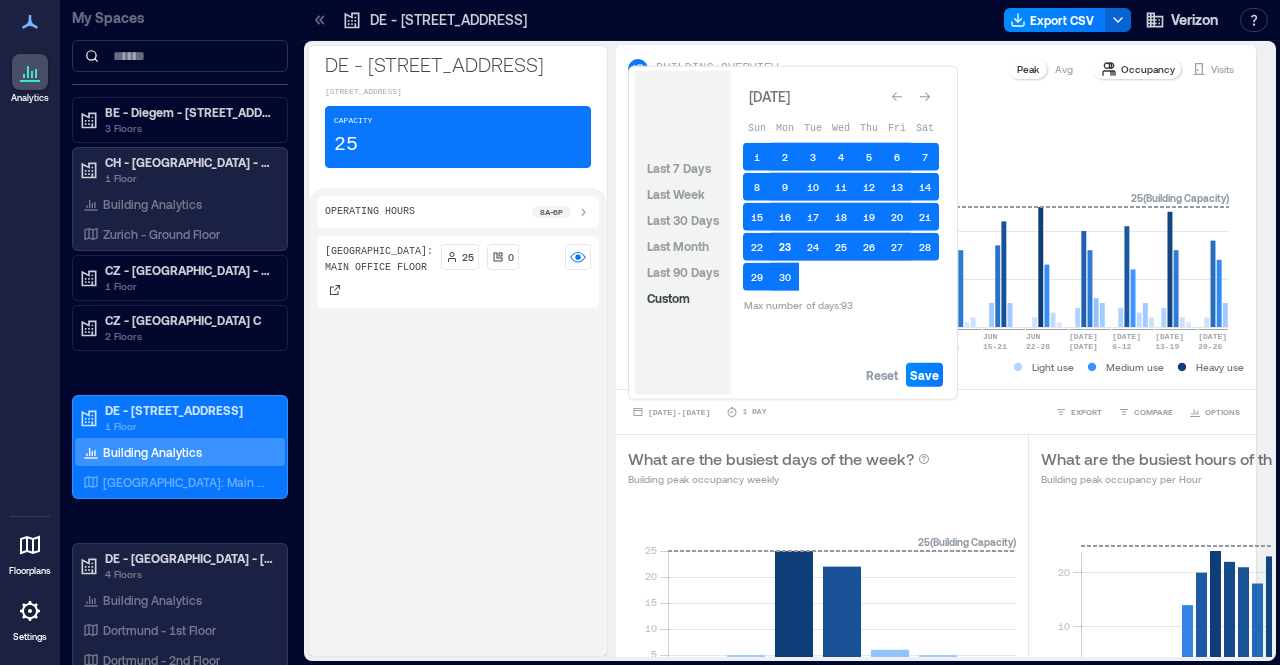 click on "23" at bounding box center (785, 247) 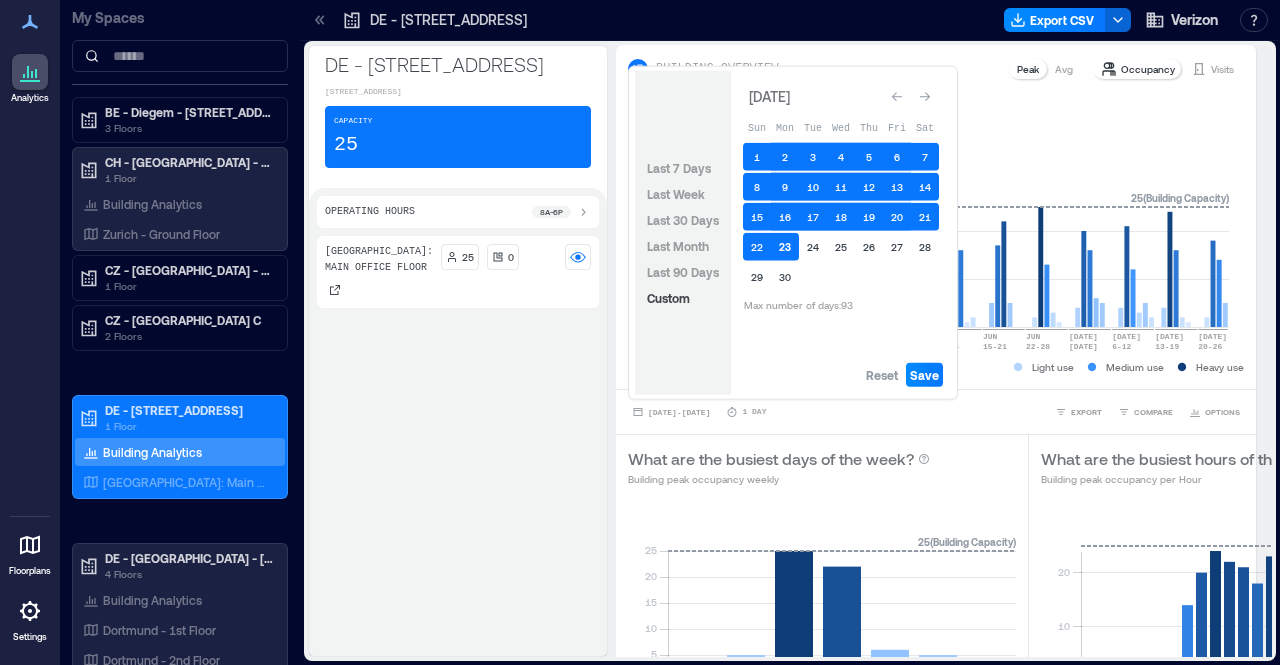 click on "23" at bounding box center [785, 247] 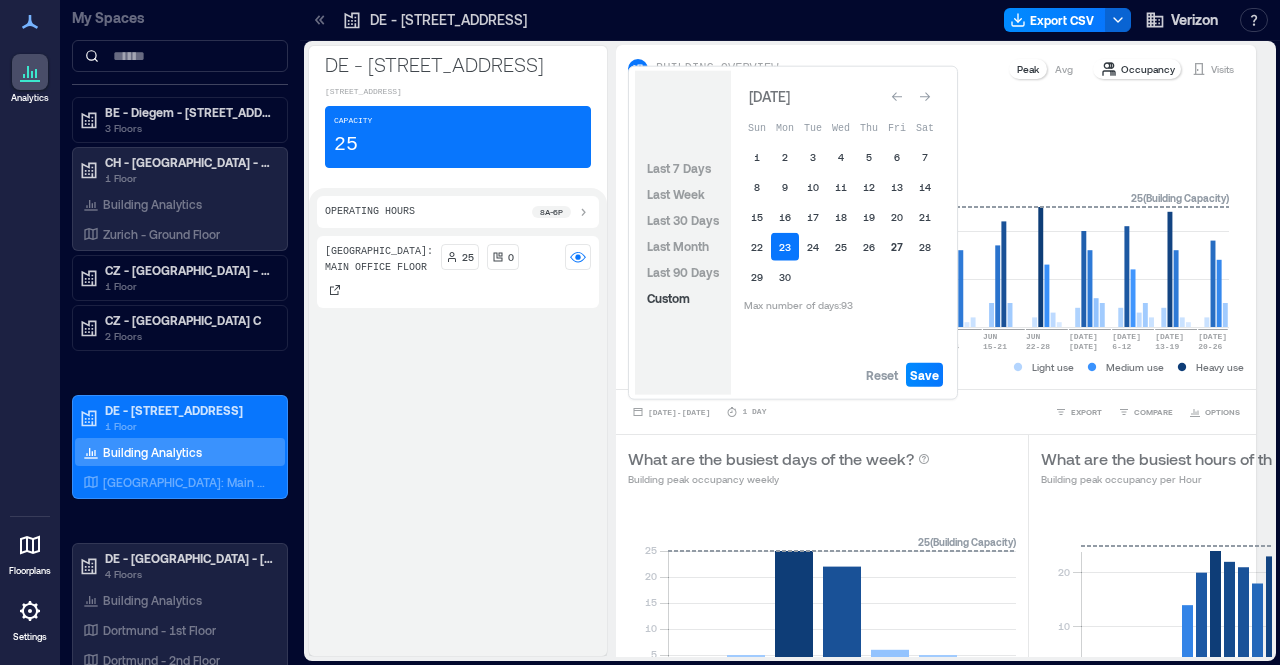 click on "27" at bounding box center [897, 247] 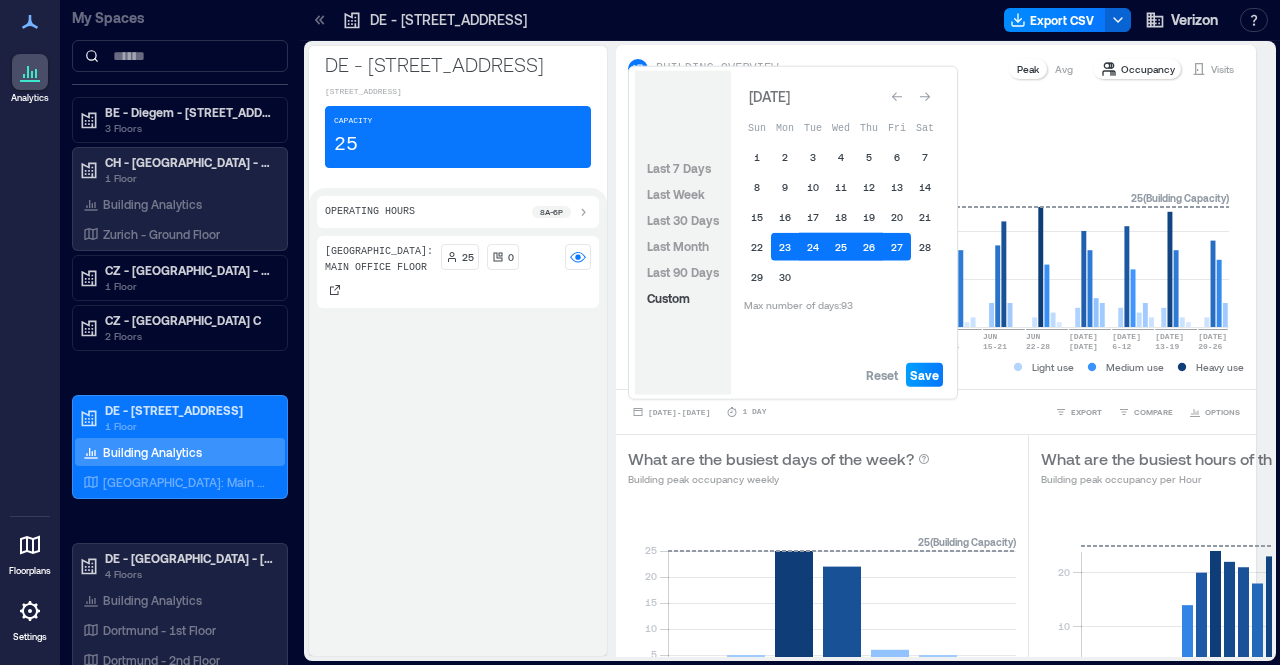 click on "Save" at bounding box center (924, 375) 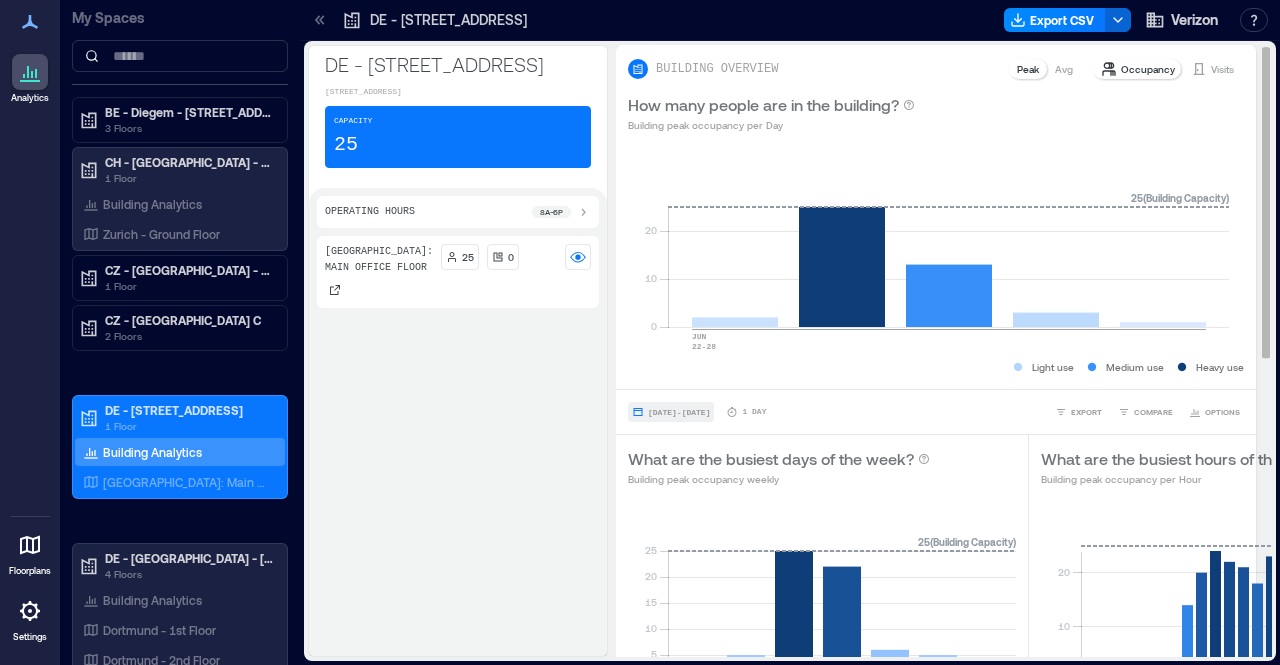 click on "[DATE]  -  [DATE]" at bounding box center [679, 412] 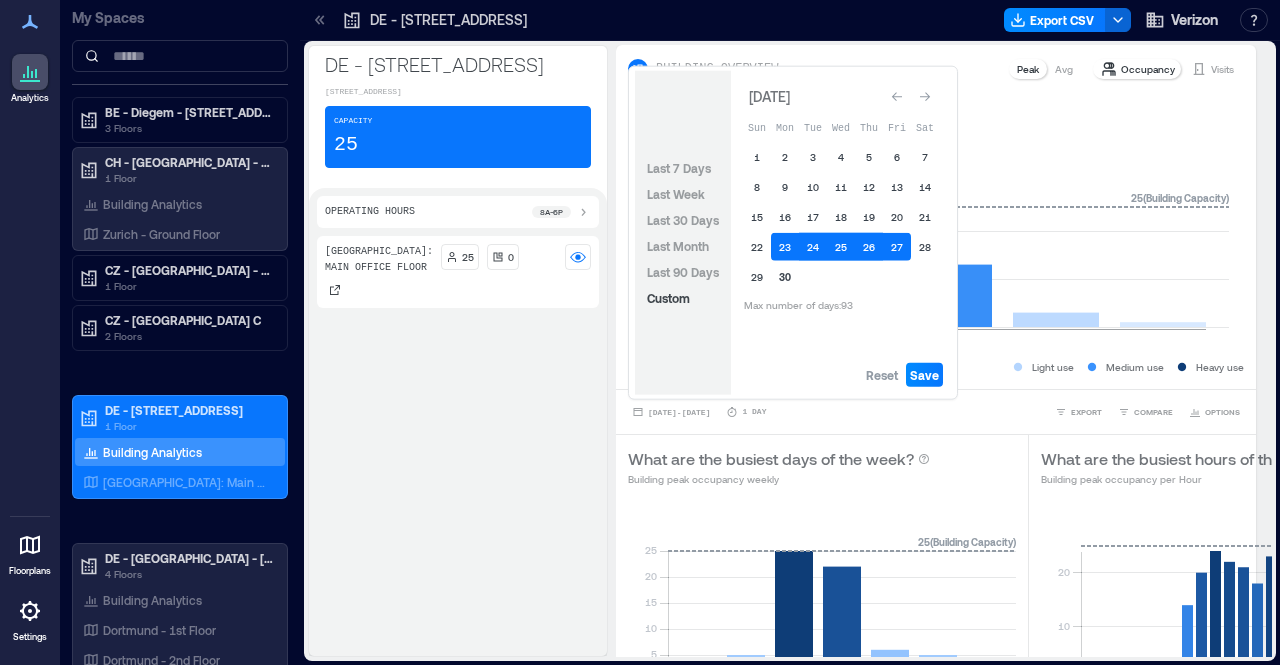 click on "30" at bounding box center (785, 277) 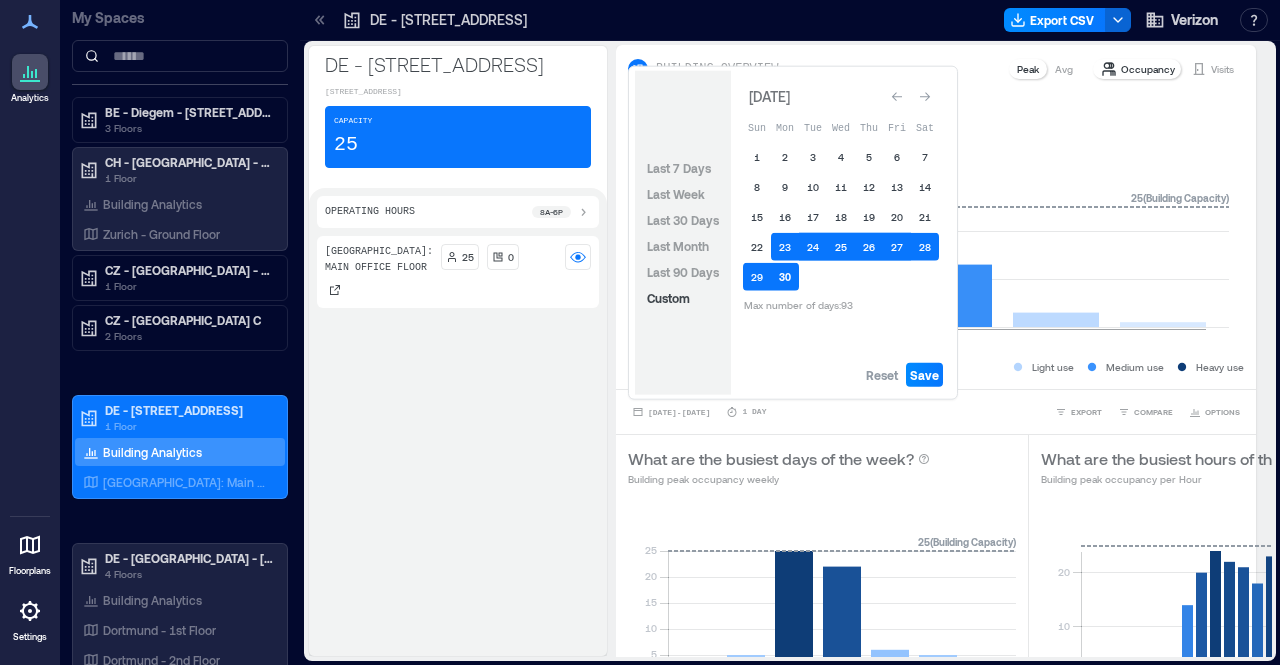 click on "30" at bounding box center (785, 277) 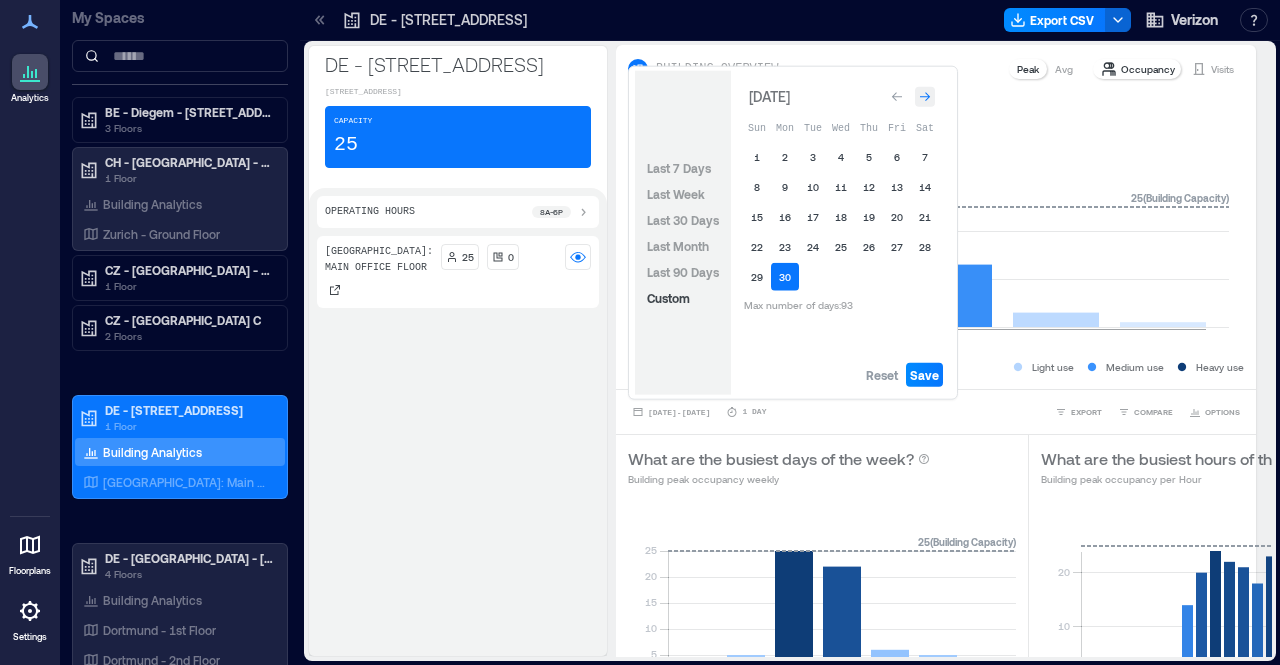 click 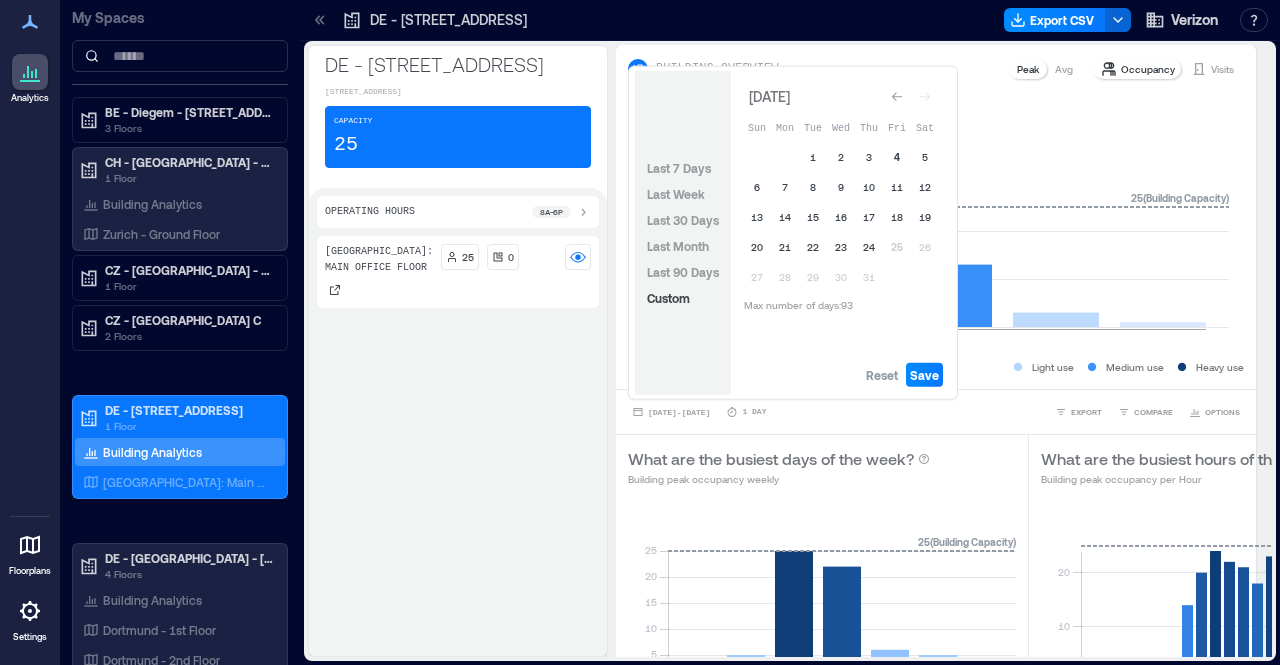 click on "4" at bounding box center (897, 157) 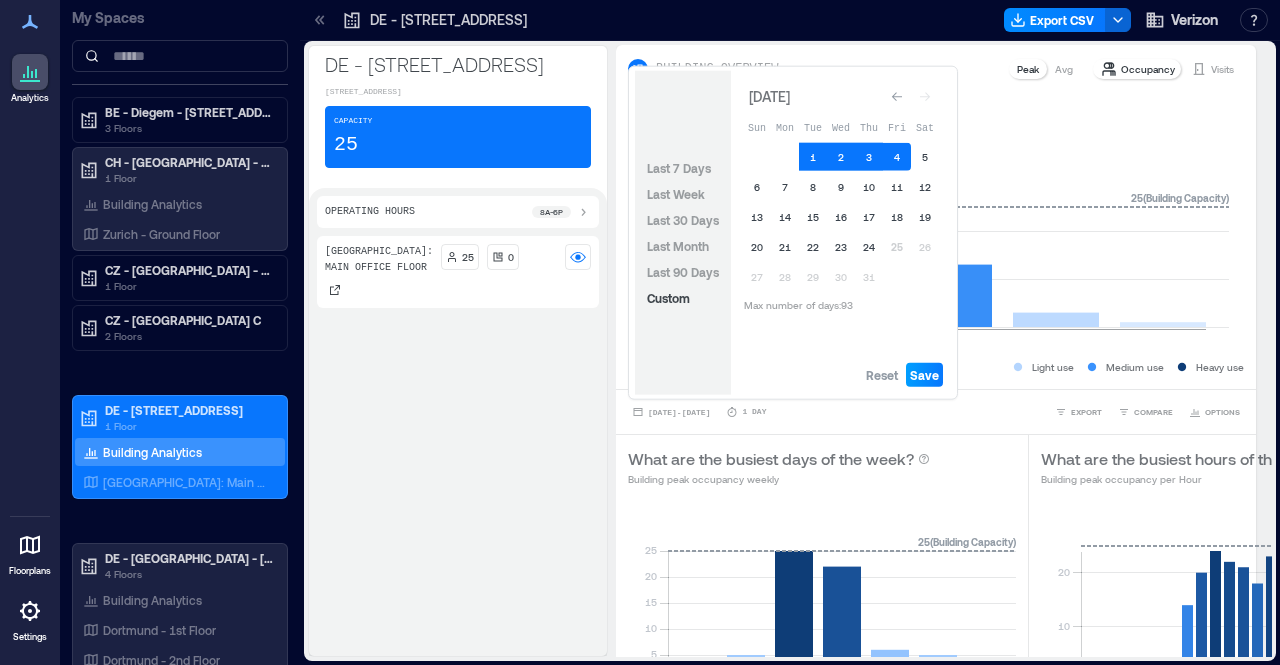 click on "Save" at bounding box center (924, 375) 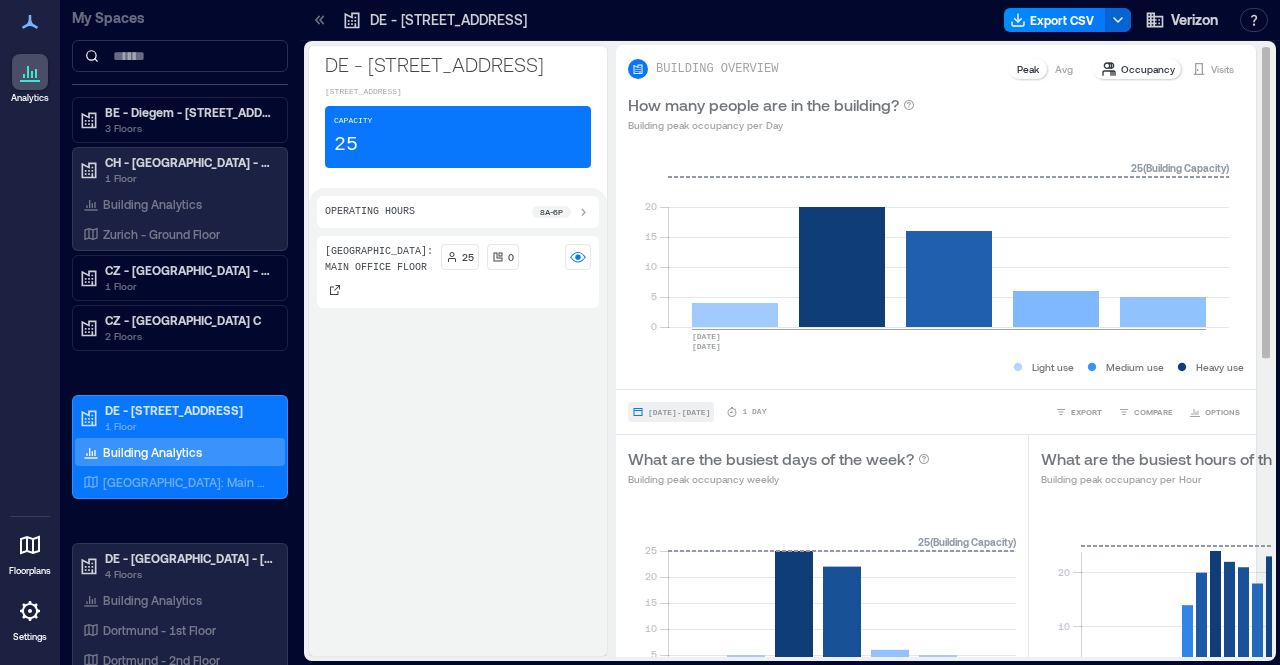 click on "[DATE]  -  [DATE]" at bounding box center [679, 412] 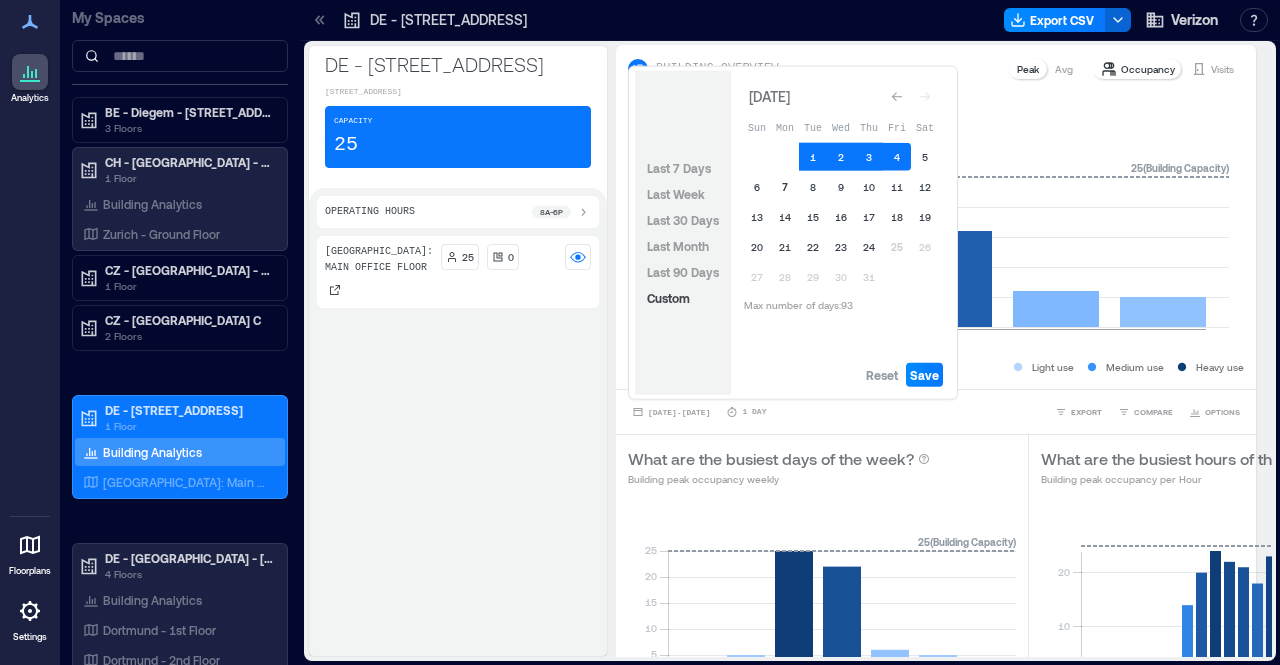 click on "7" at bounding box center (785, 187) 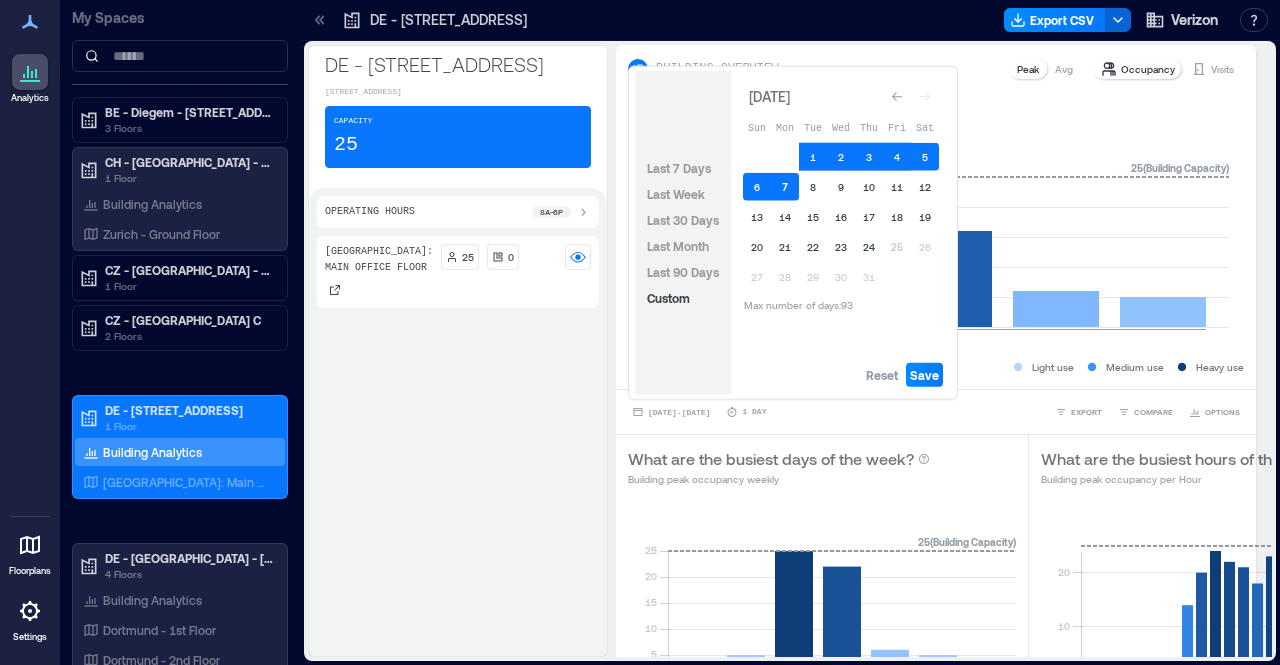 click on "7" at bounding box center (785, 187) 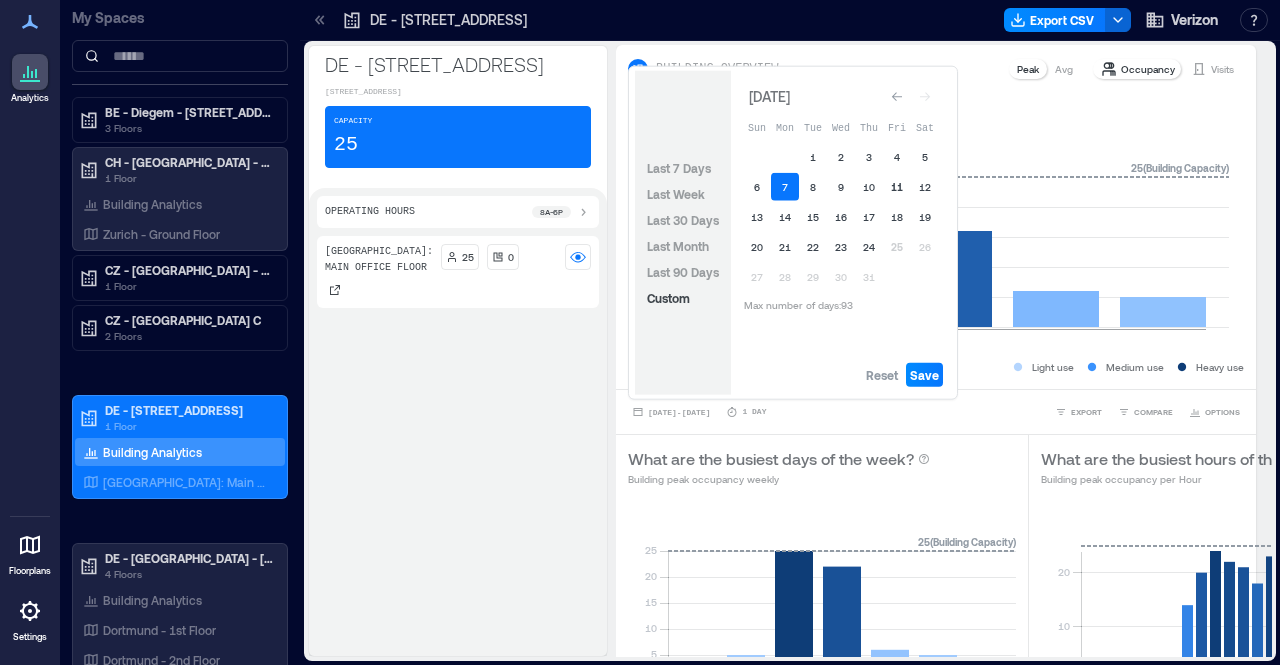 click on "11" at bounding box center [897, 187] 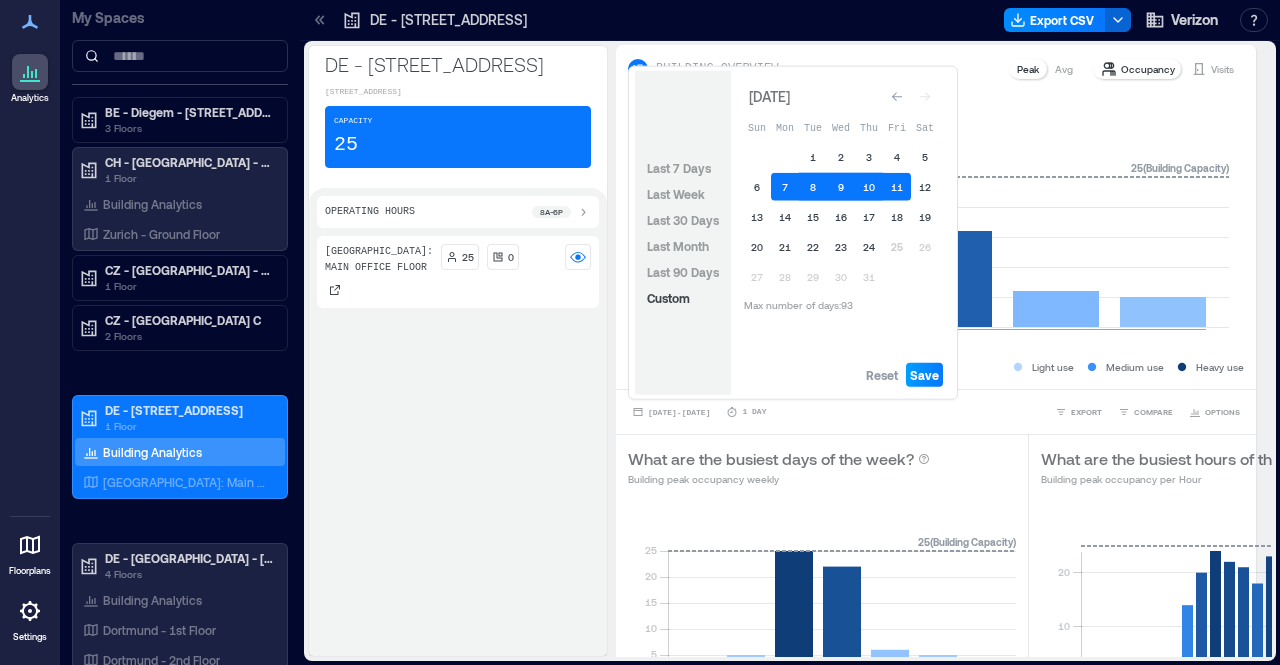 click on "Save" at bounding box center (924, 375) 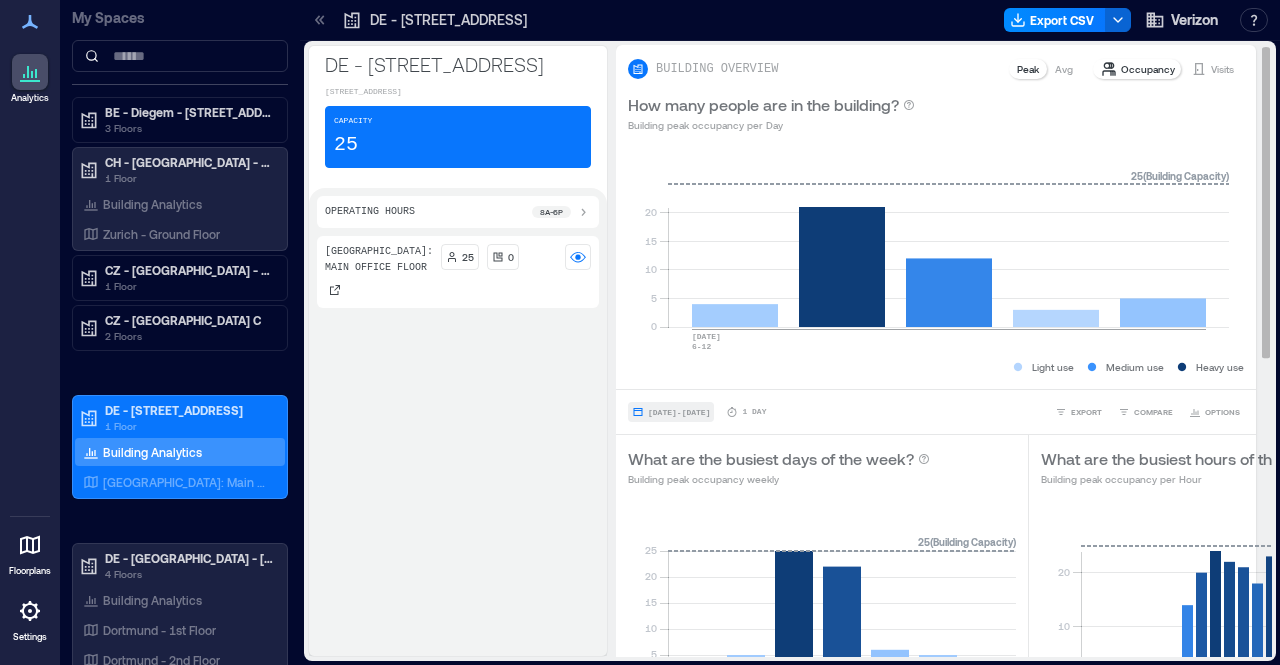 click on "[DATE]  -  [DATE]" at bounding box center (679, 412) 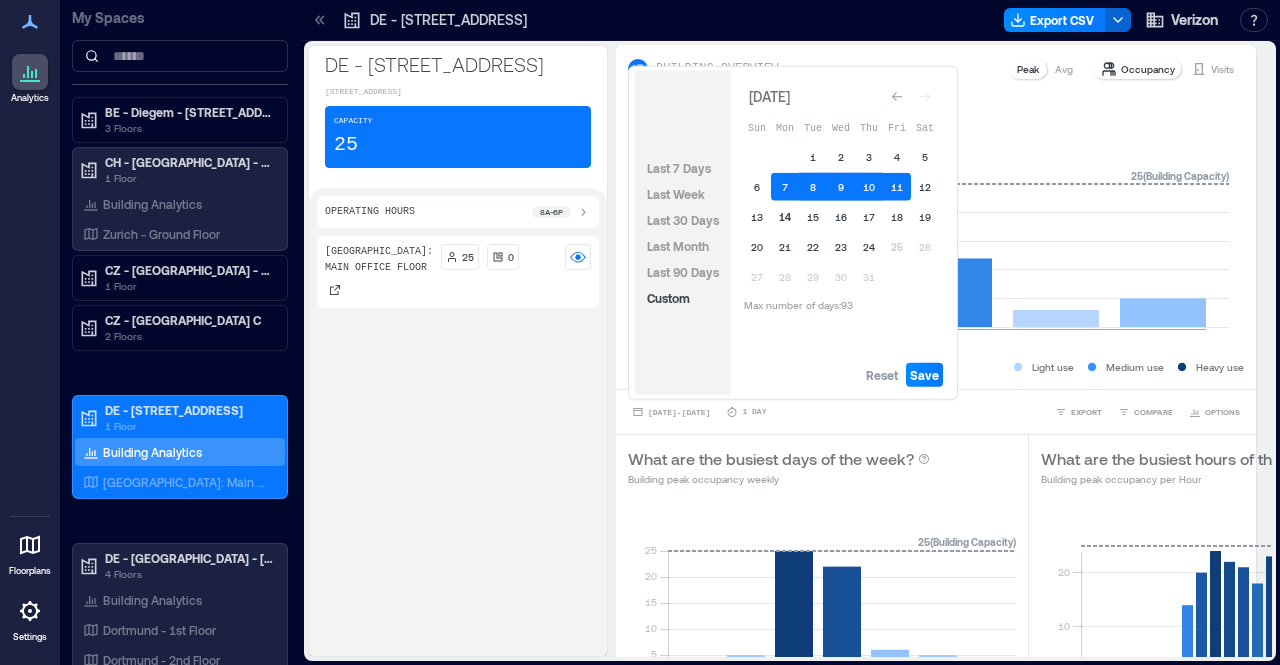 click on "14" at bounding box center [785, 217] 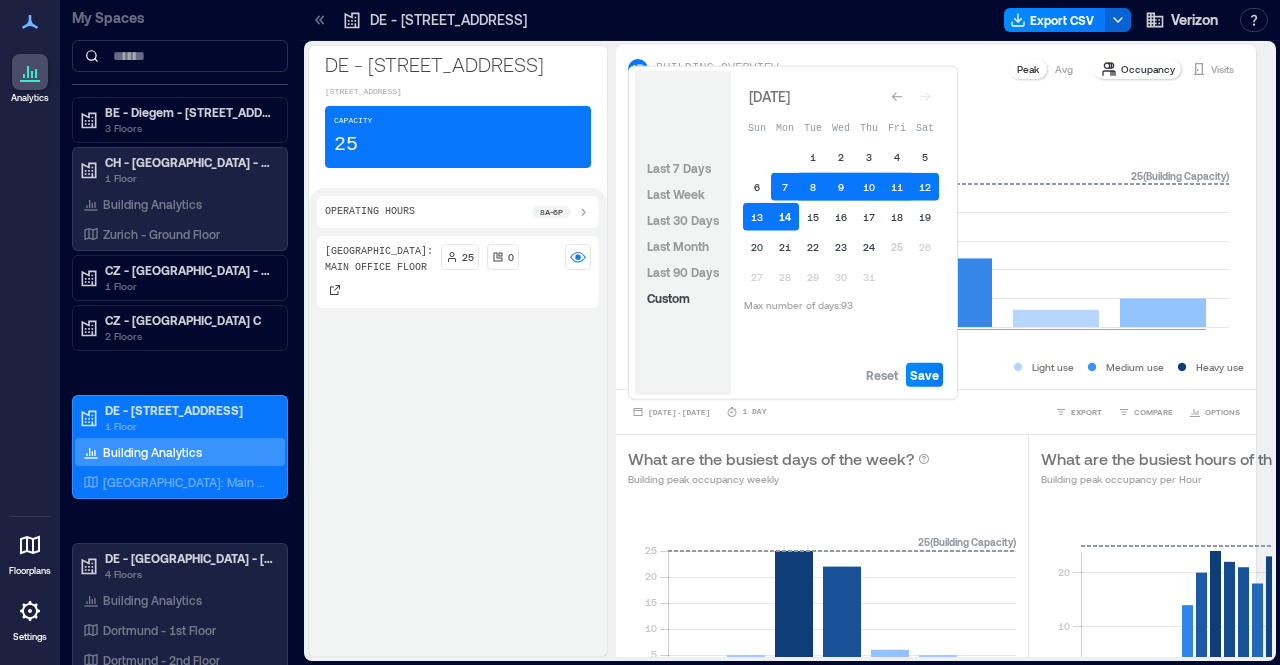 click on "14" at bounding box center [785, 217] 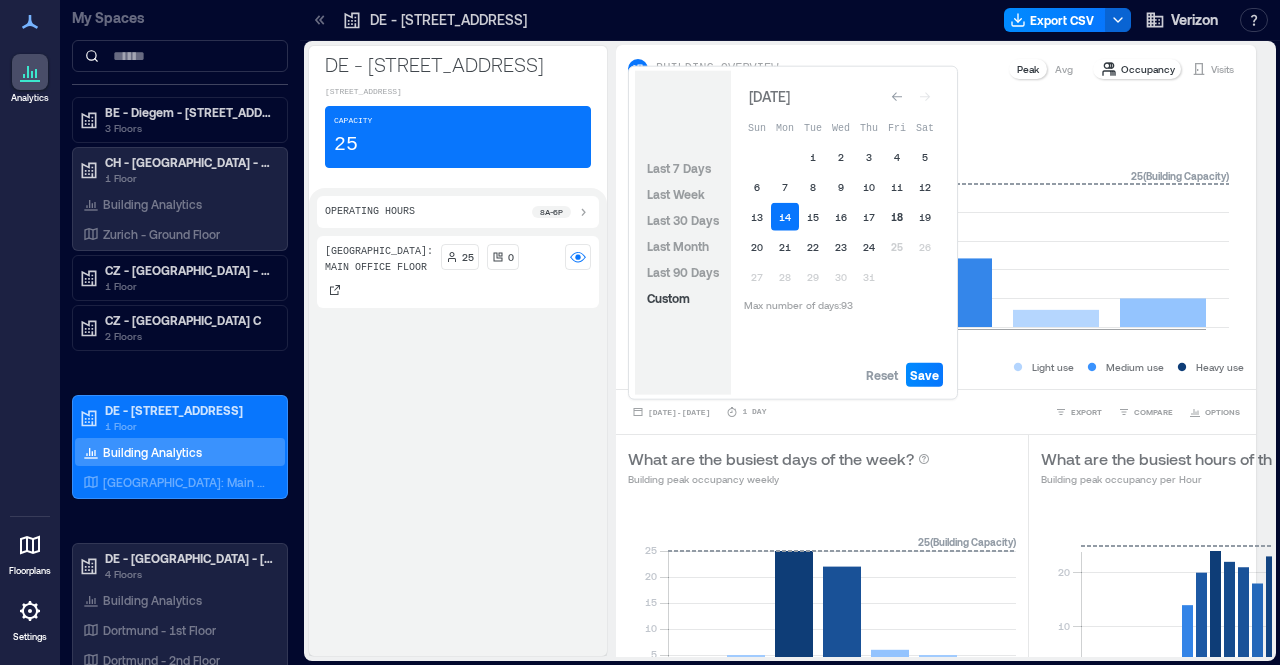 click on "18" at bounding box center (897, 217) 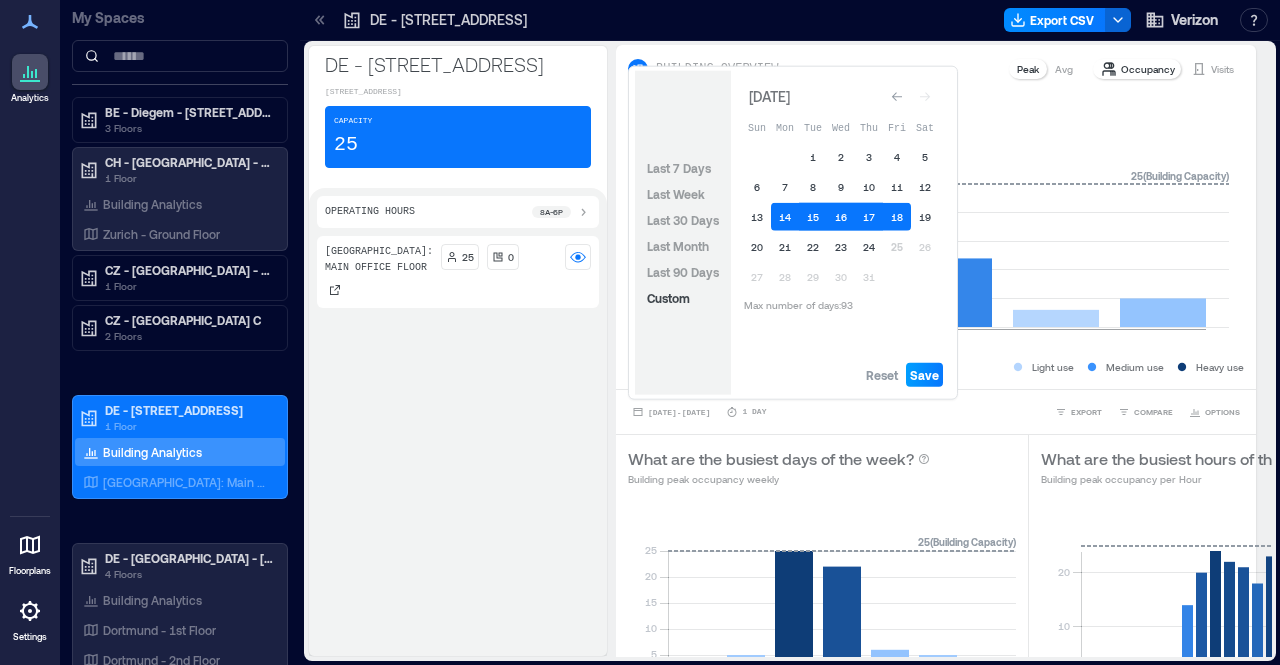 click on "Save" at bounding box center (924, 375) 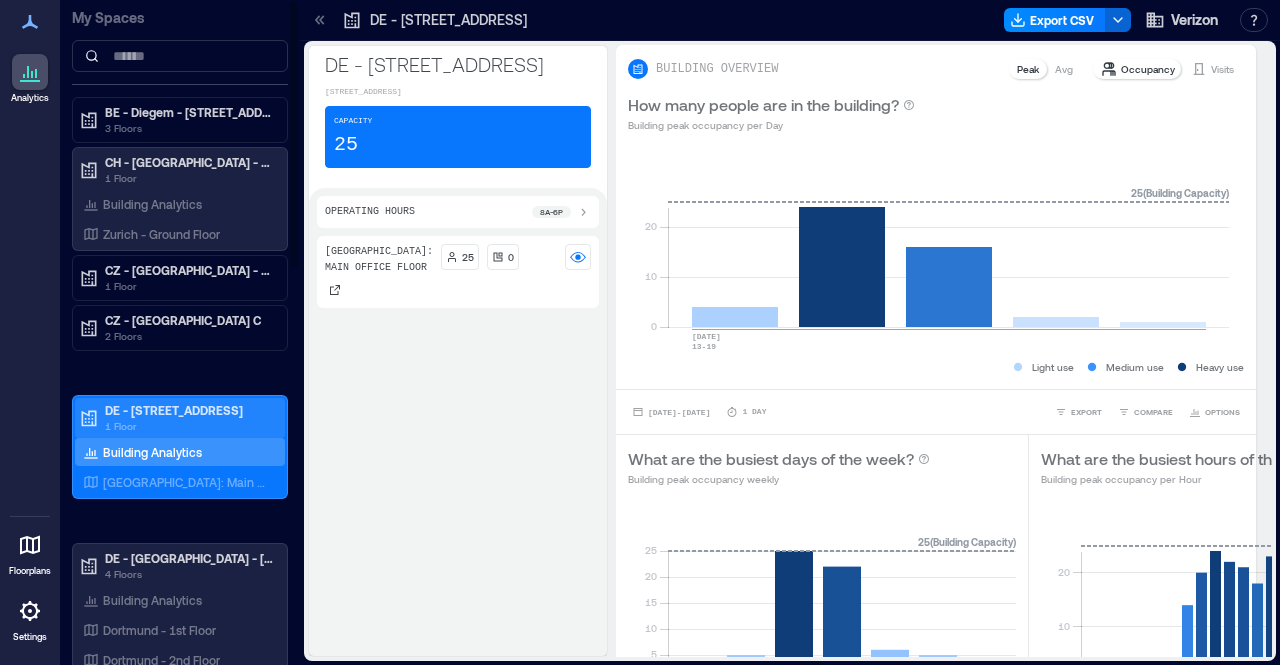 click on "DE - [STREET_ADDRESS]" at bounding box center [189, 410] 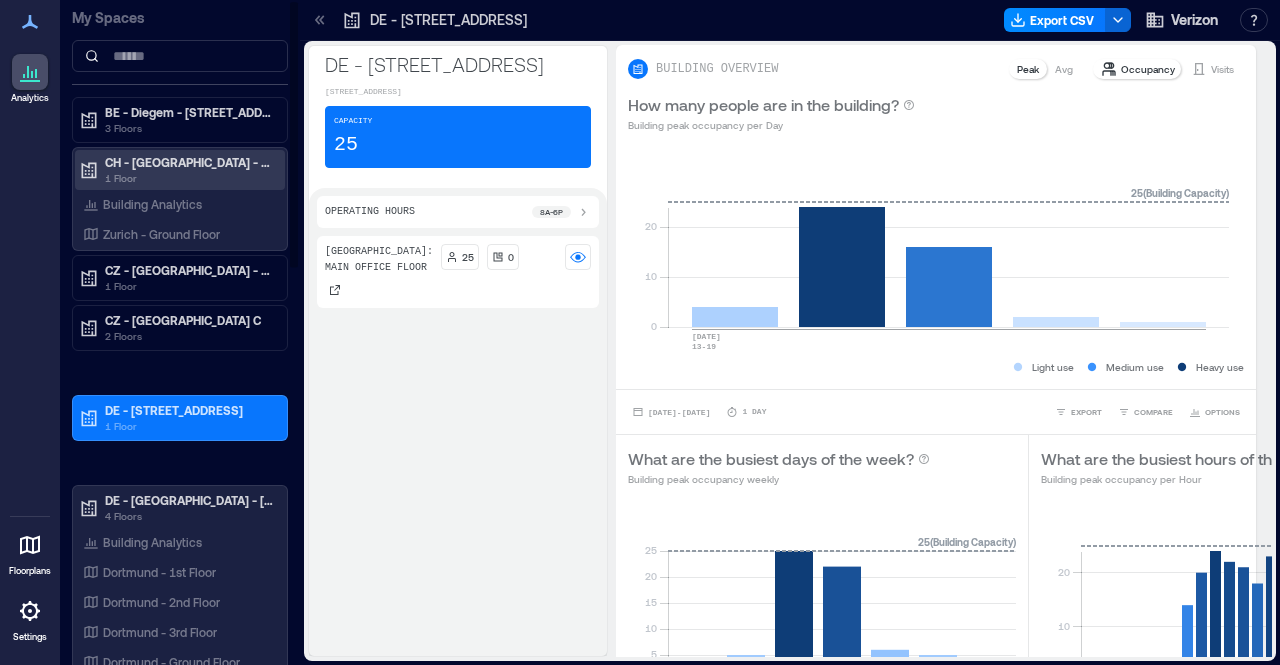 click on "CH - [GEOGRAPHIC_DATA] - [STREET_ADDRESS]" at bounding box center (189, 162) 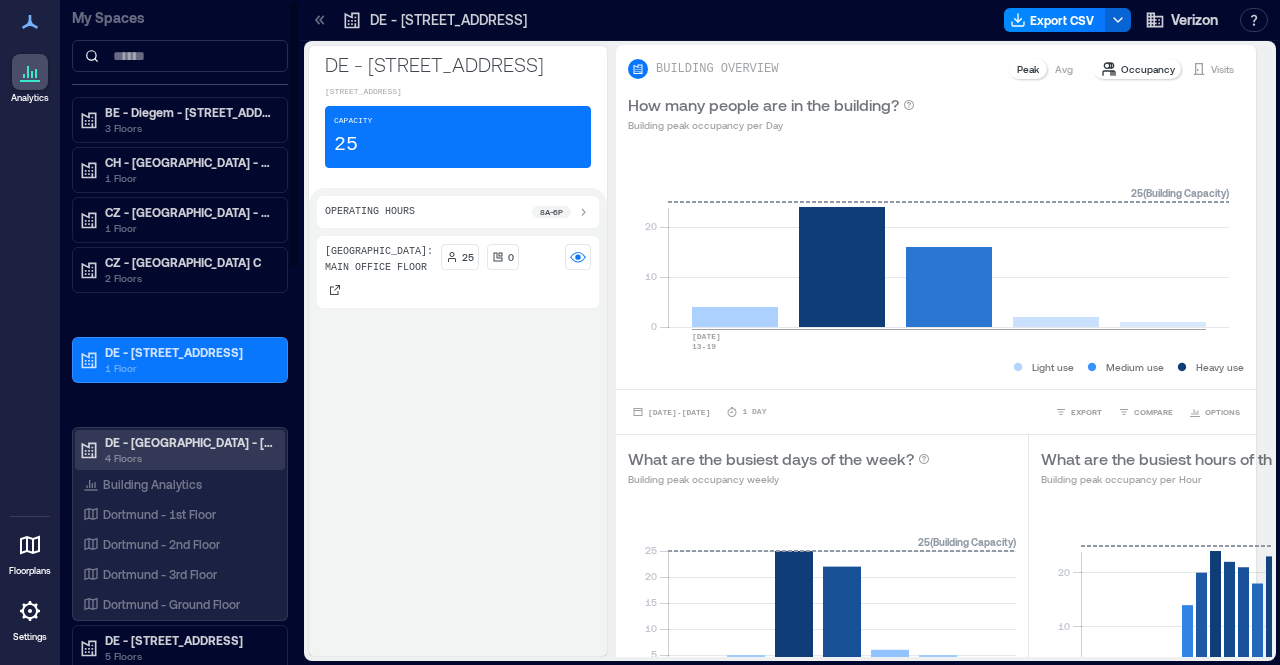 click on "DE - [GEOGRAPHIC_DATA] - [STREET_ADDRESS]" at bounding box center (189, 442) 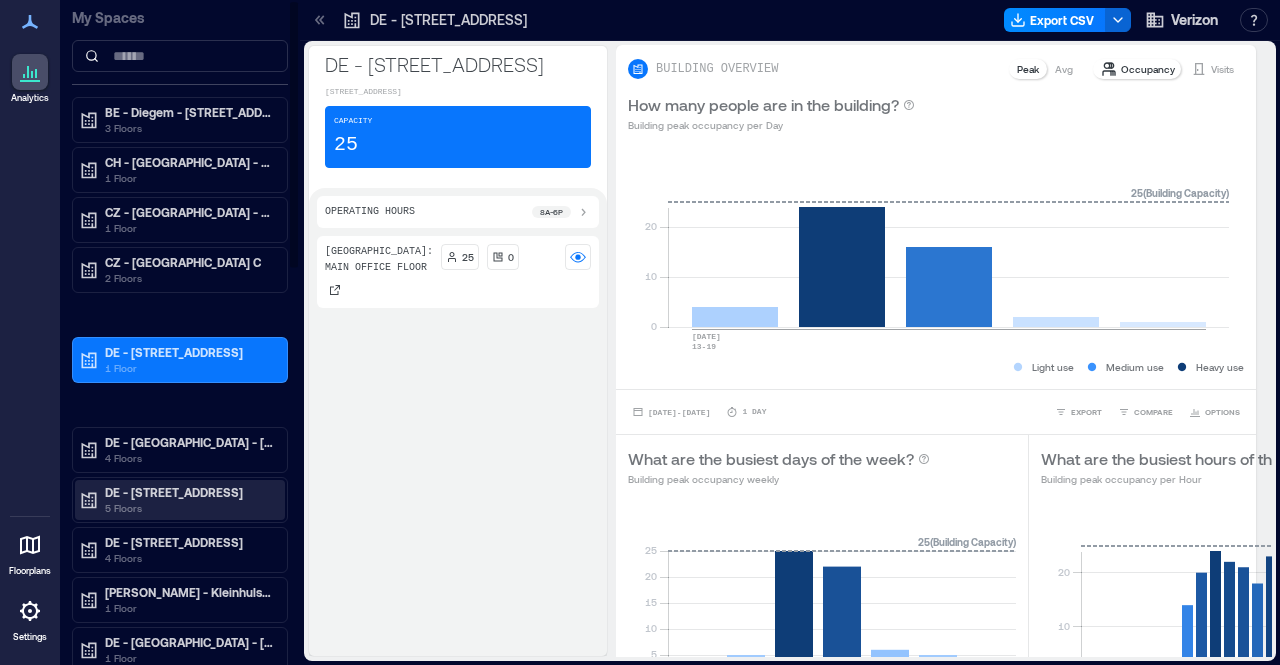 click on "DE - [STREET_ADDRESS]" at bounding box center (189, 492) 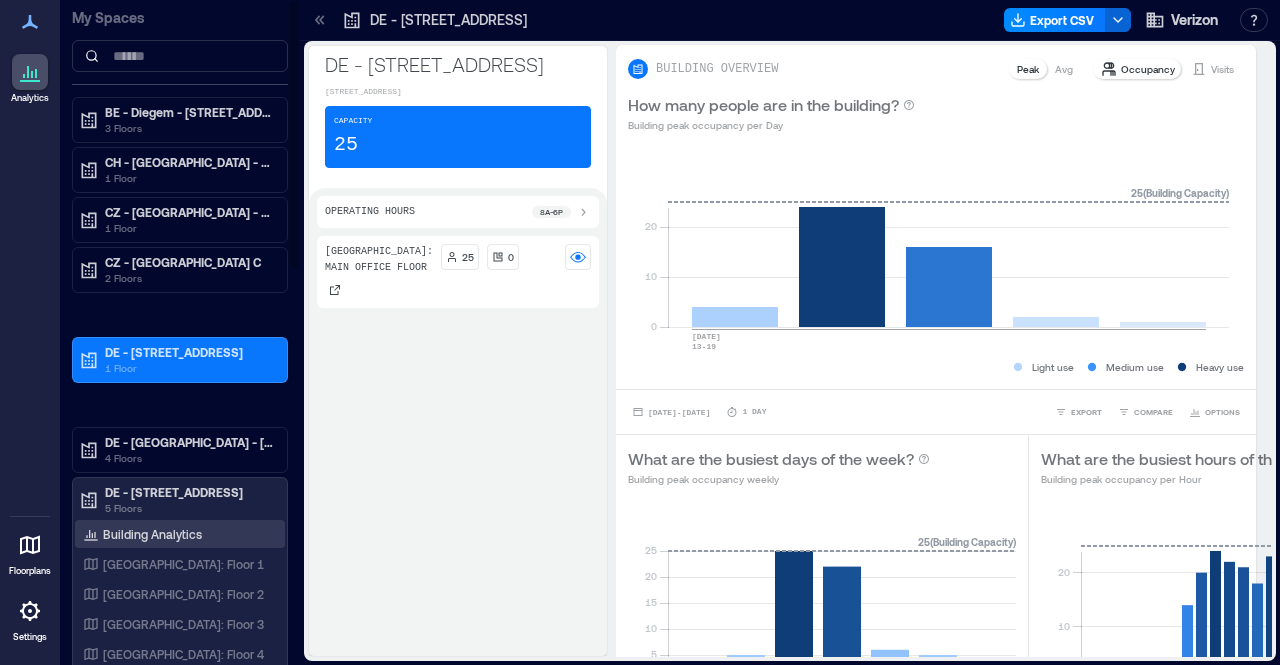 click on "Building Analytics" at bounding box center (152, 534) 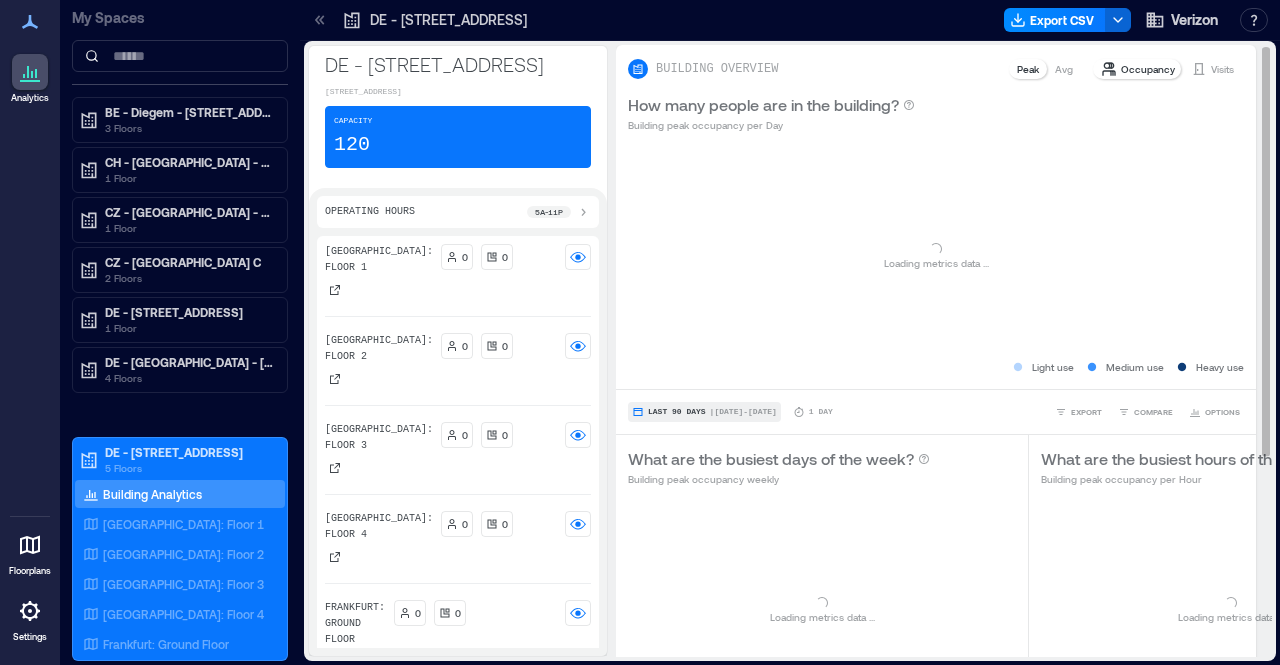 click on "Last 90 Days" at bounding box center (677, 412) 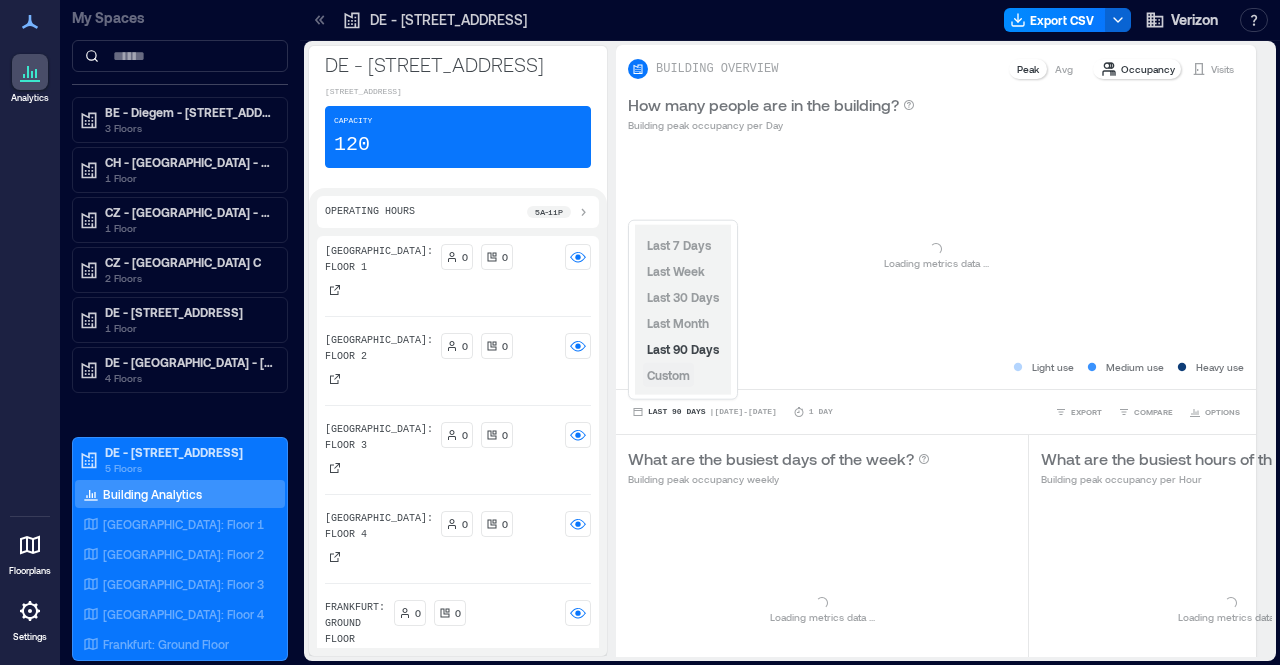 click on "Custom" at bounding box center [668, 375] 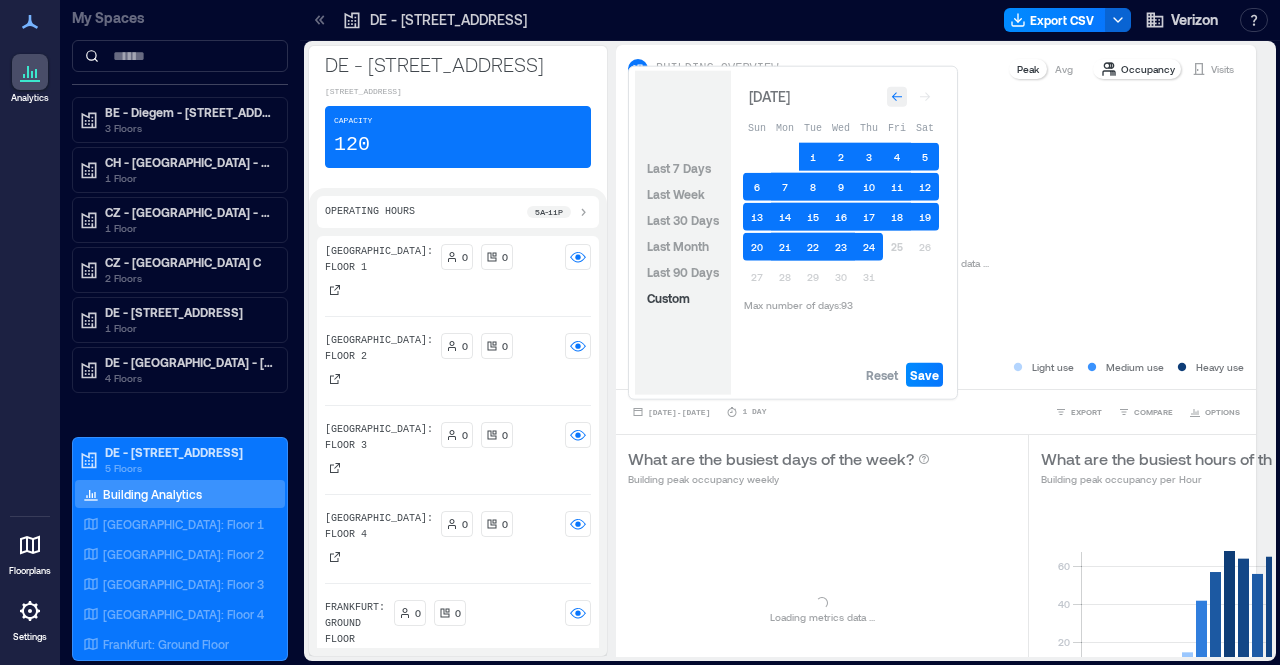 click 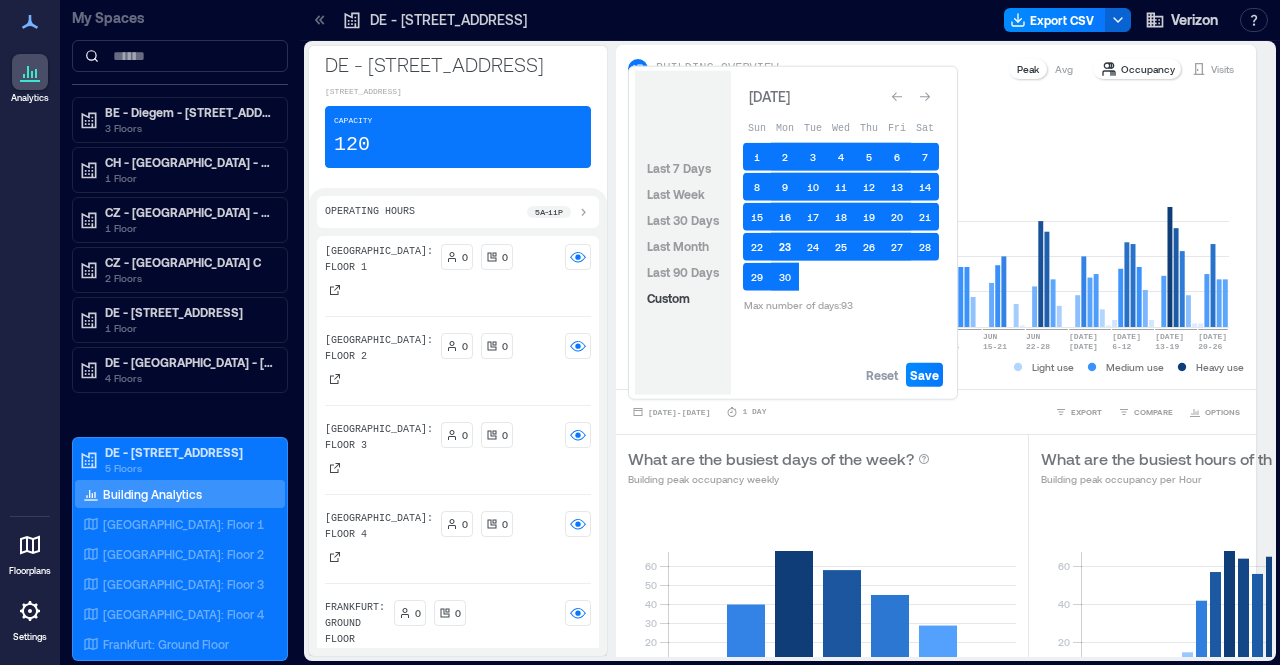click on "23" at bounding box center [785, 247] 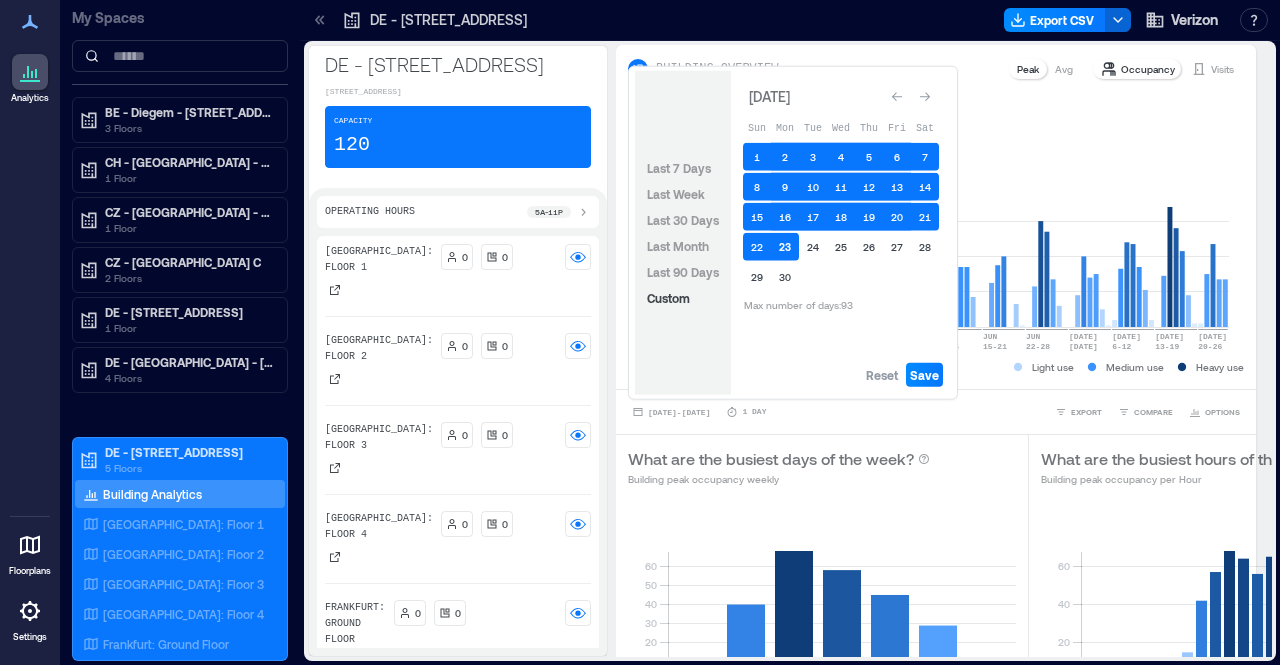 click on "23" at bounding box center (785, 247) 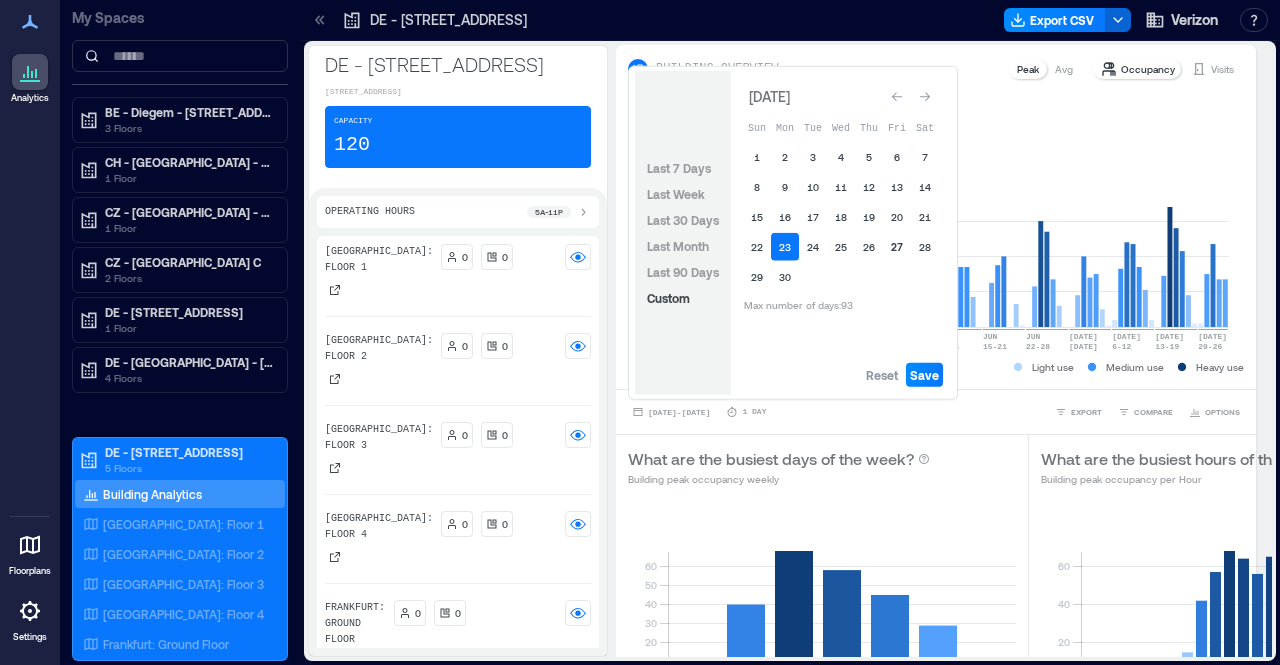 click on "27" at bounding box center (897, 247) 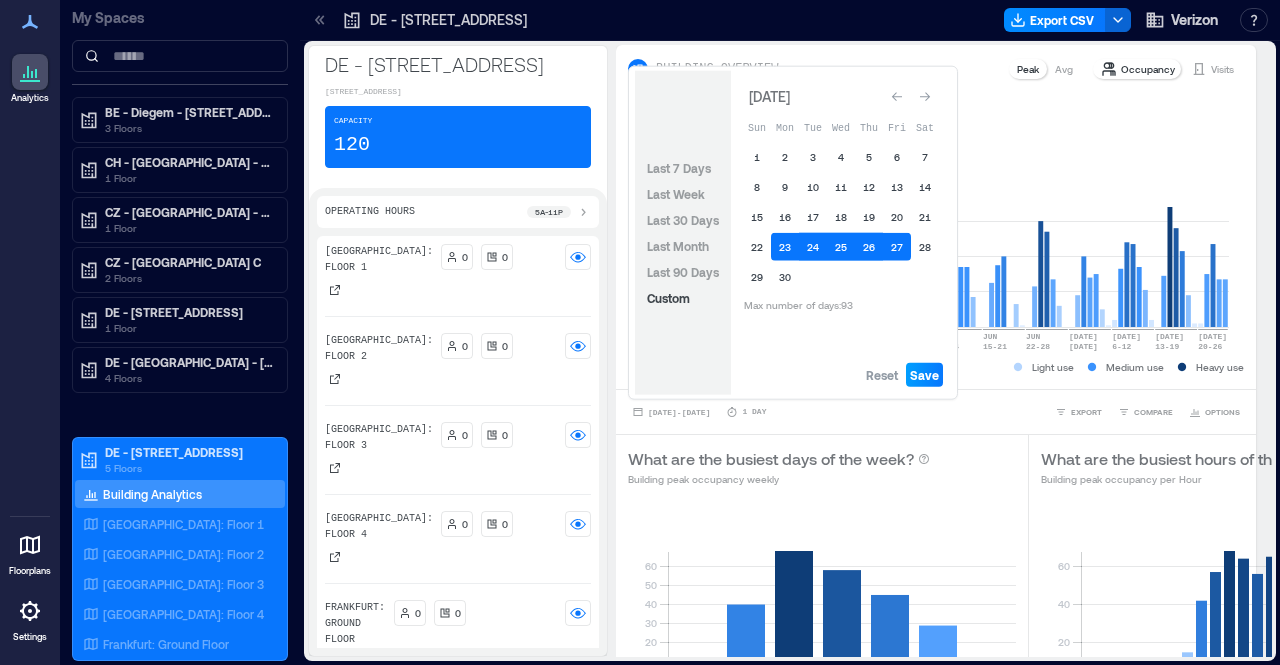 click on "Save" at bounding box center [924, 375] 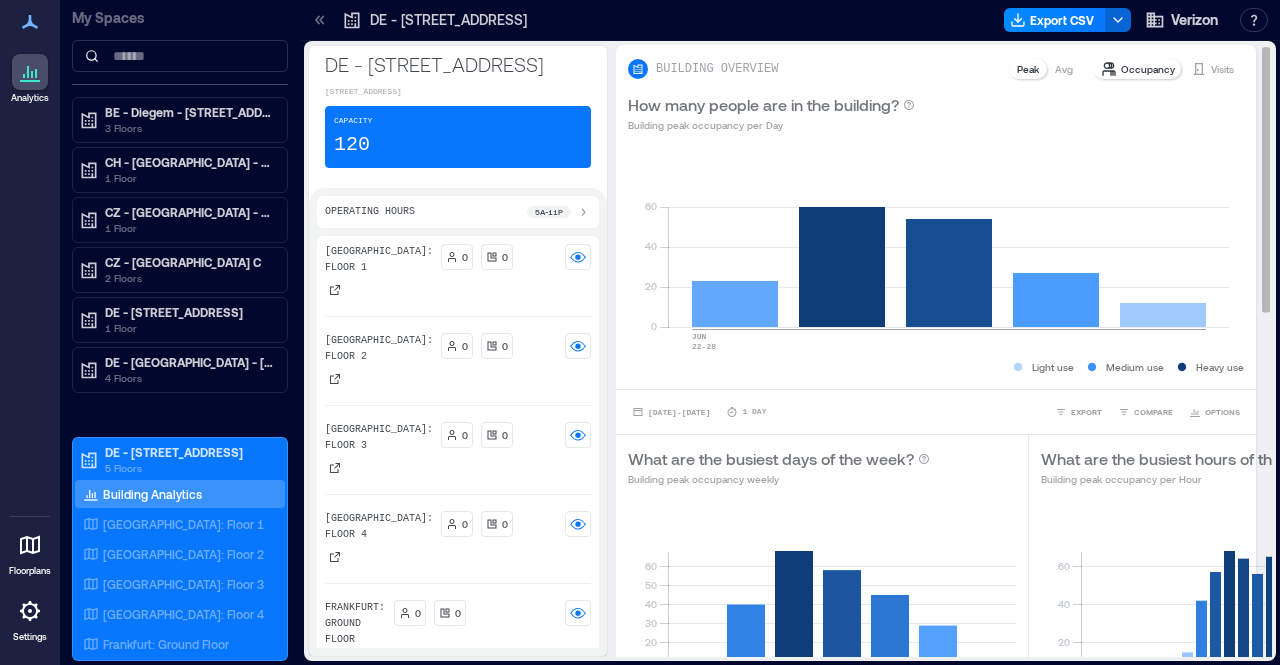 click on "[DATE]  -  [DATE] 1 Day EXPORT COMPARE OPTIONS" at bounding box center (936, 411) 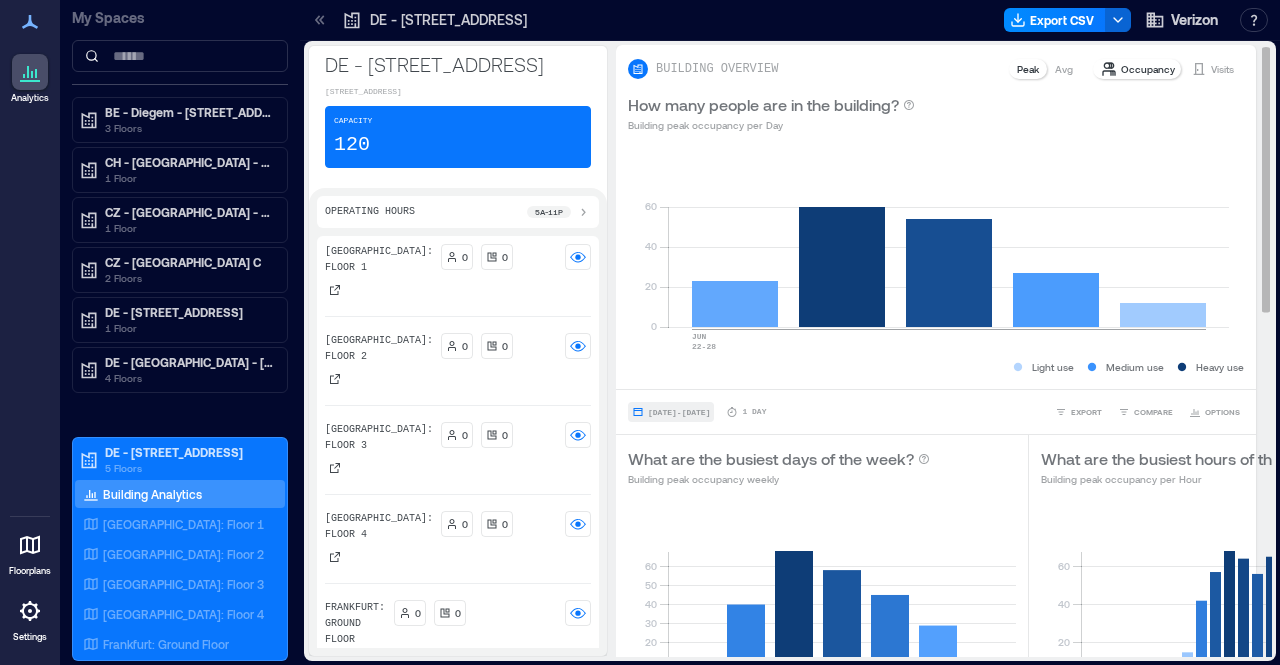 click on "[DATE]  -  [DATE]" at bounding box center [679, 412] 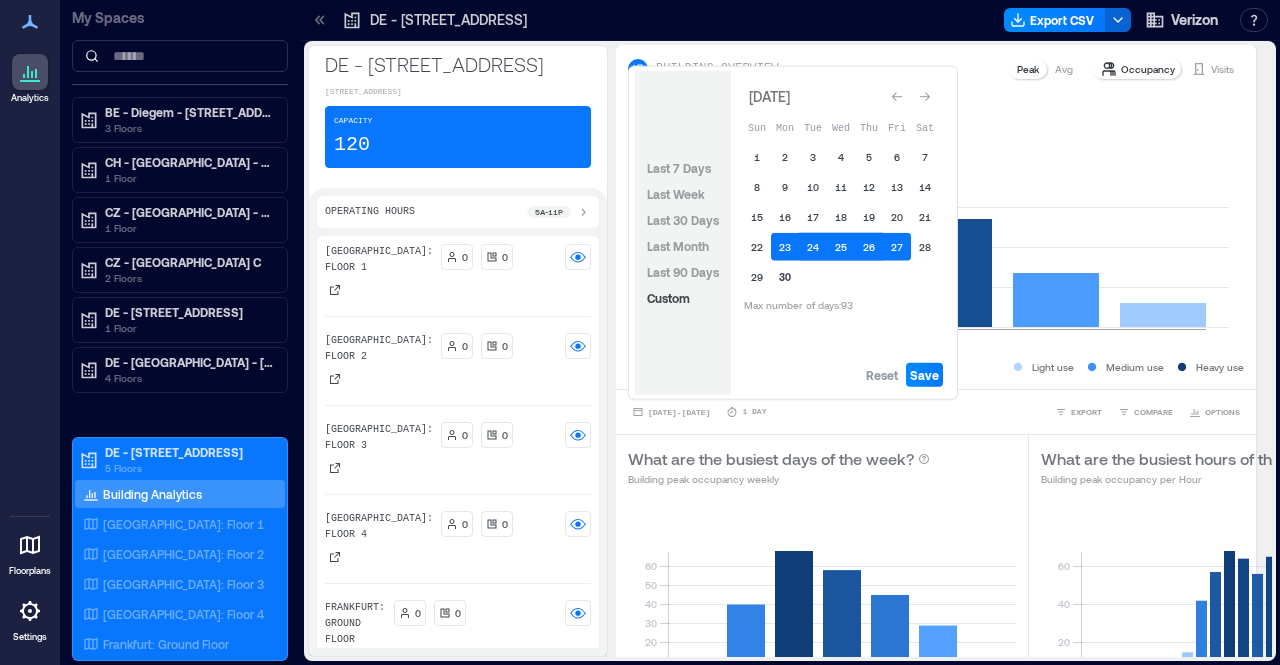 click on "30" at bounding box center (785, 277) 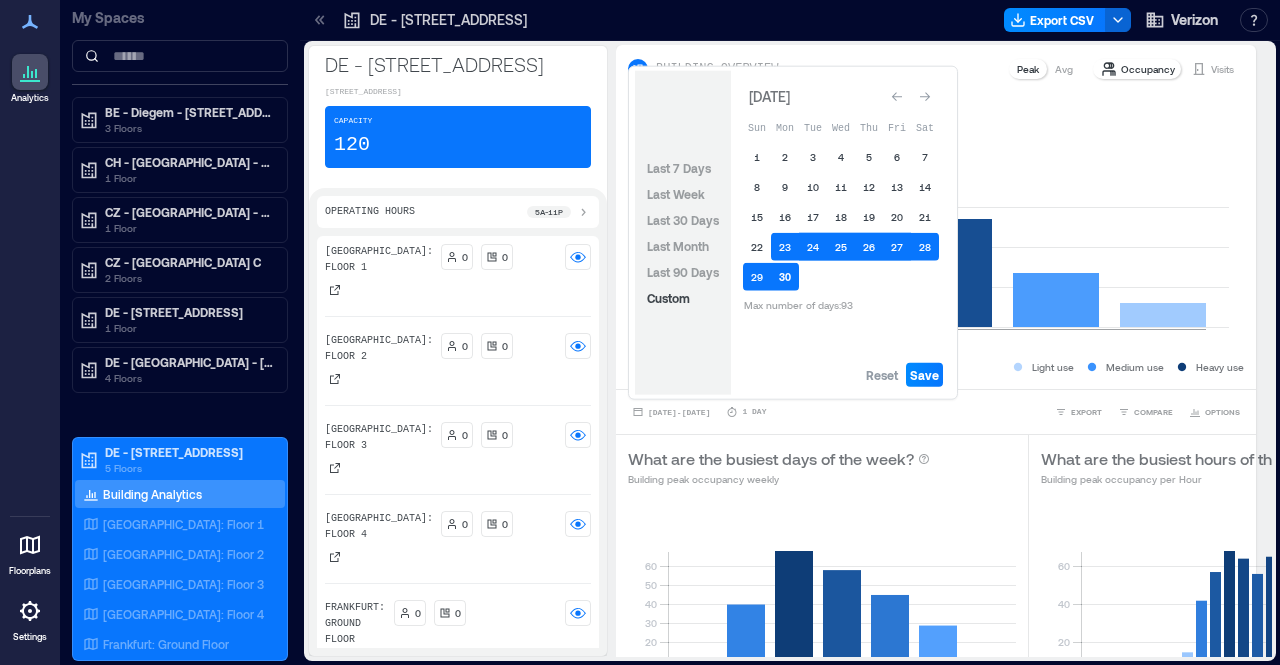 click on "30" at bounding box center (785, 277) 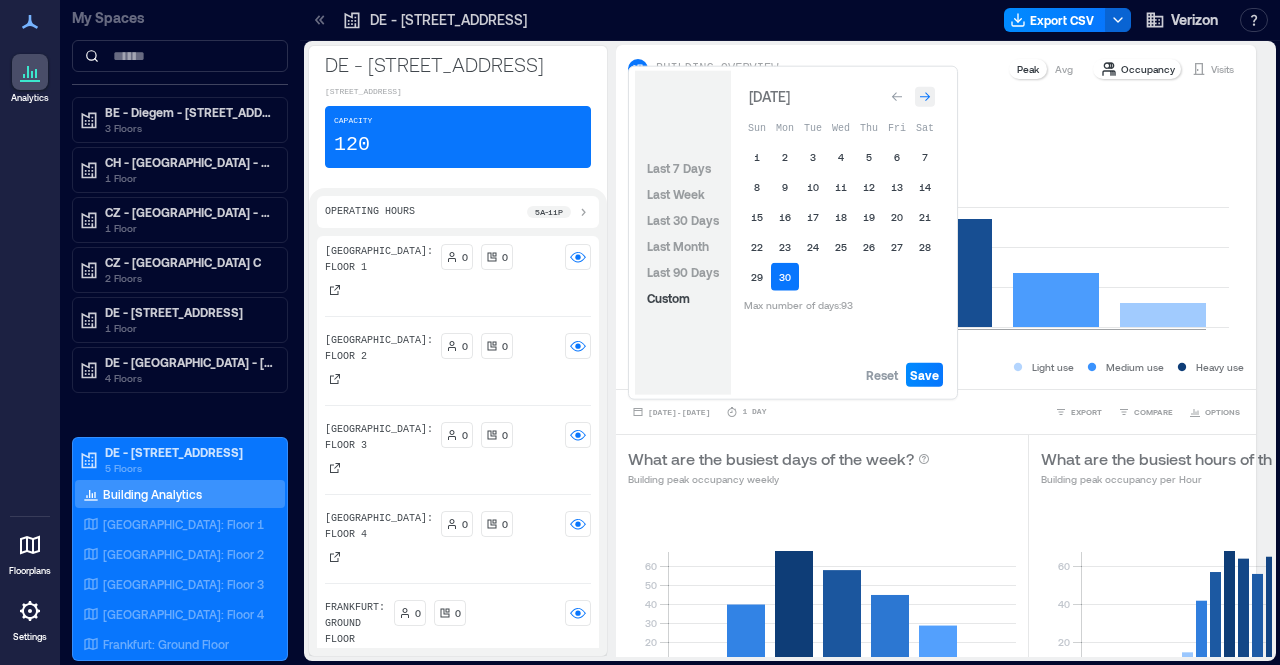 click at bounding box center (925, 97) 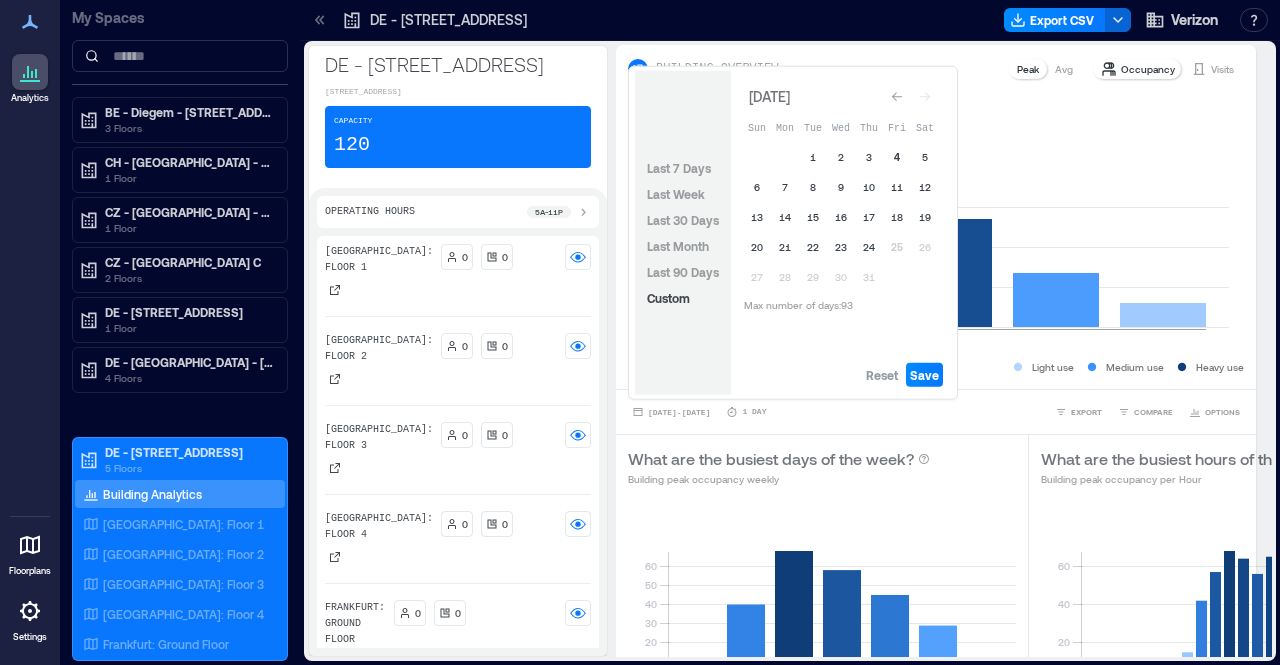 click on "4" at bounding box center (897, 157) 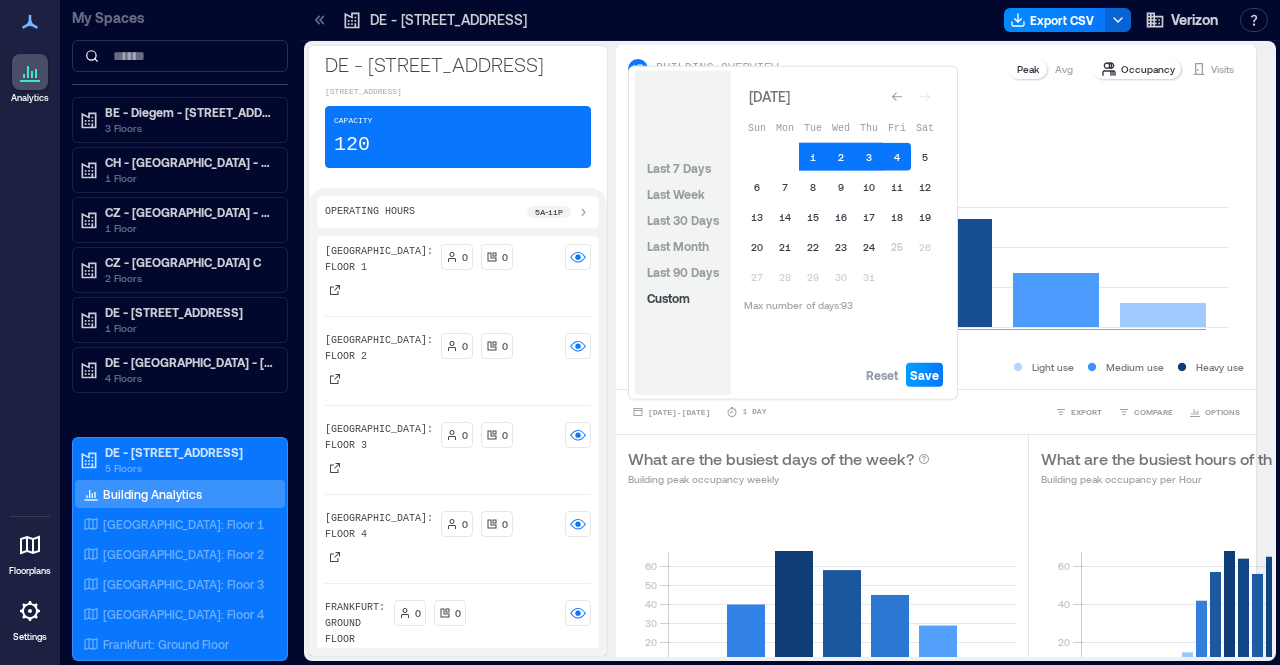 click on "Save" at bounding box center (924, 375) 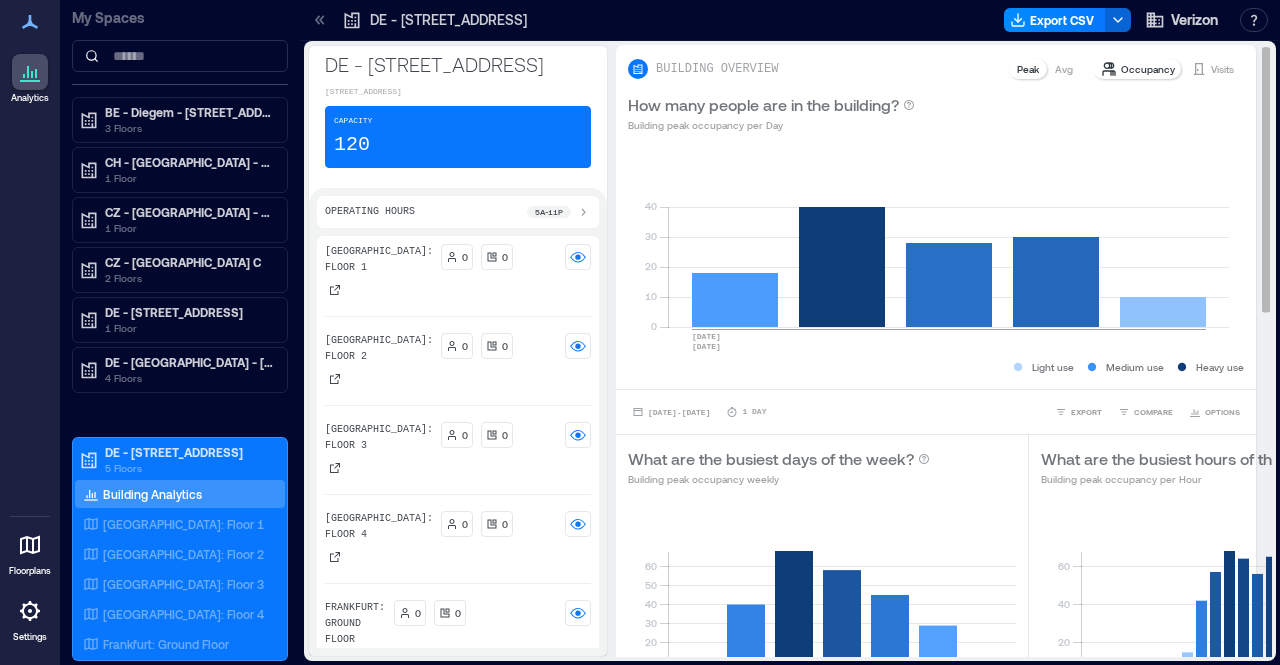 click on "[DATE]  -  [DATE] 1 Day EXPORT COMPARE OPTIONS" at bounding box center [936, 411] 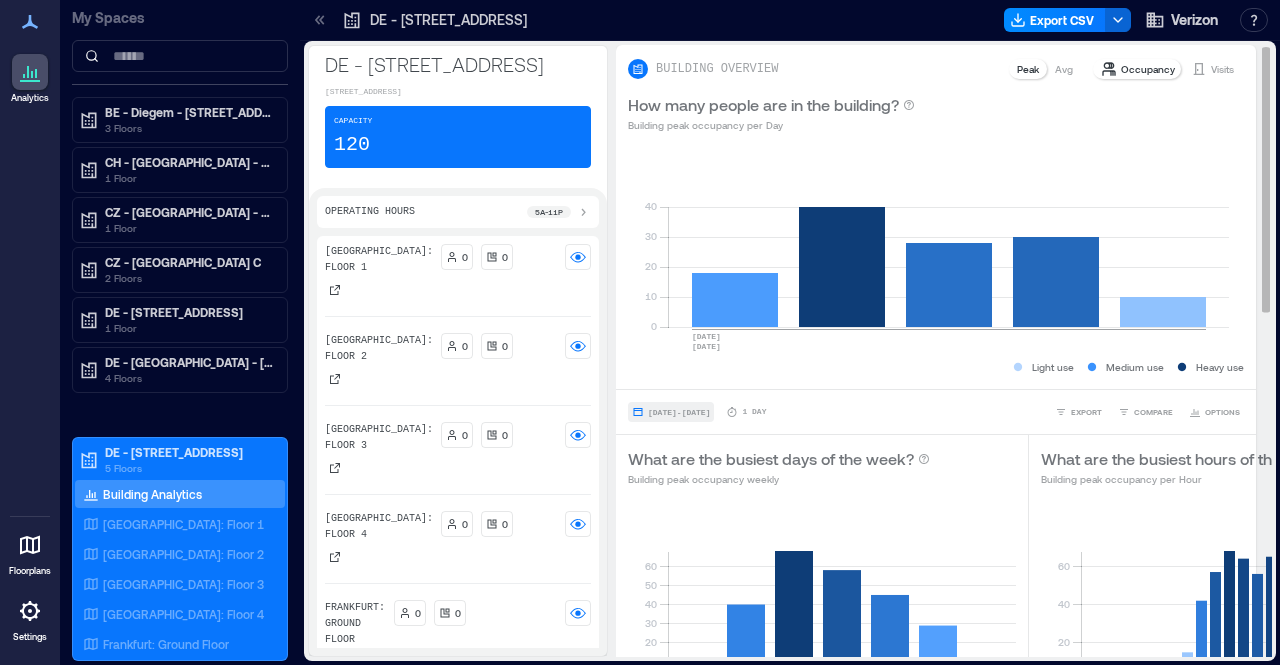 click on "[DATE]  -  [DATE]" at bounding box center (679, 412) 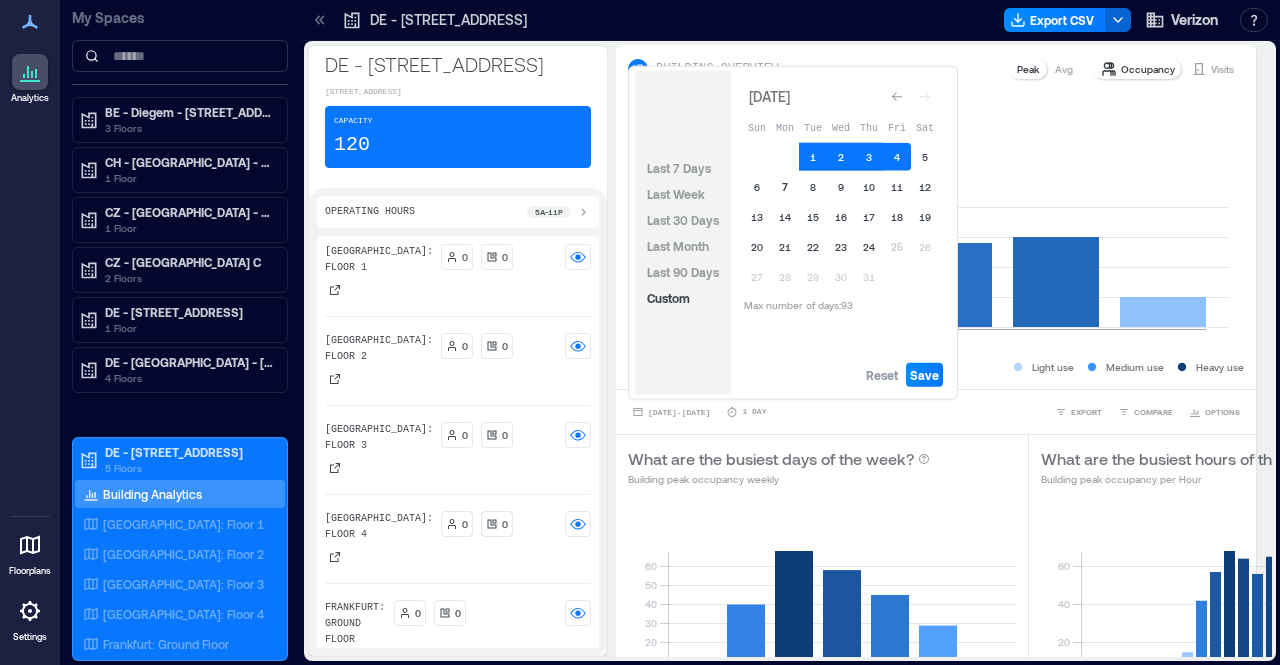 click on "7" at bounding box center [785, 187] 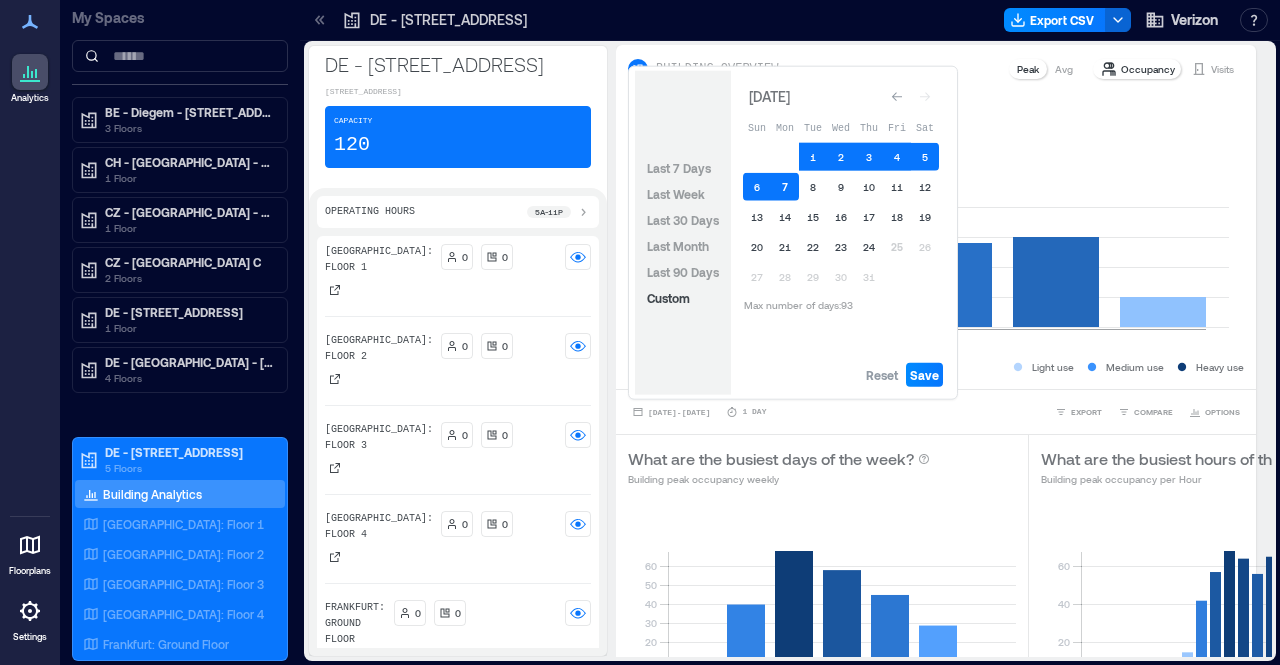 click on "7" at bounding box center [785, 187] 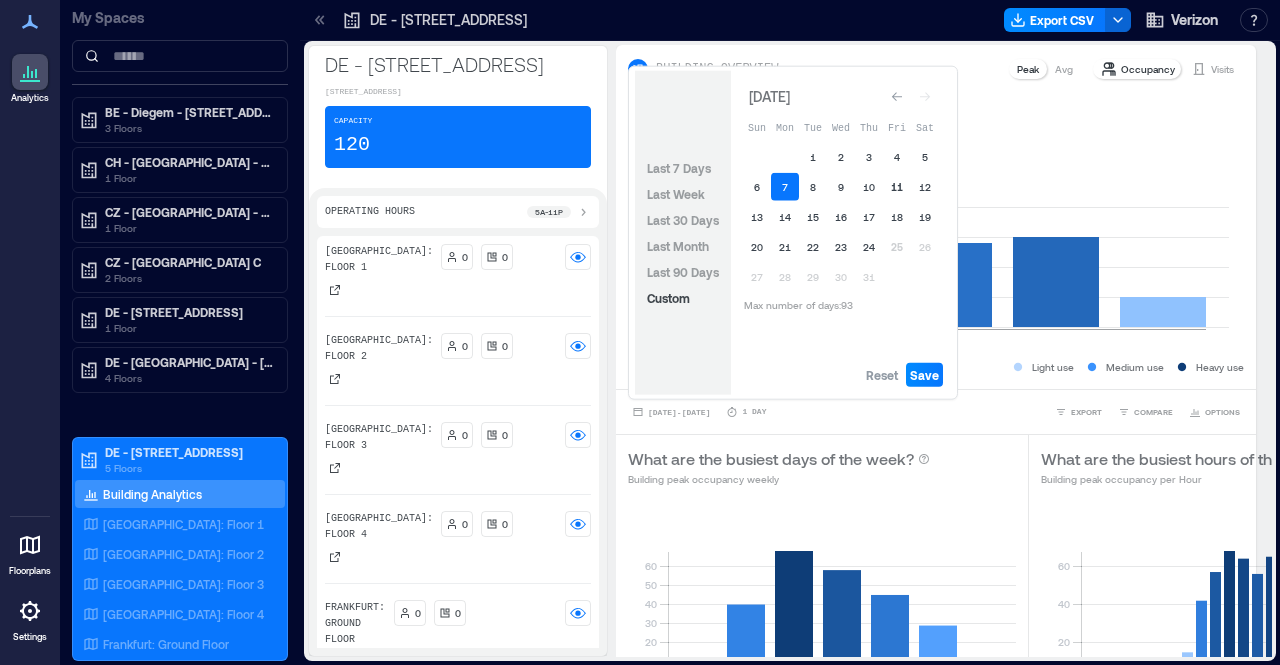 click on "11" at bounding box center (897, 187) 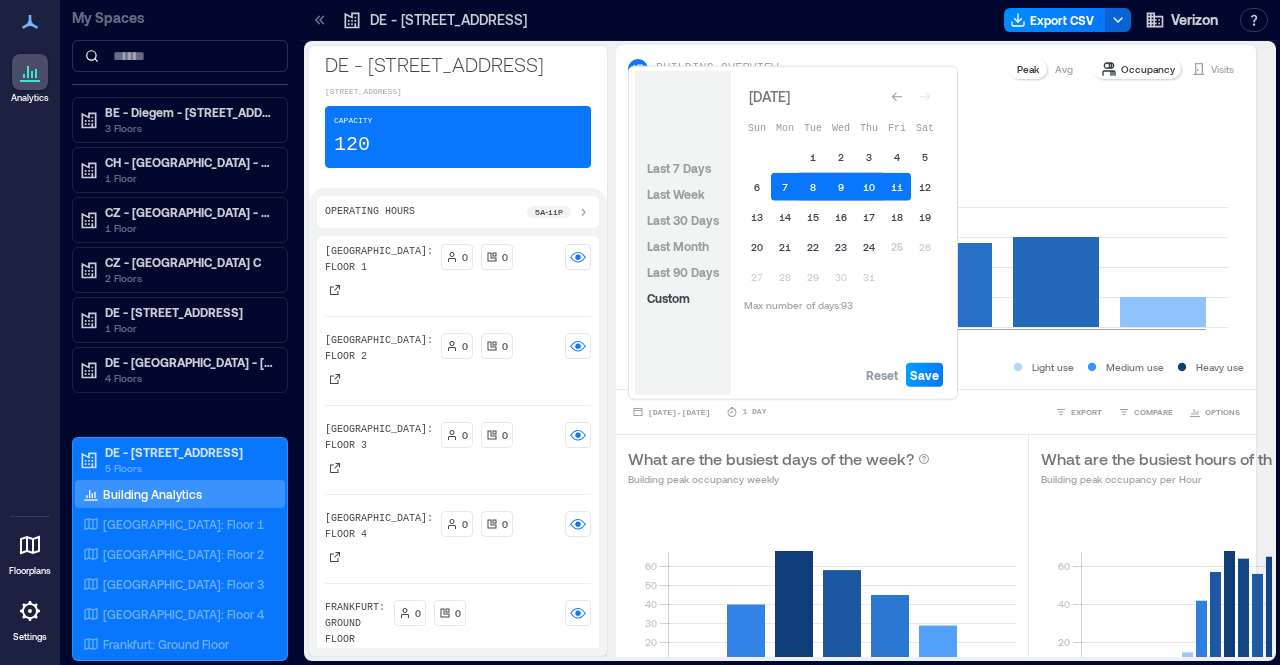 click on "Save" at bounding box center [924, 375] 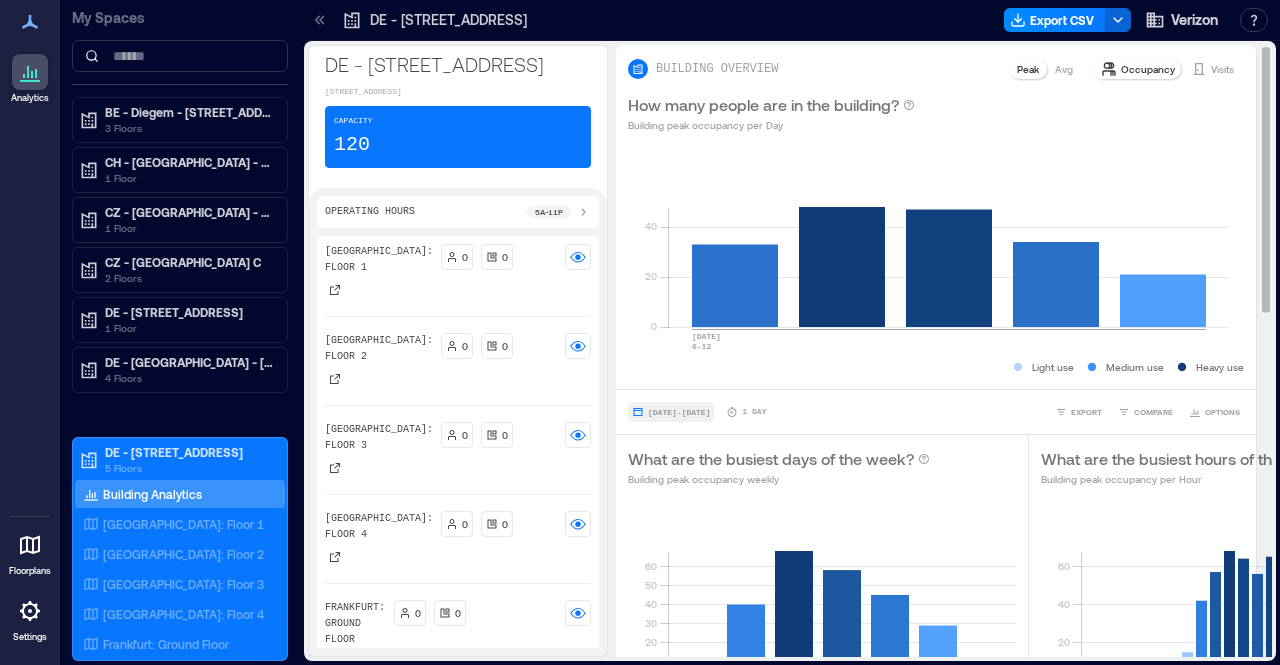 click on "[DATE]  -  [DATE] 1 Day EXPORT COMPARE OPTIONS" at bounding box center [936, 411] 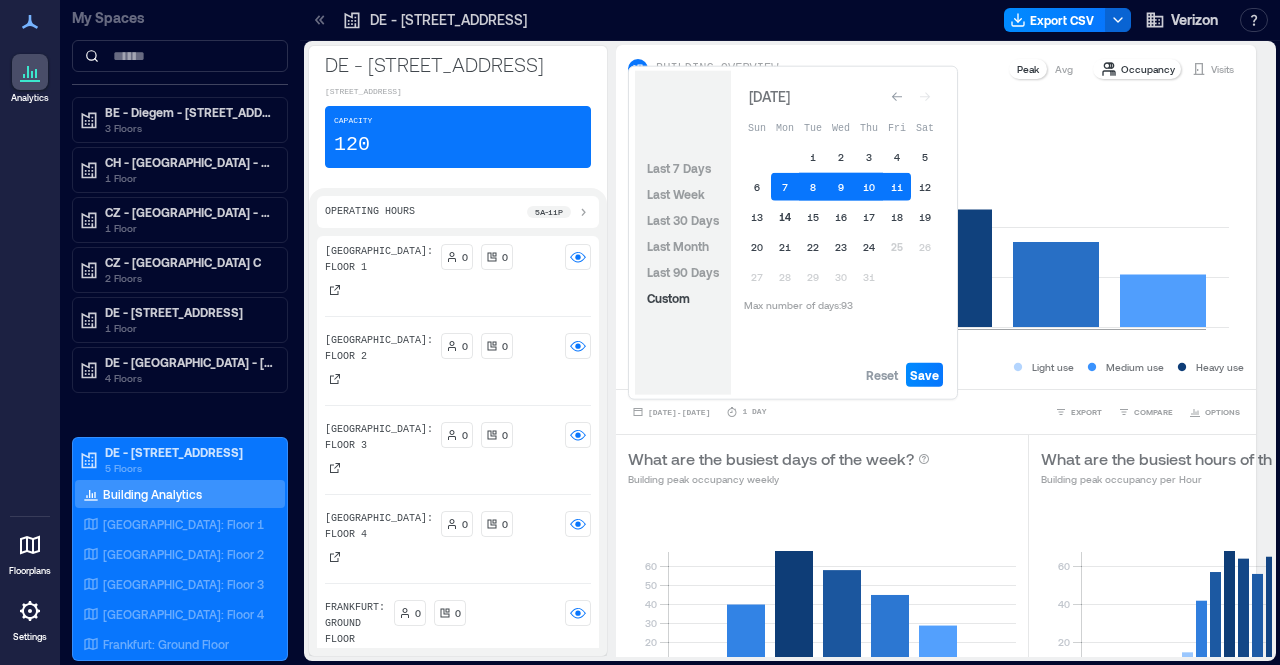 click on "14" at bounding box center [785, 217] 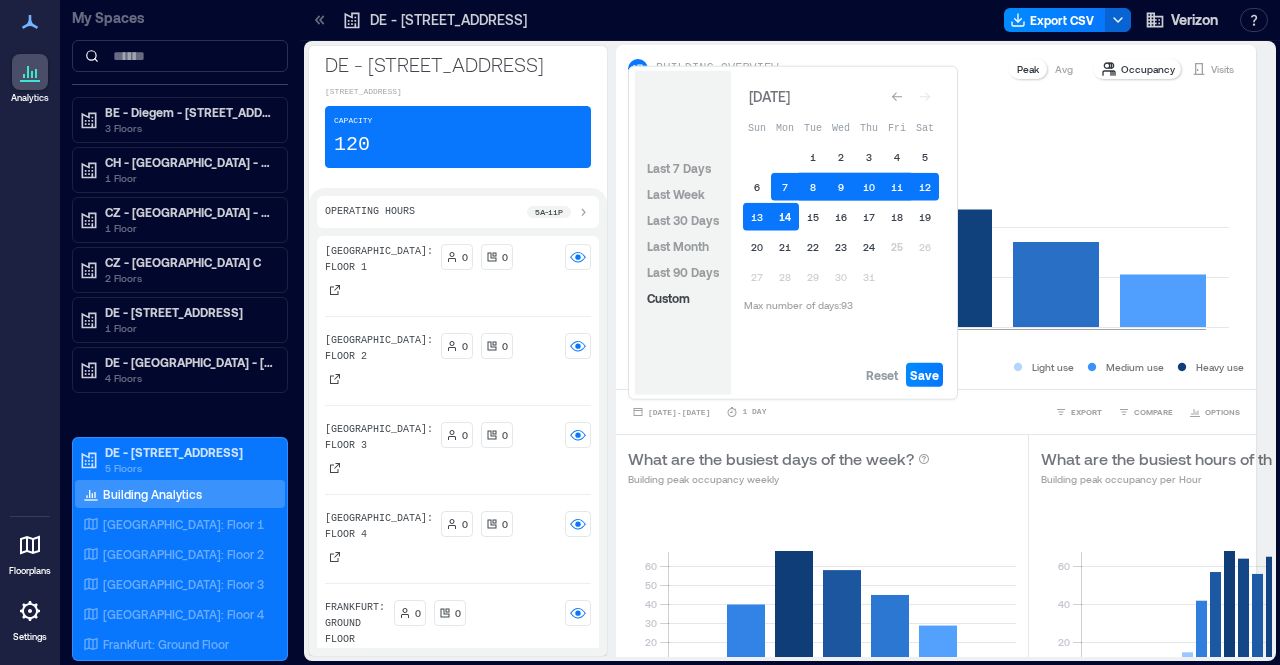 click on "14" at bounding box center (785, 217) 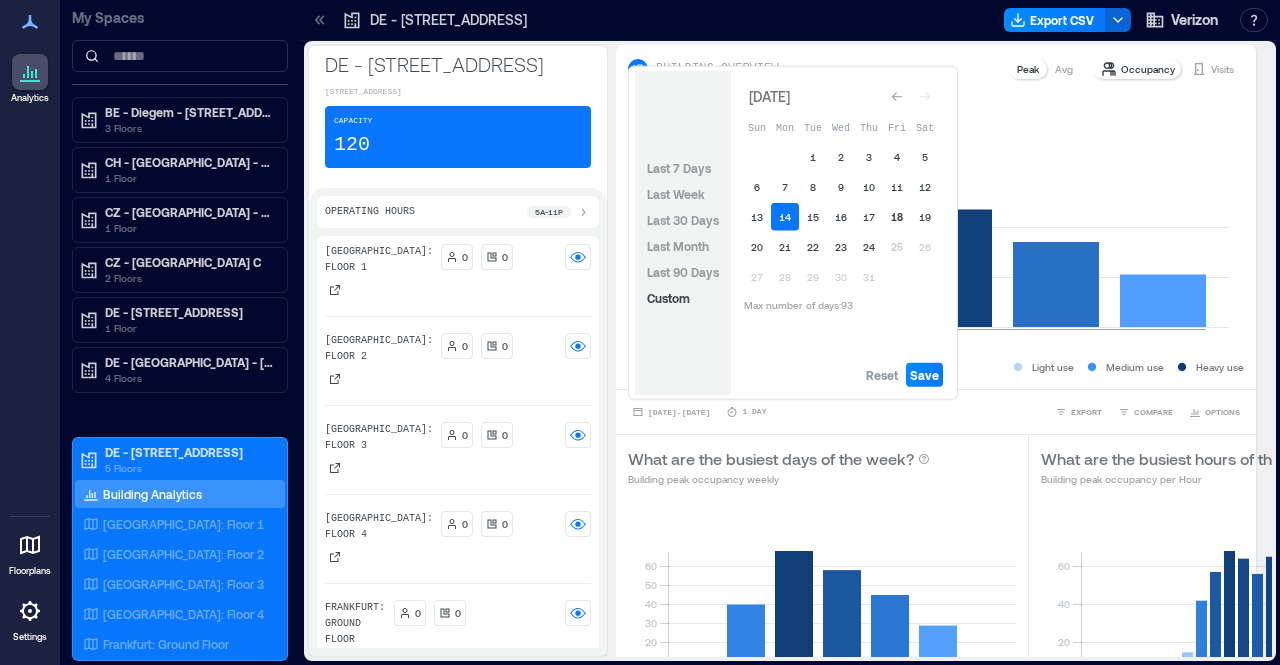 click on "18" at bounding box center (897, 217) 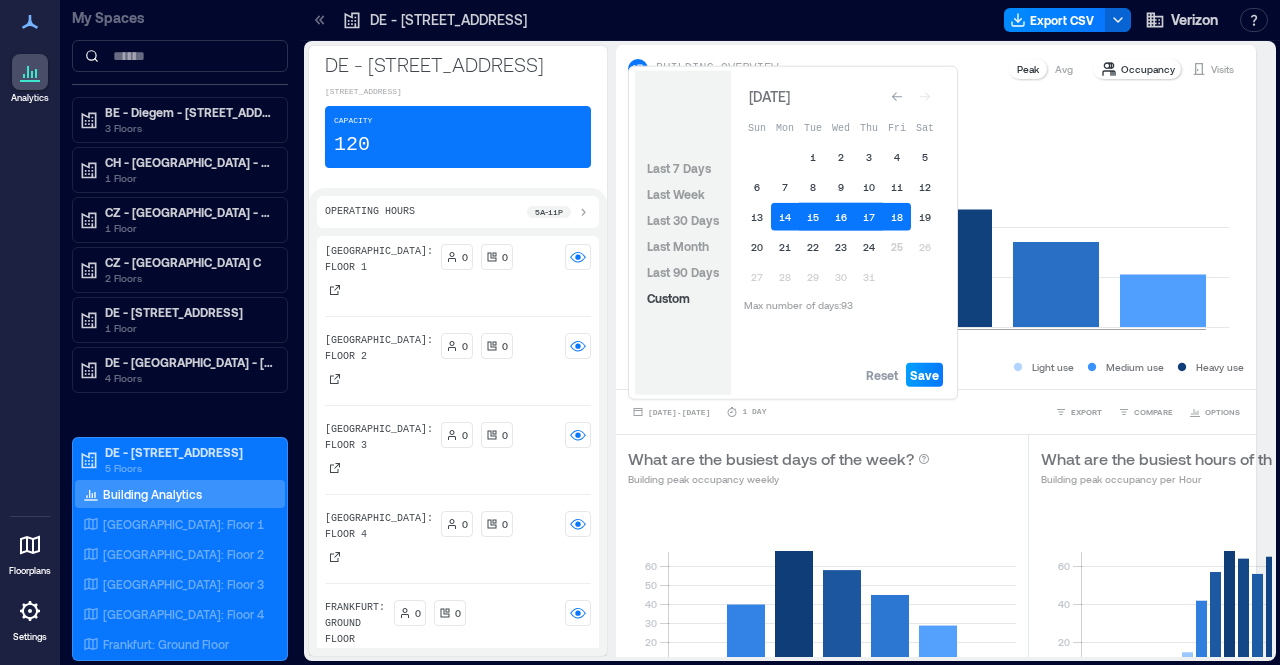 click on "Save" at bounding box center [924, 375] 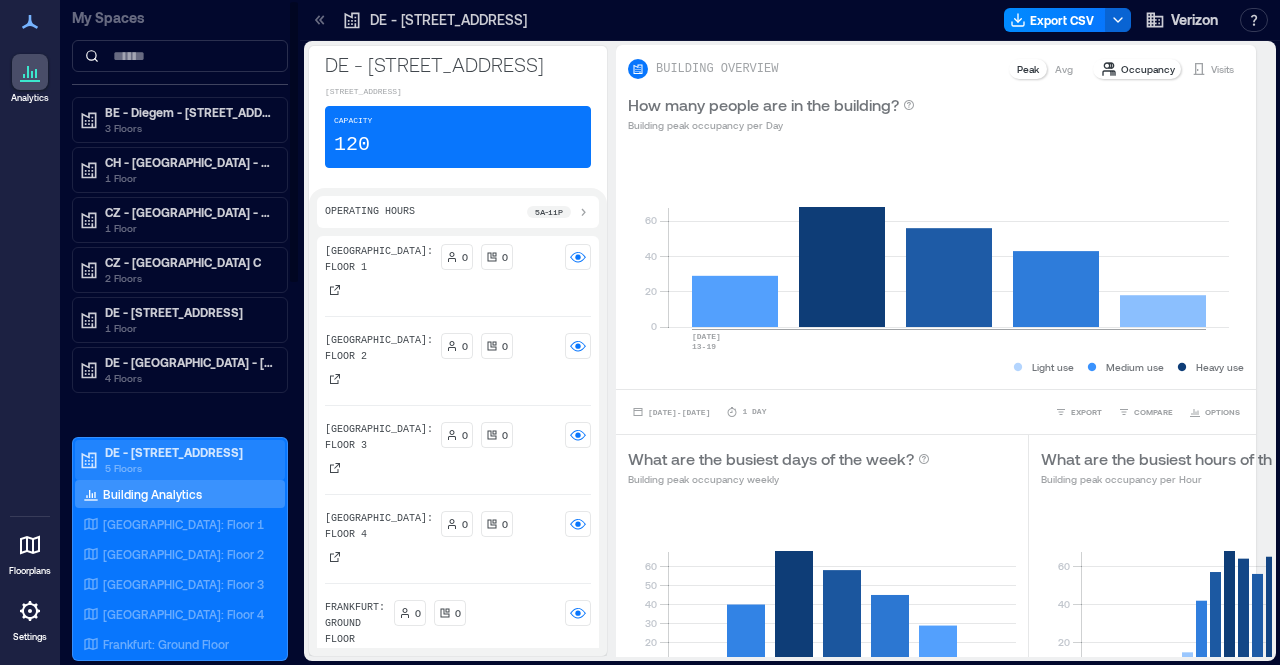 click on "DE - [STREET_ADDRESS]" at bounding box center (189, 452) 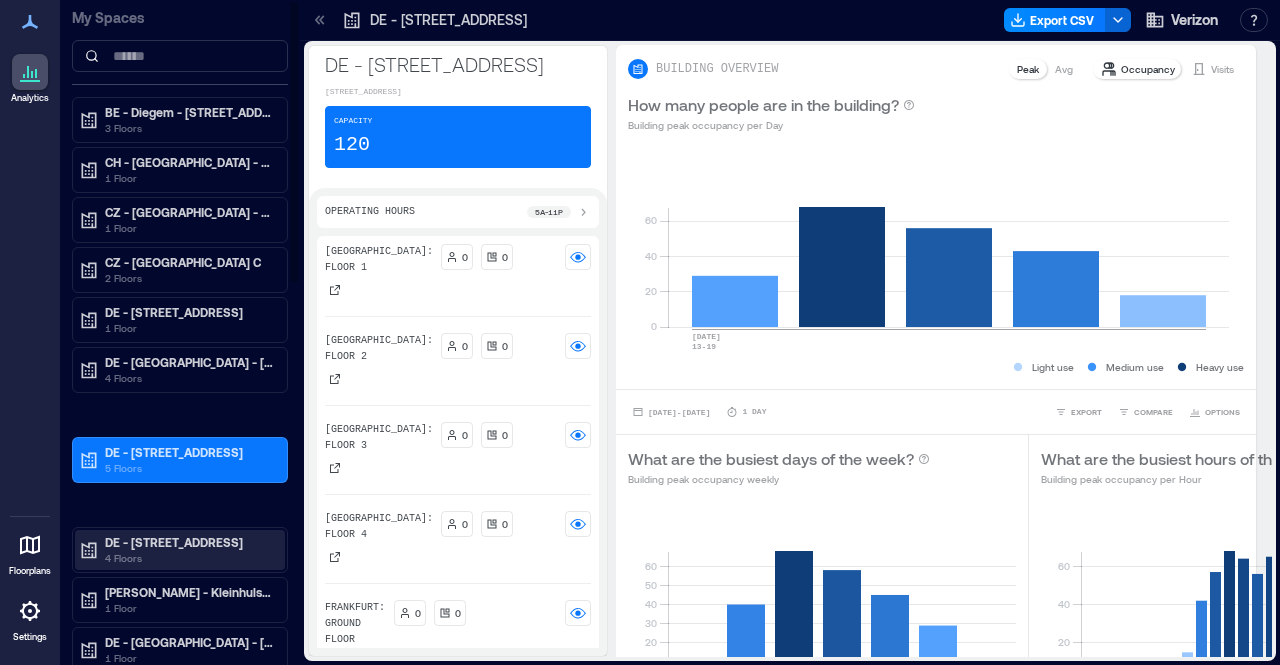 click on "DE - [STREET_ADDRESS]" at bounding box center (189, 542) 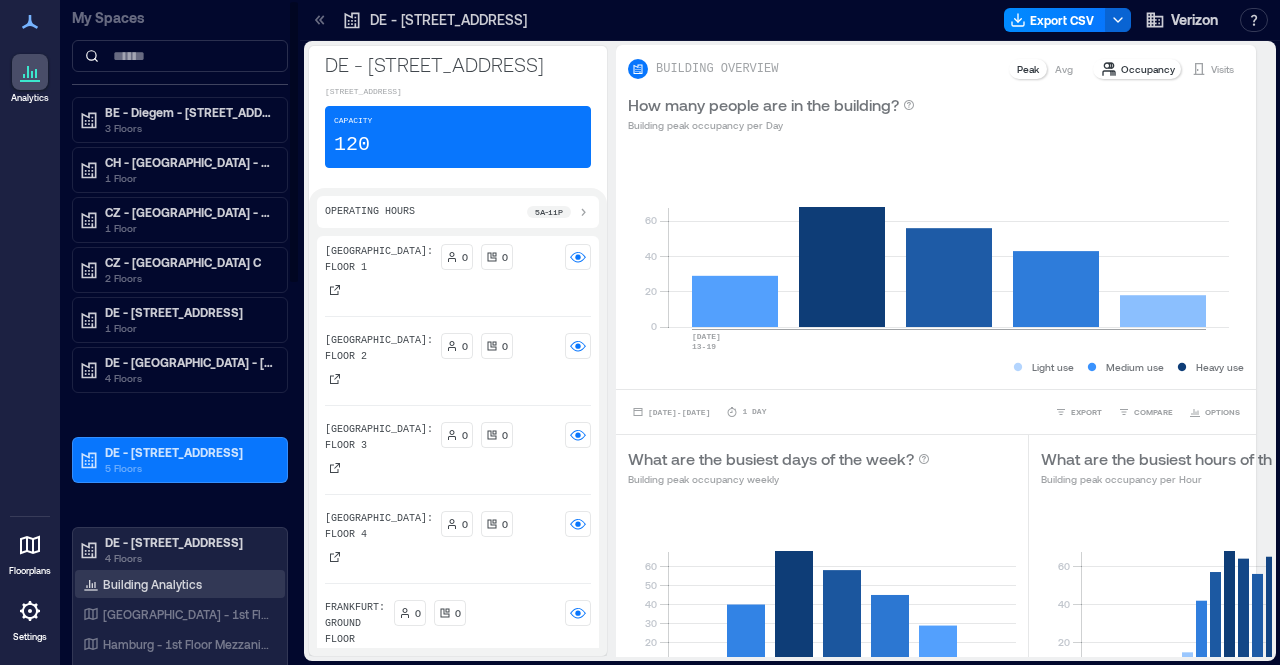 click on "Building Analytics" at bounding box center (152, 584) 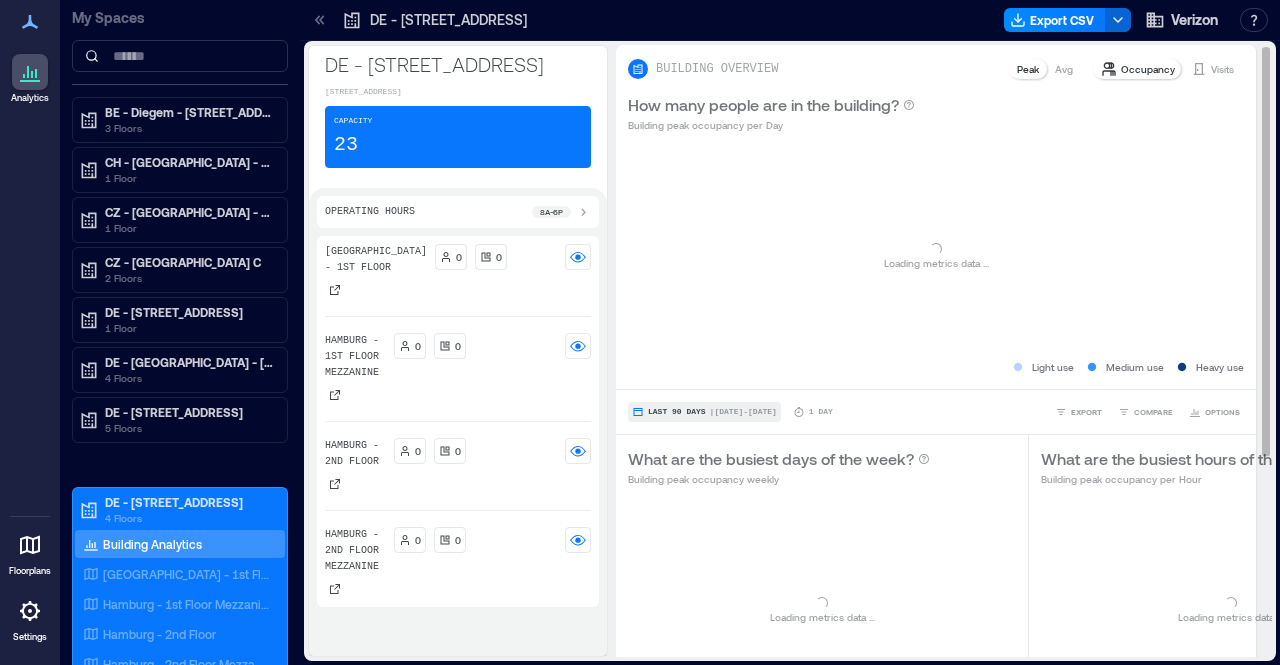 click on "|  [DATE]  -  [DATE]" at bounding box center [743, 412] 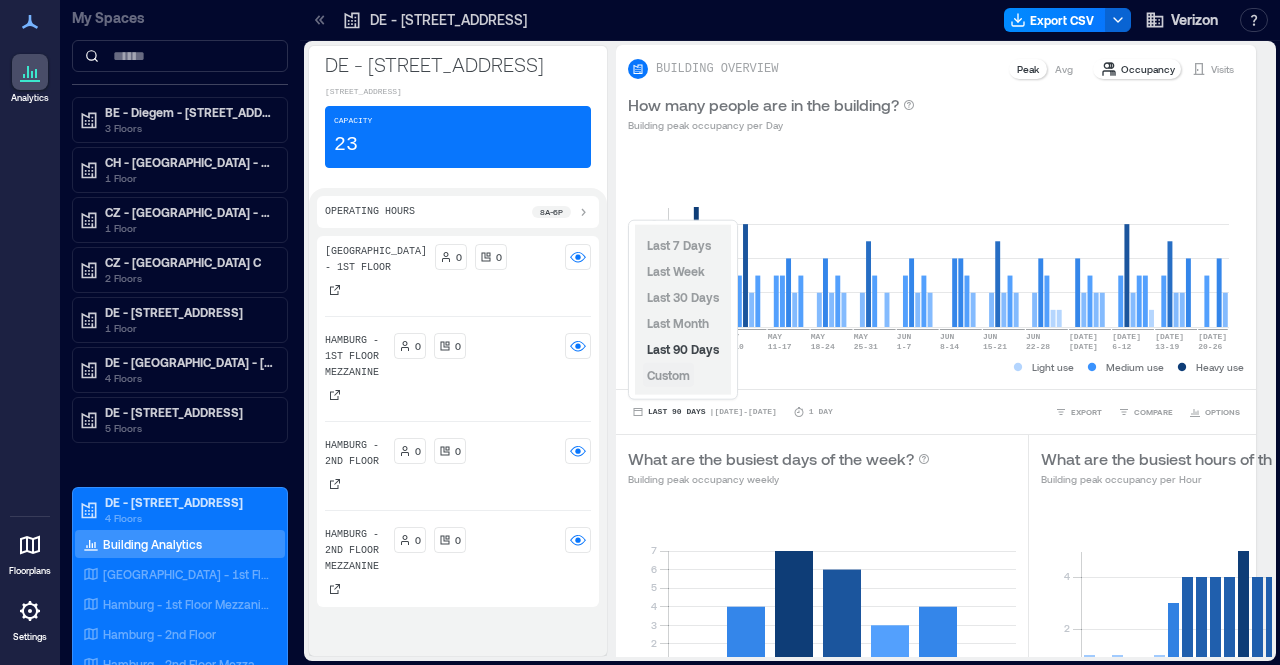 click on "Custom" at bounding box center [668, 375] 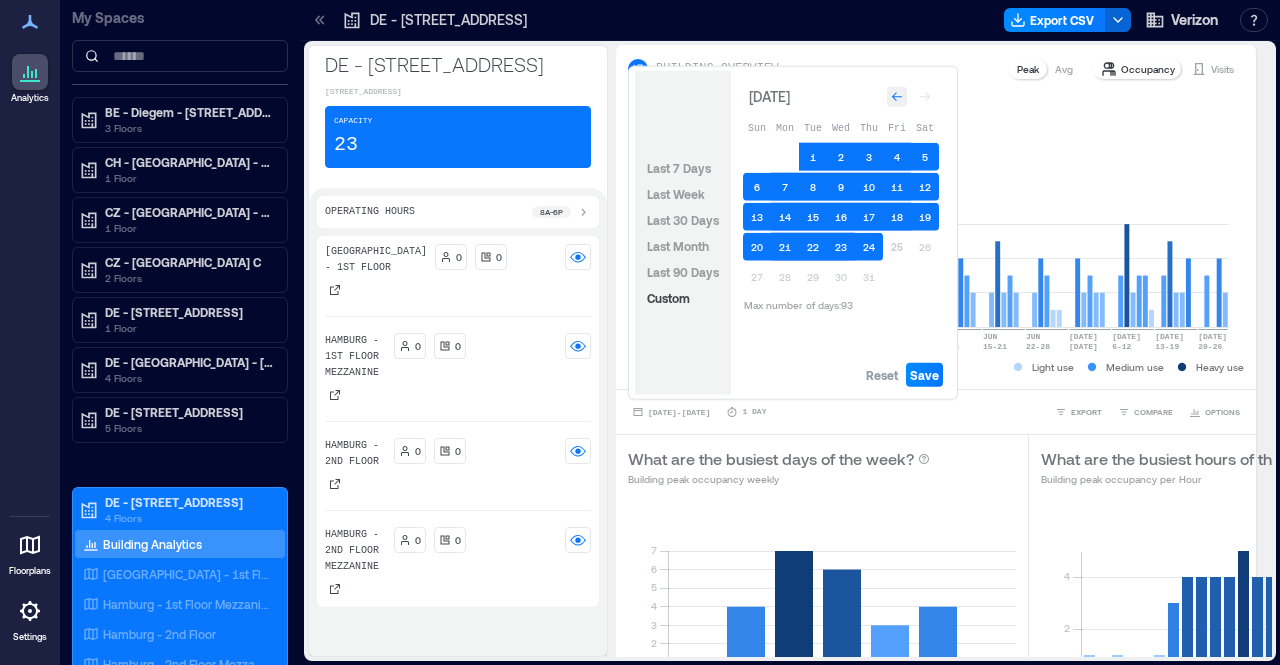 click 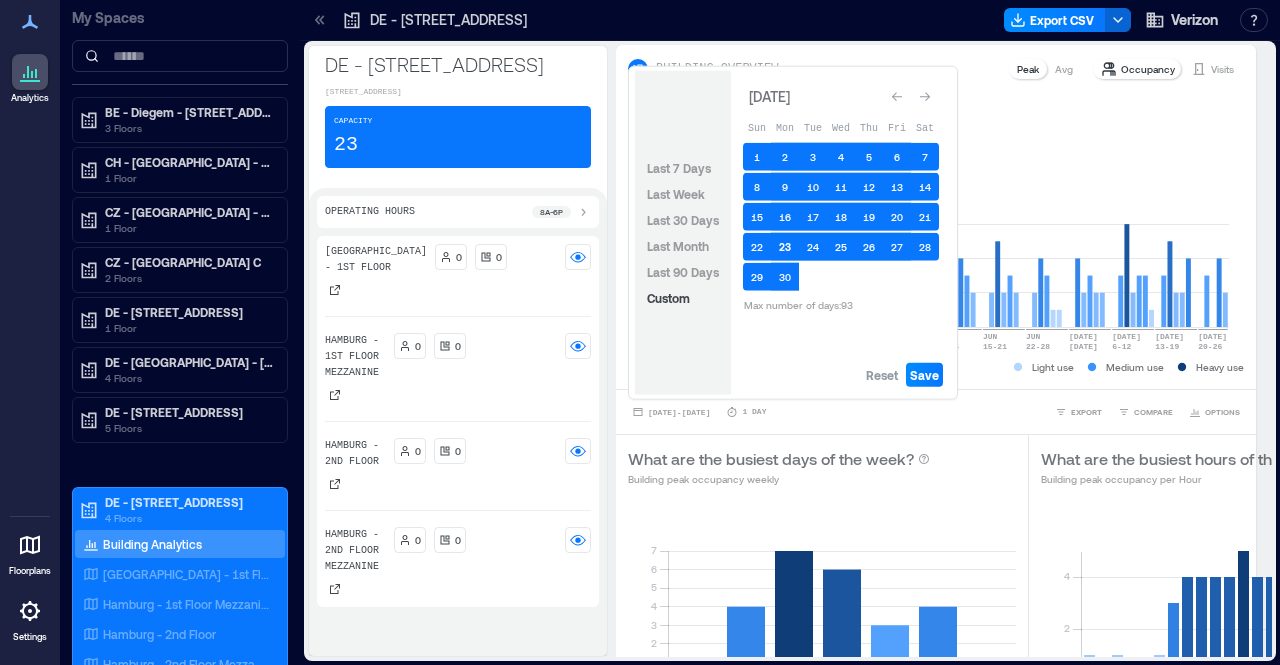 click on "23" at bounding box center (785, 247) 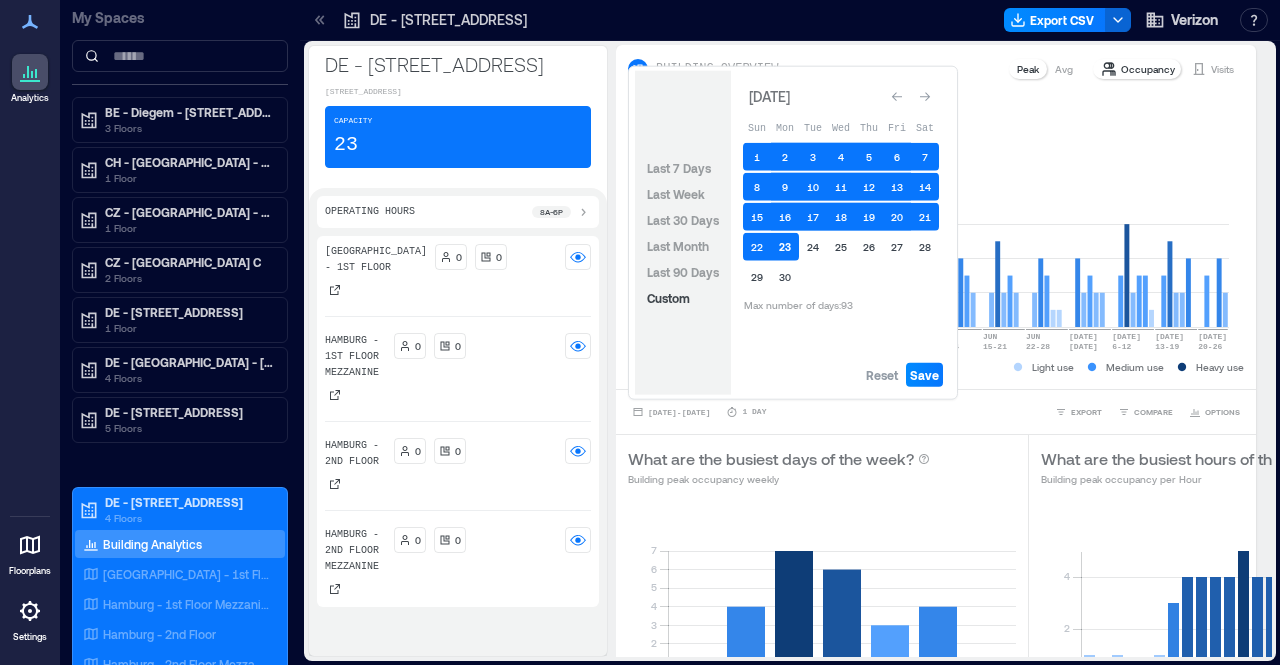 click on "23" at bounding box center [785, 247] 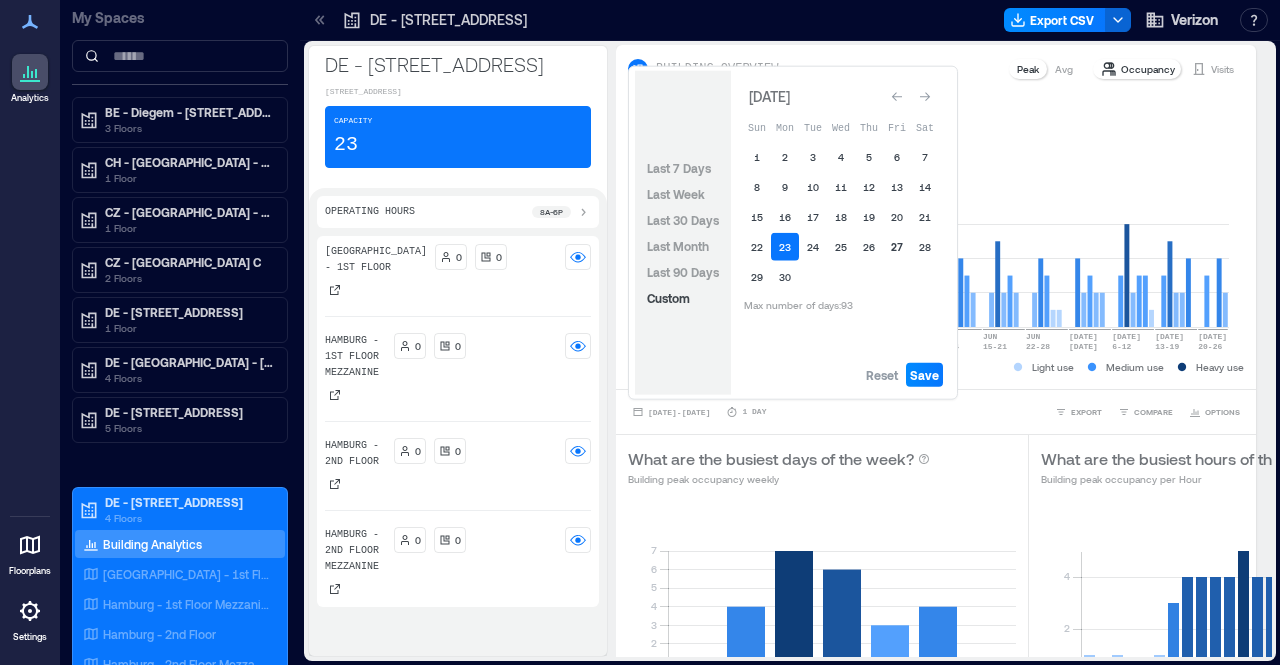 click on "27" at bounding box center [897, 247] 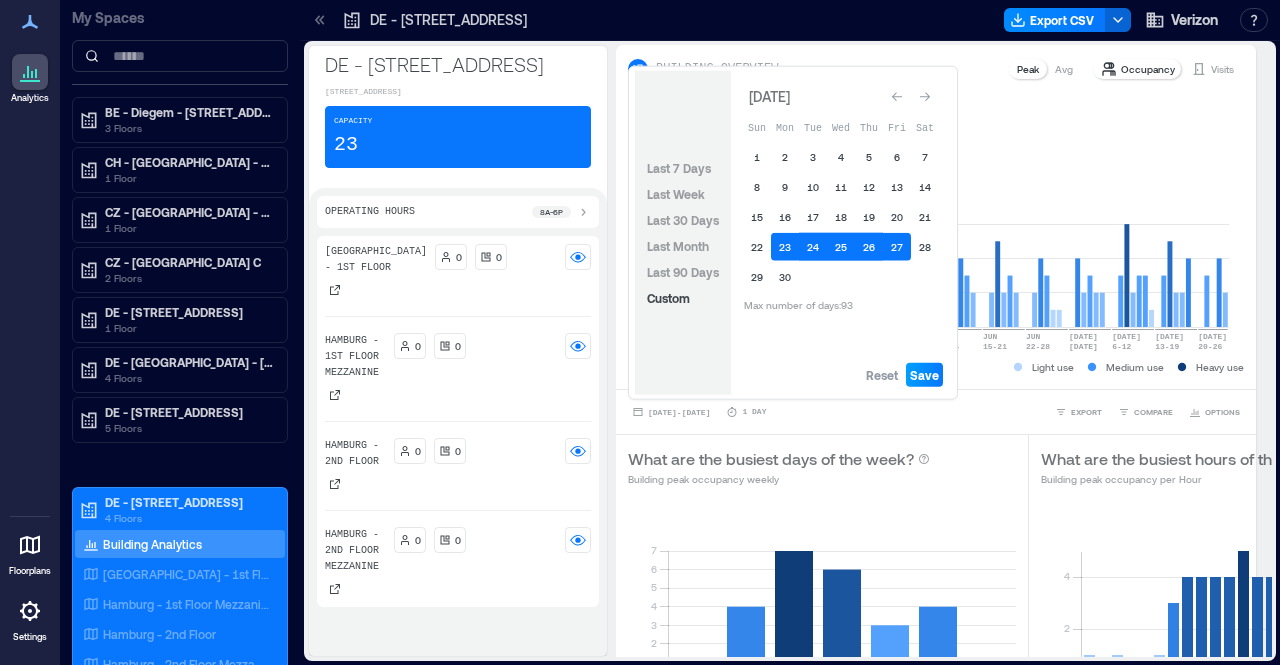 click on "Save" at bounding box center (924, 375) 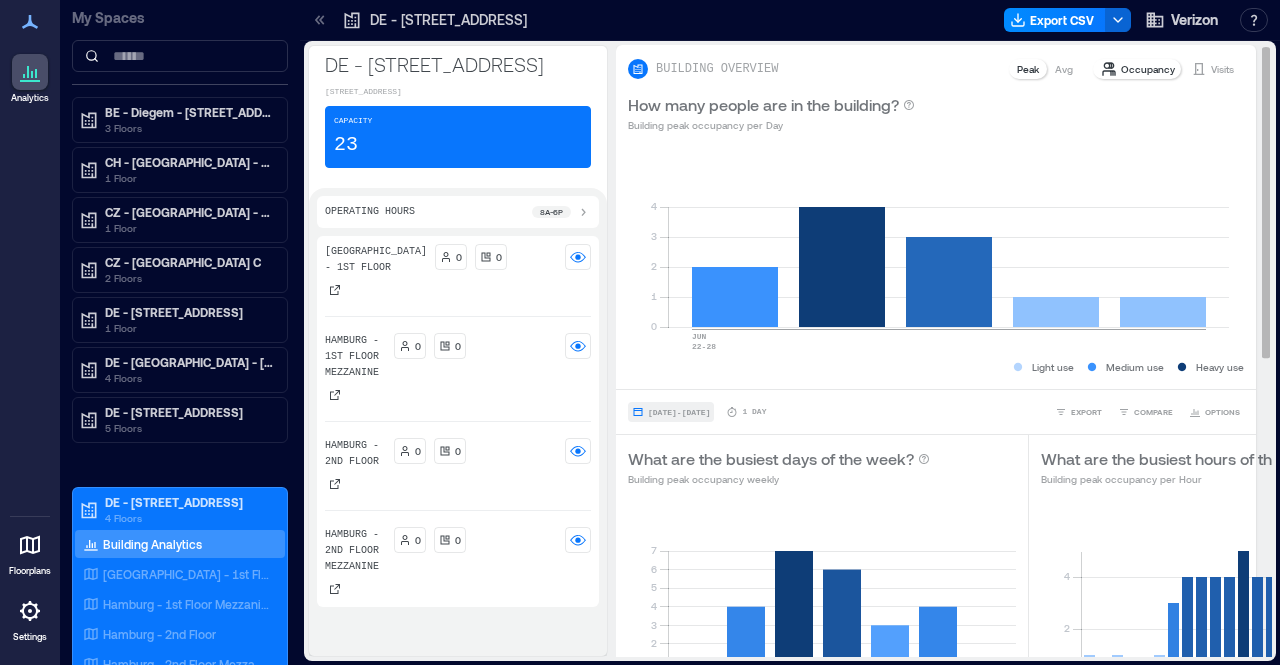 click on "[DATE]  -  [DATE]" at bounding box center [679, 412] 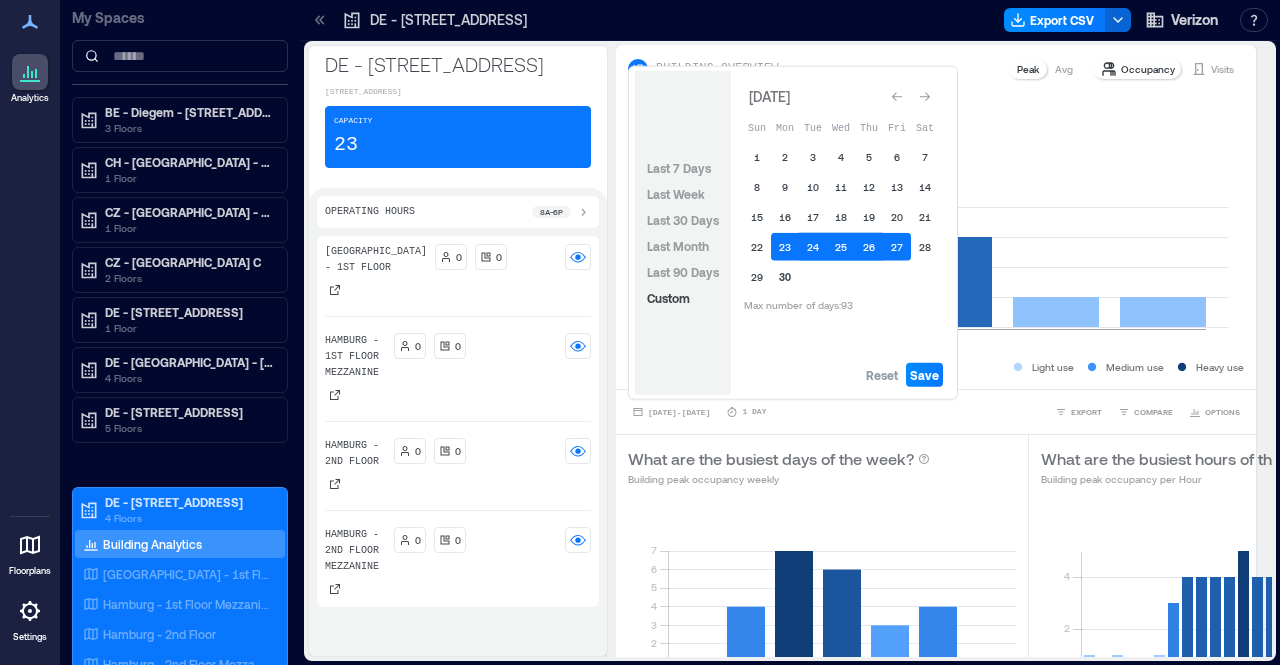 click on "30" at bounding box center (785, 277) 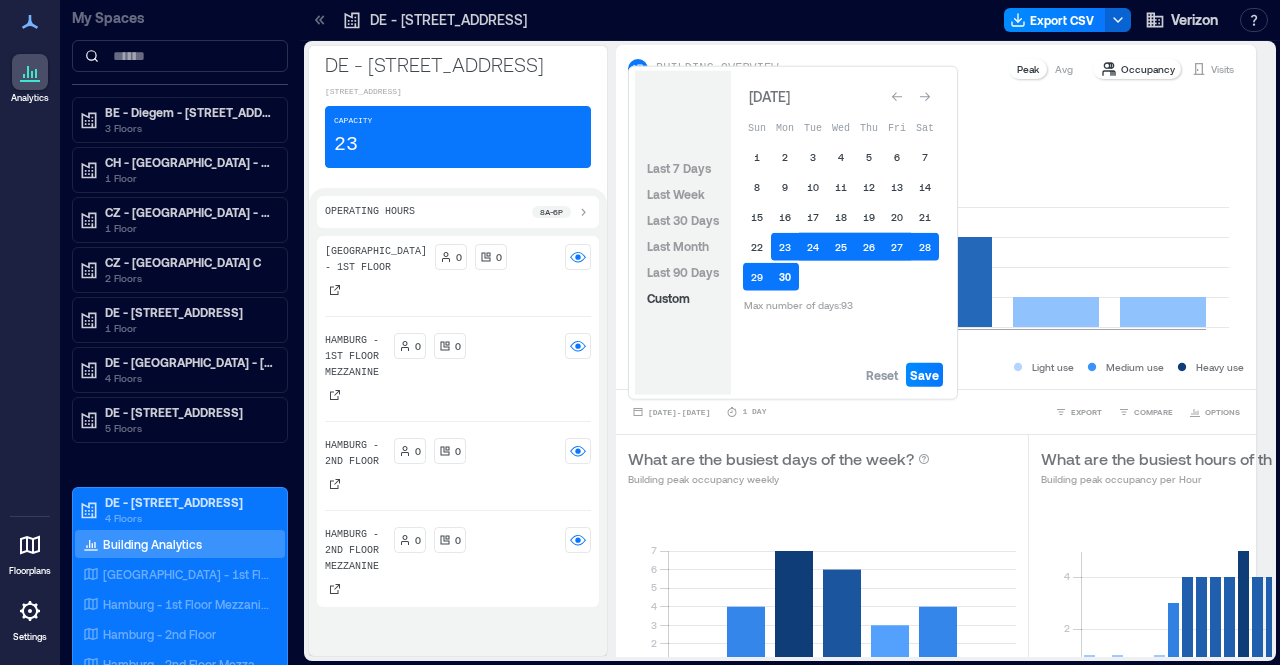click on "30" at bounding box center (785, 277) 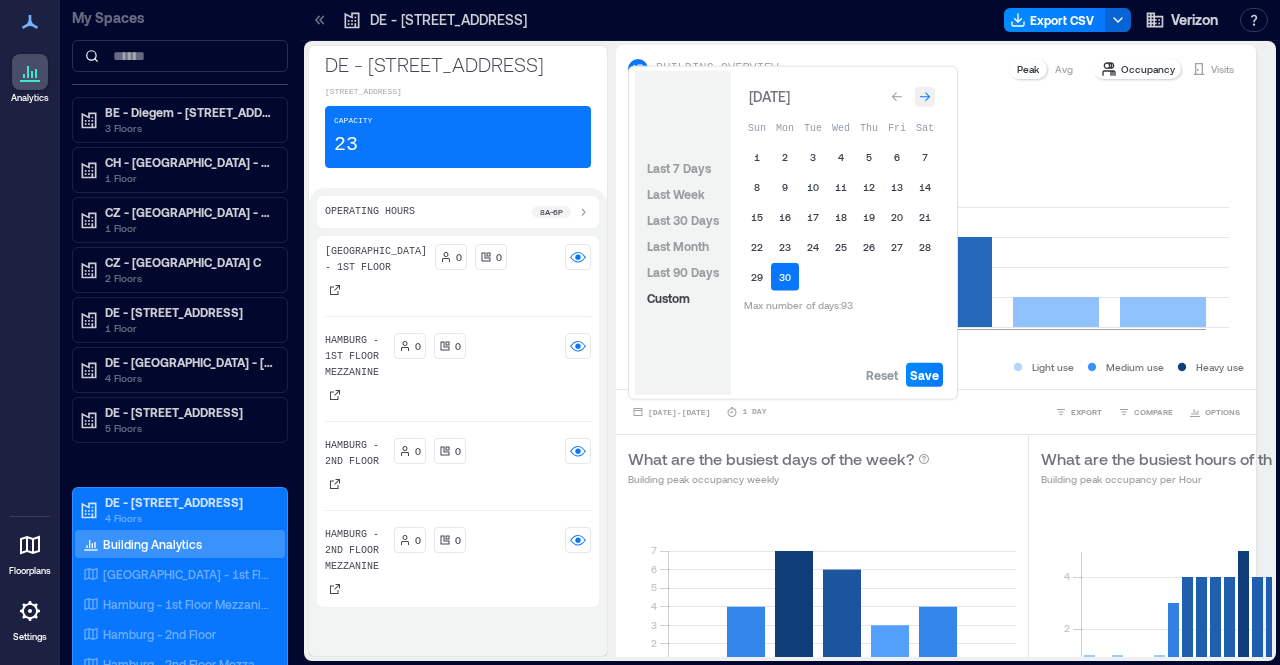 click at bounding box center [925, 97] 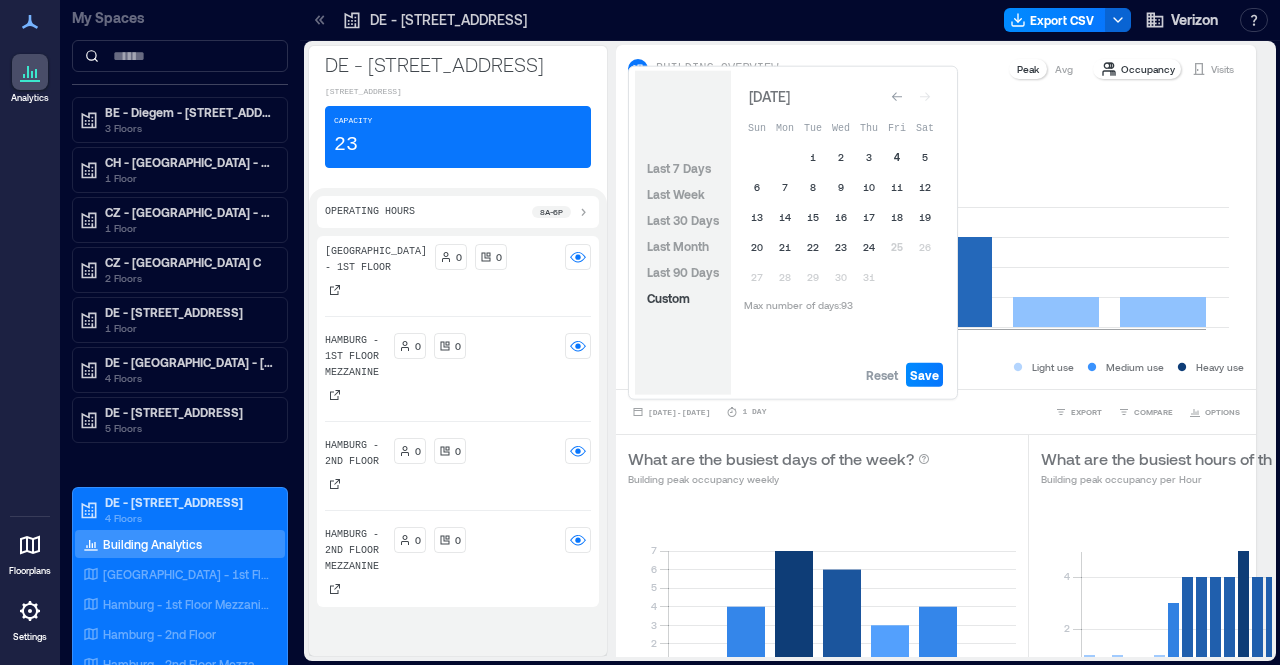 click on "4" at bounding box center [897, 157] 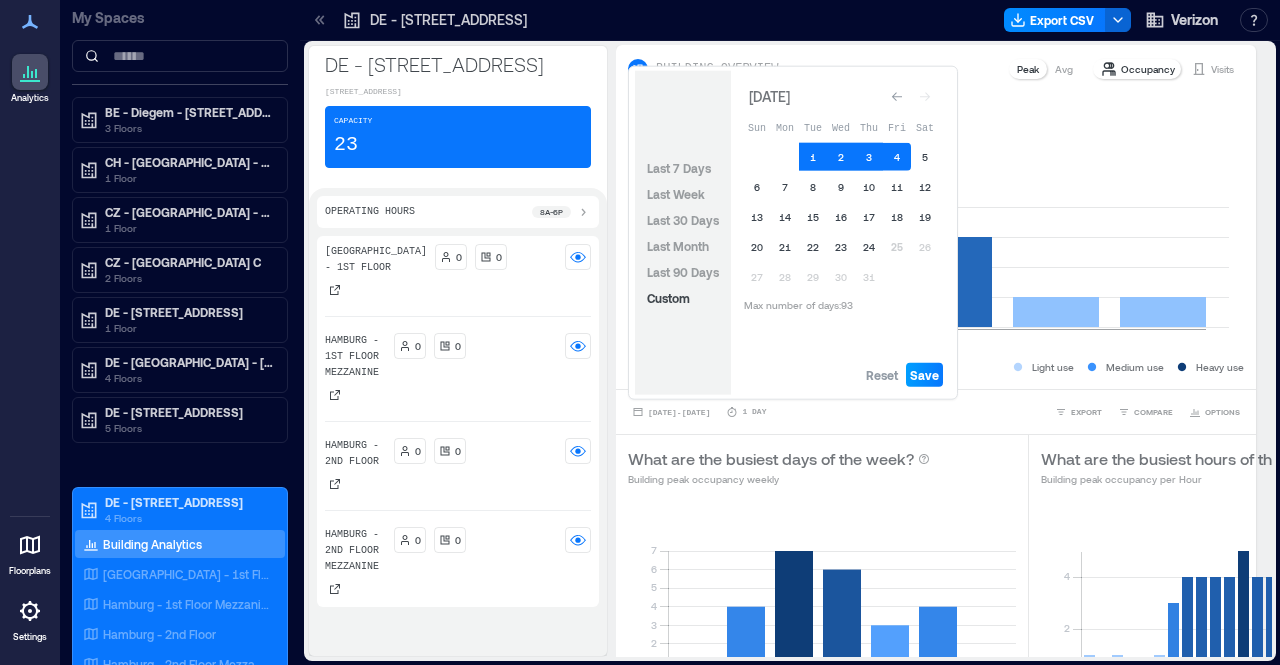 click on "Save" at bounding box center [924, 375] 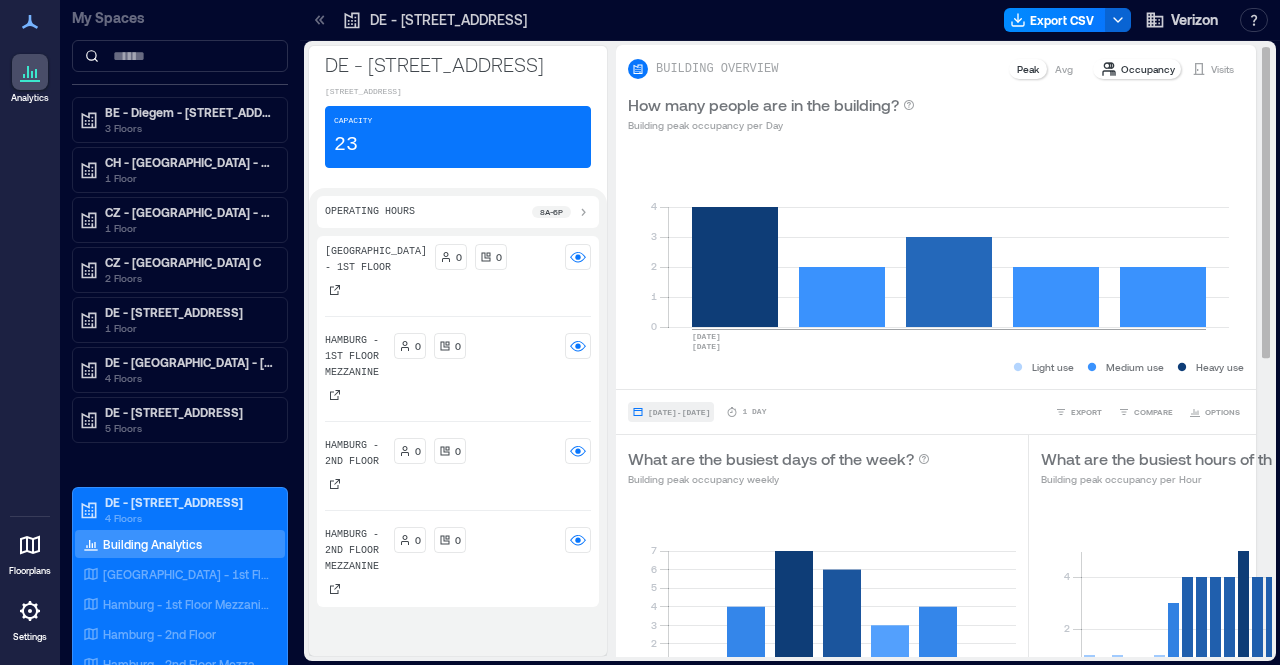 click on "[DATE]  -  [DATE]" at bounding box center (679, 412) 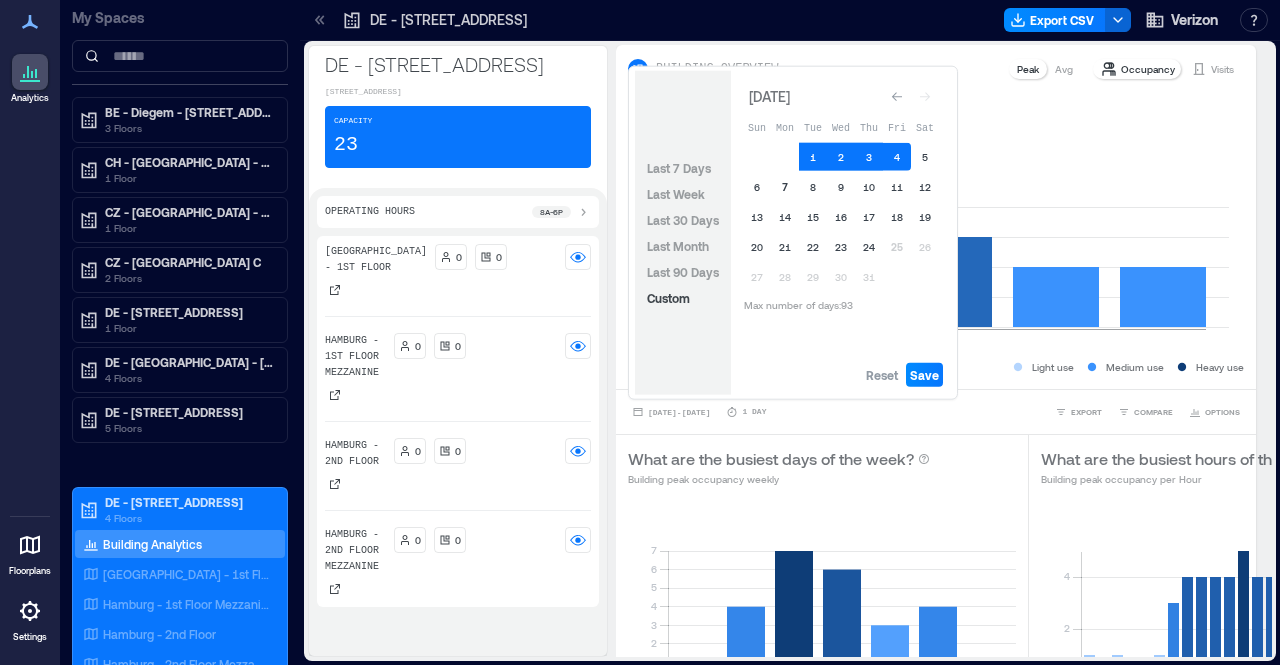 click on "7" at bounding box center [785, 187] 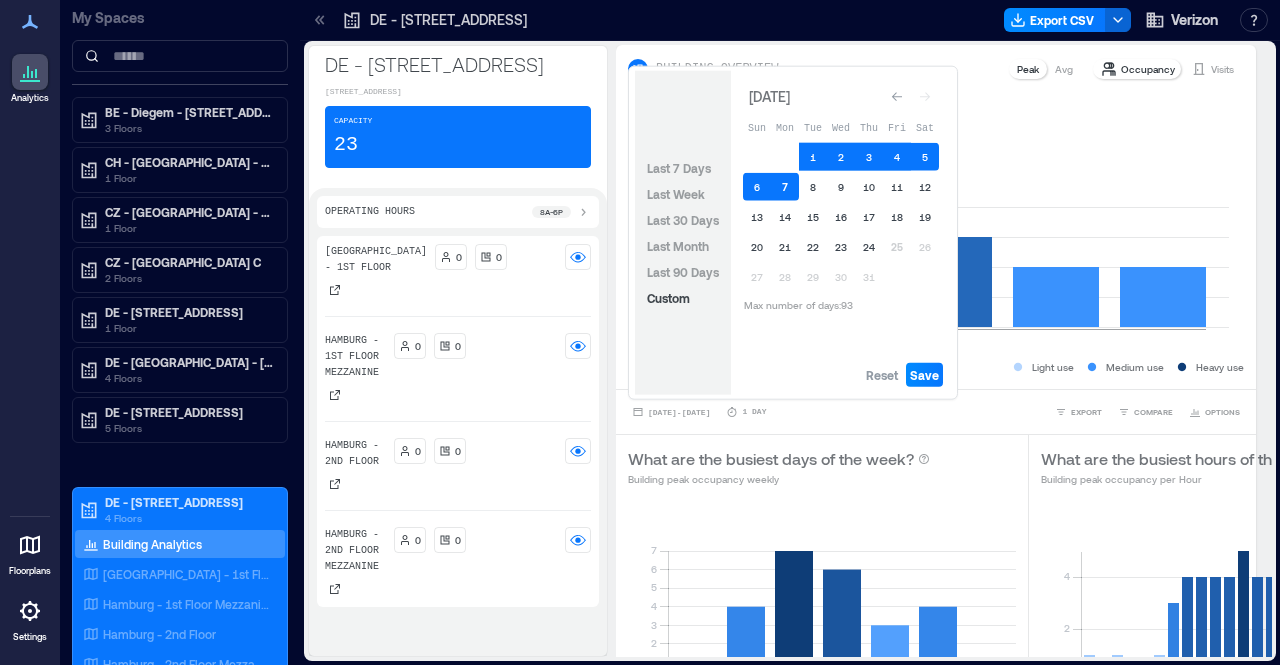 click on "7" at bounding box center (785, 187) 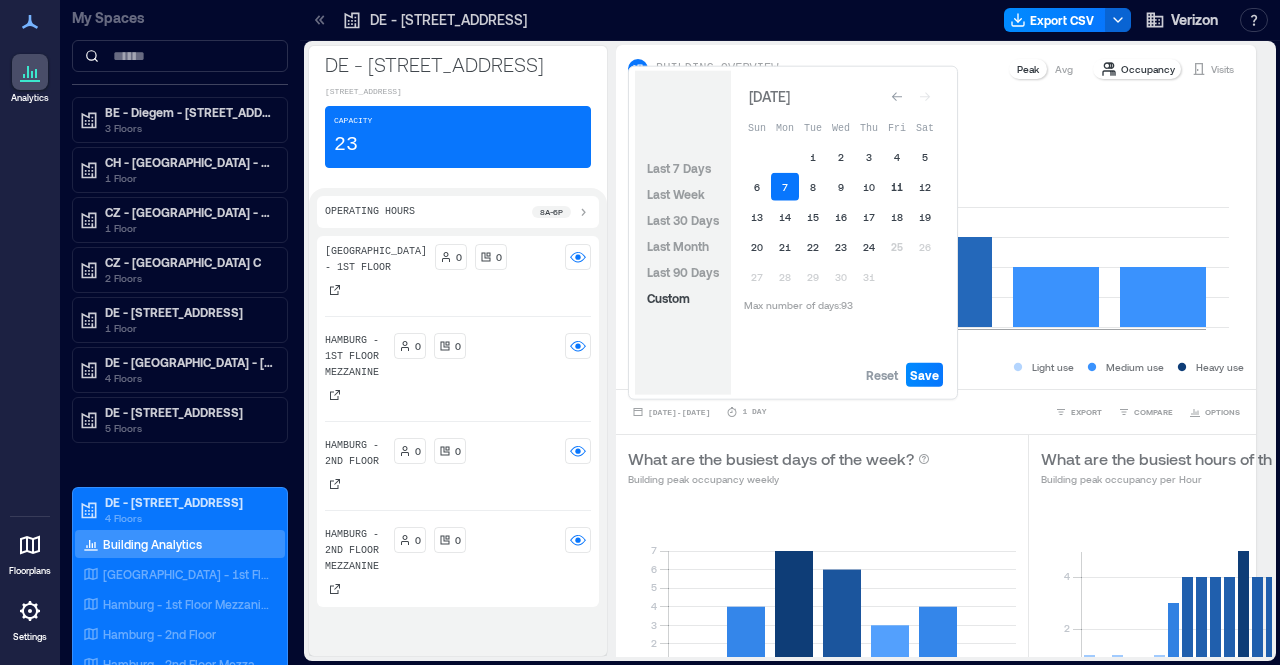 click on "11" at bounding box center [897, 187] 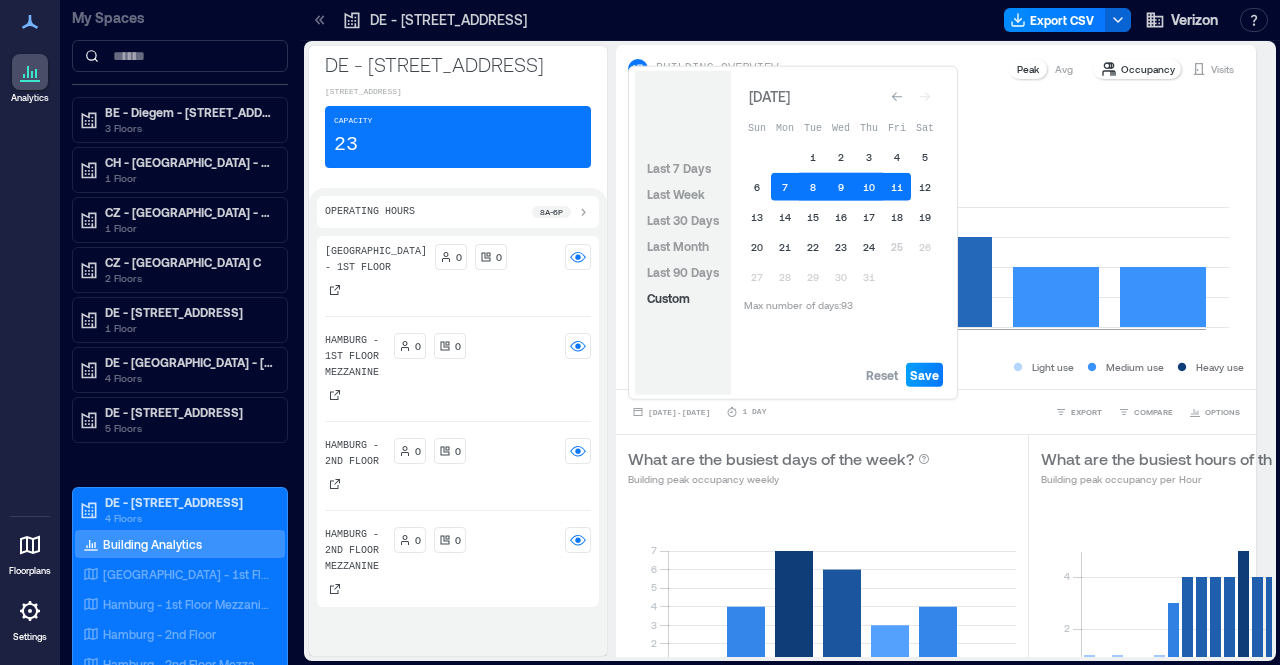 click on "Save" at bounding box center [924, 375] 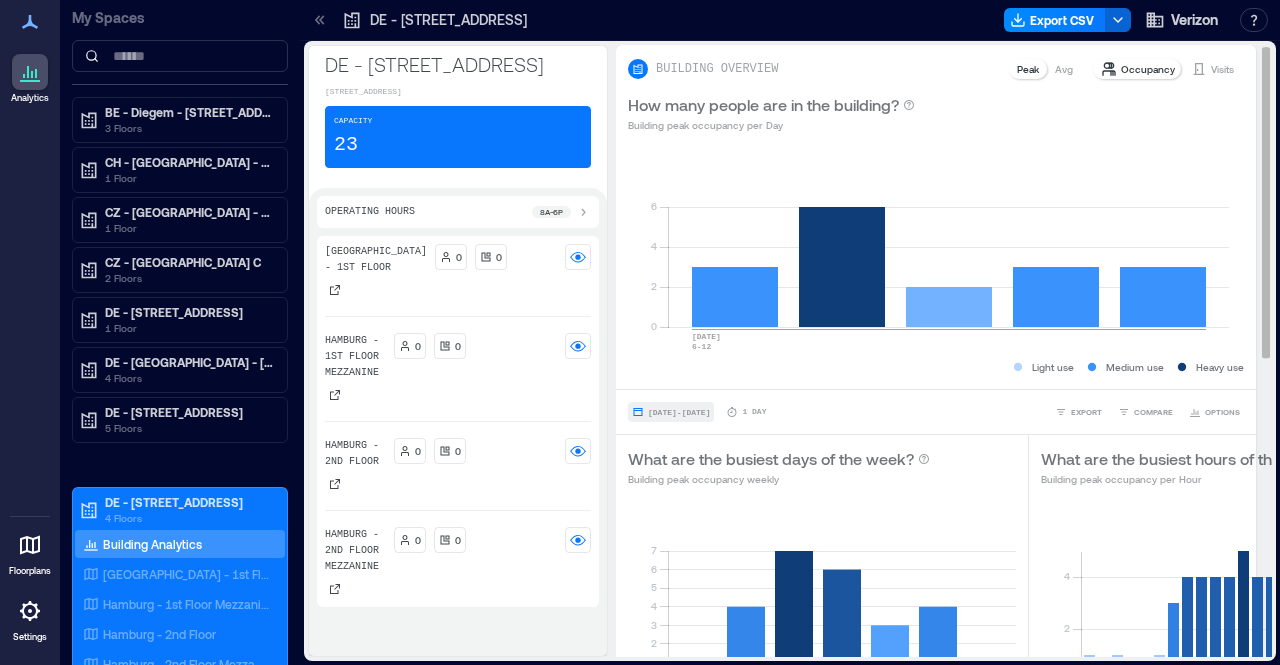 click on "[DATE]  -  [DATE]" at bounding box center [679, 412] 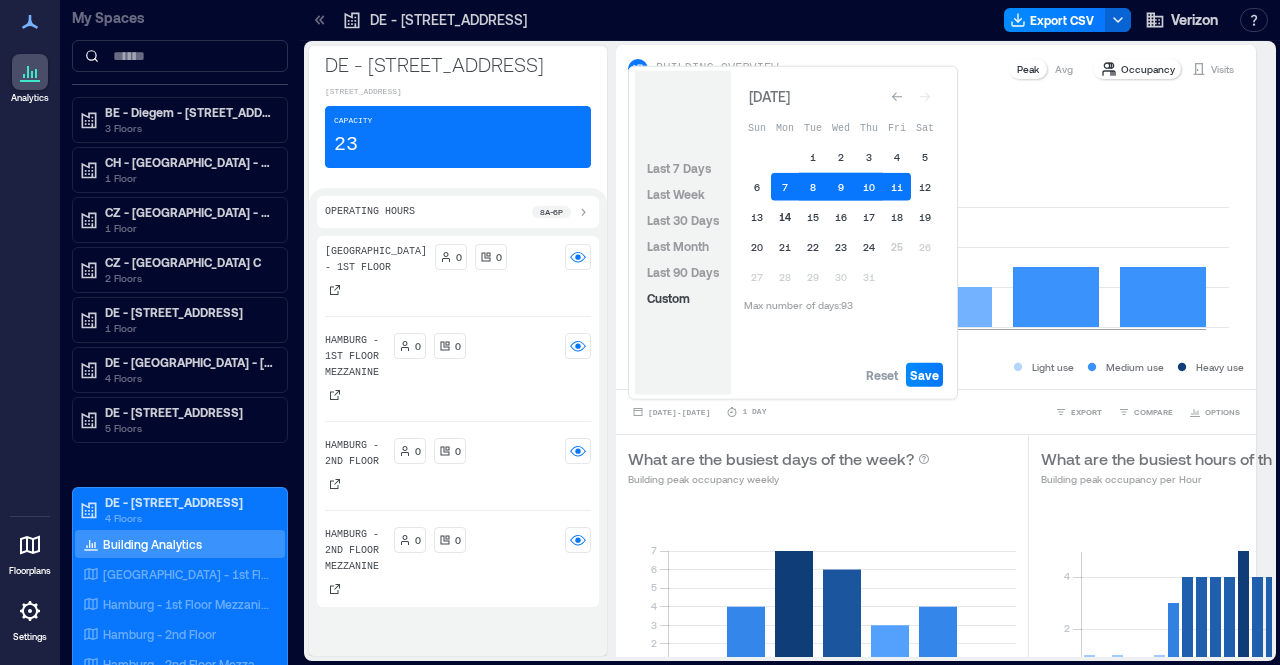 click on "14" at bounding box center [785, 217] 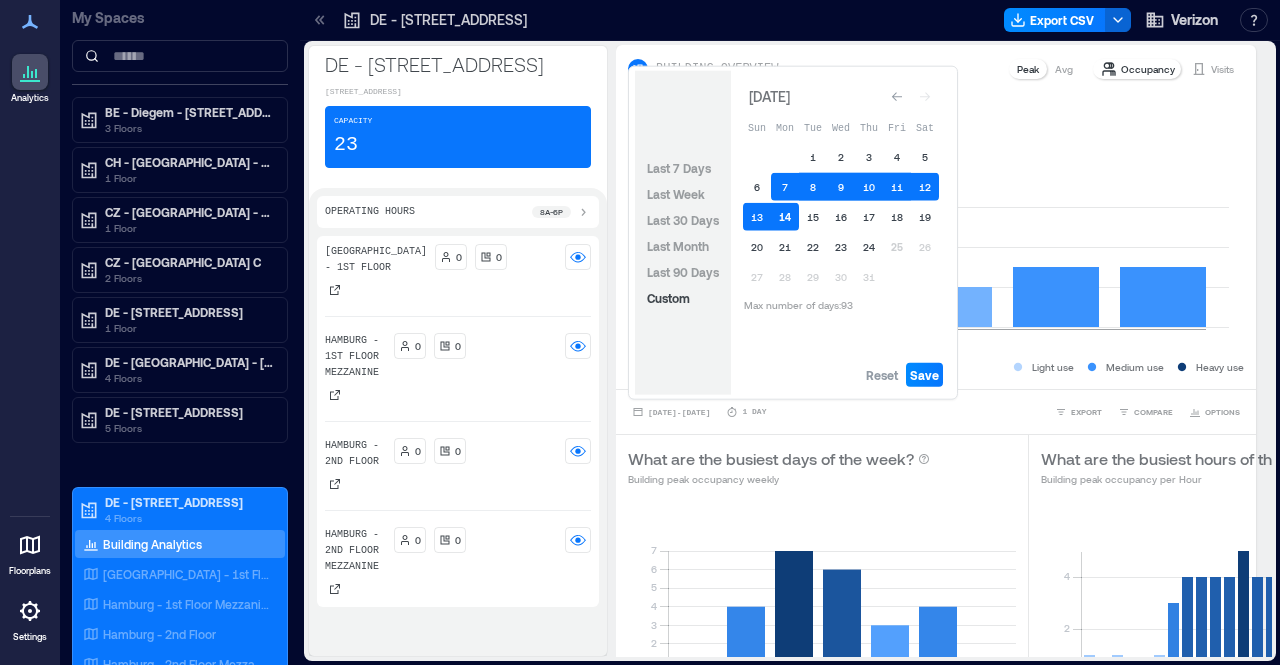 click on "14" at bounding box center [785, 217] 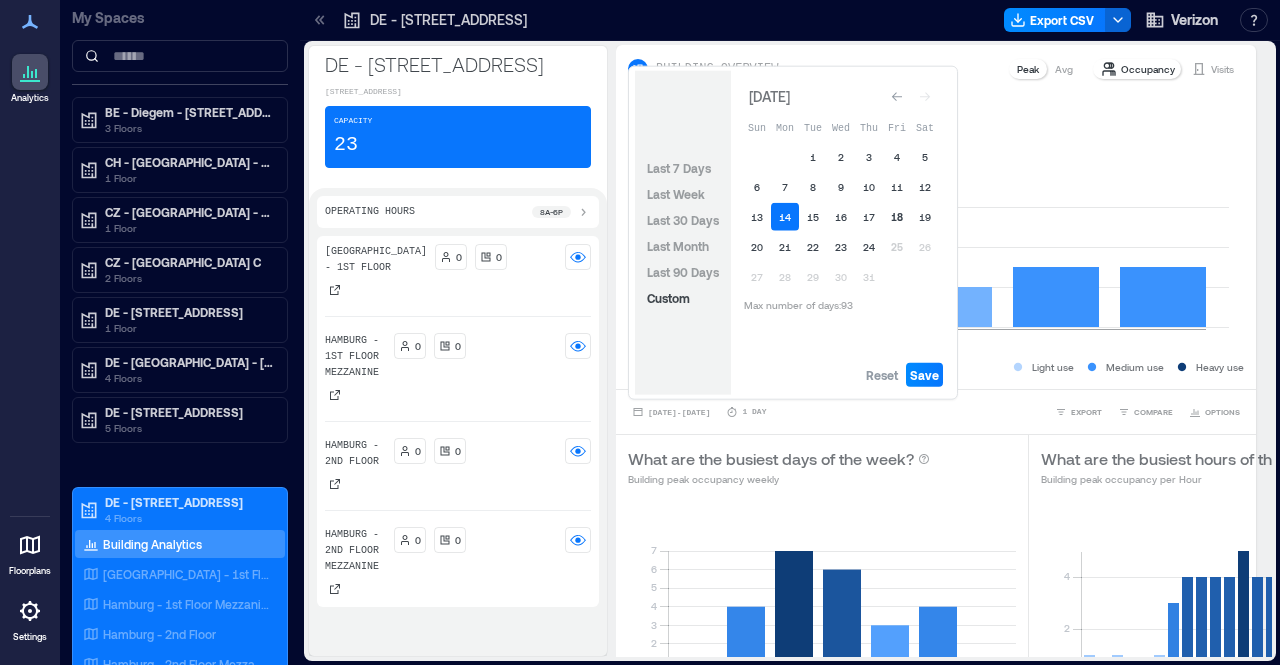 click on "18" at bounding box center [897, 217] 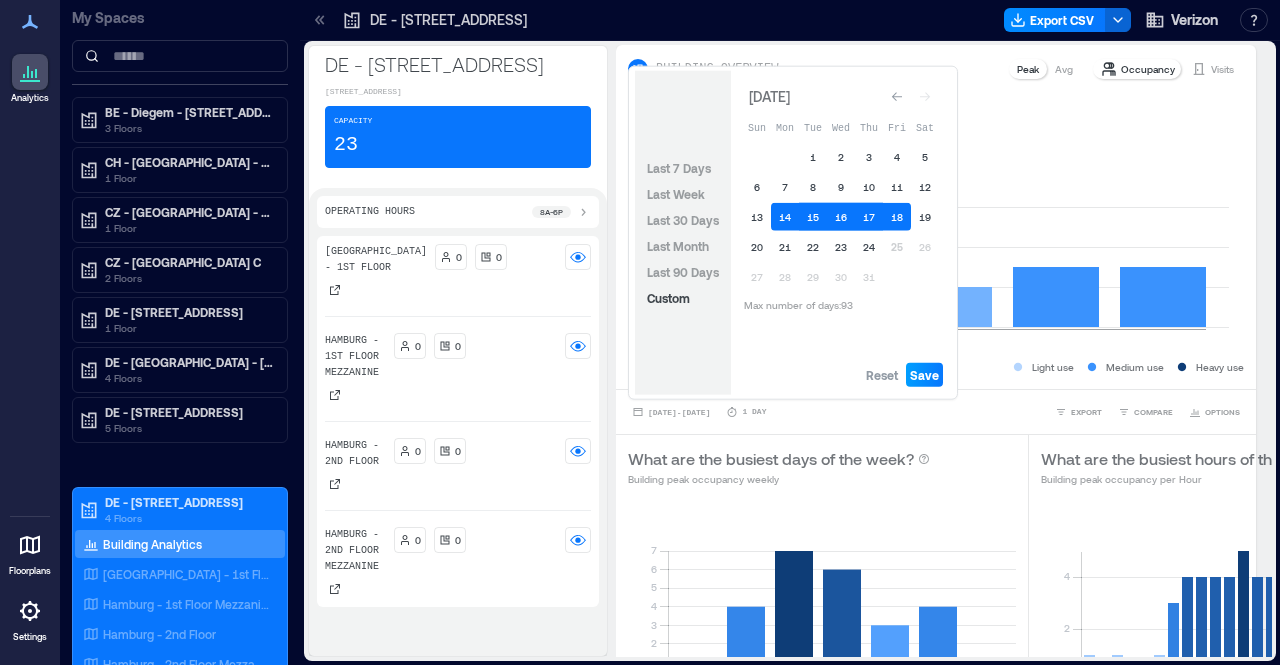 click on "Save" at bounding box center (924, 375) 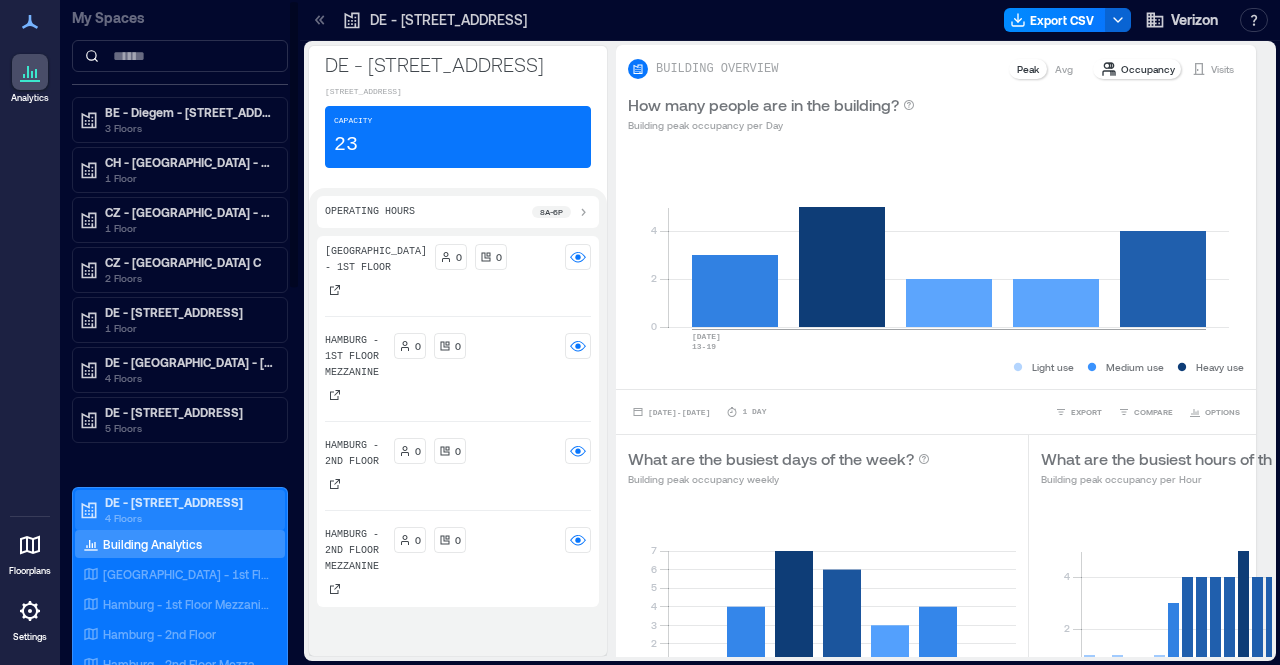 click on "DE - [STREET_ADDRESS]" at bounding box center (189, 502) 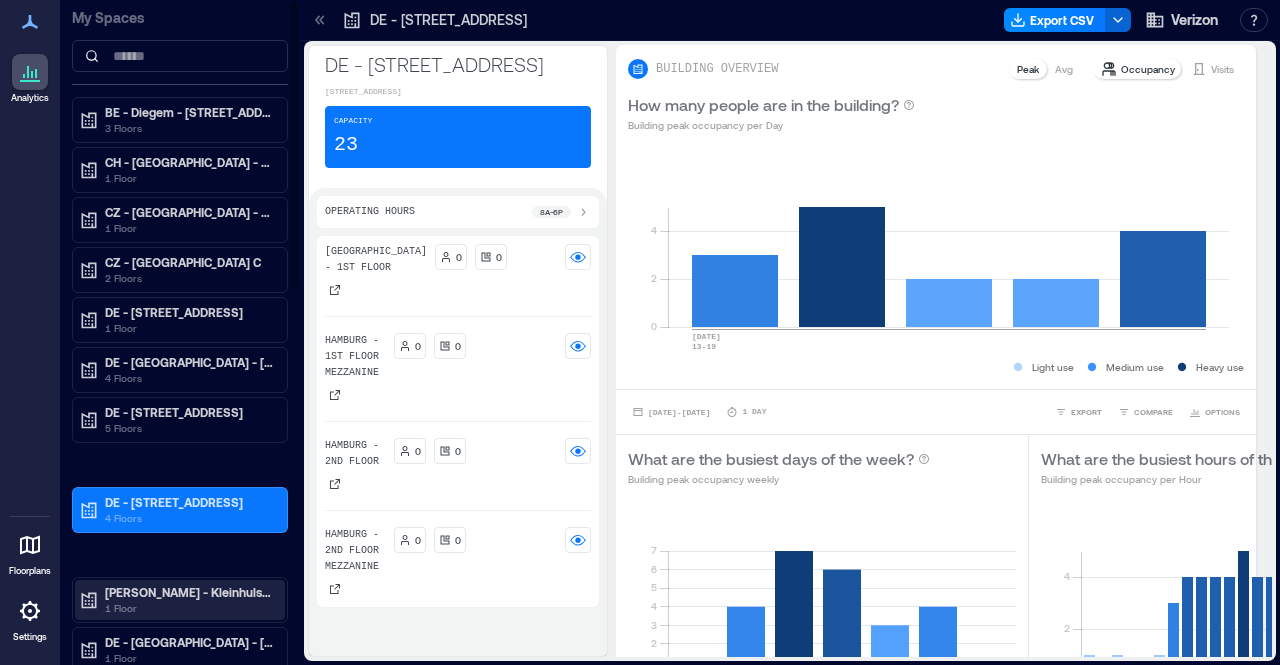 click on "1 Floor" at bounding box center (189, 608) 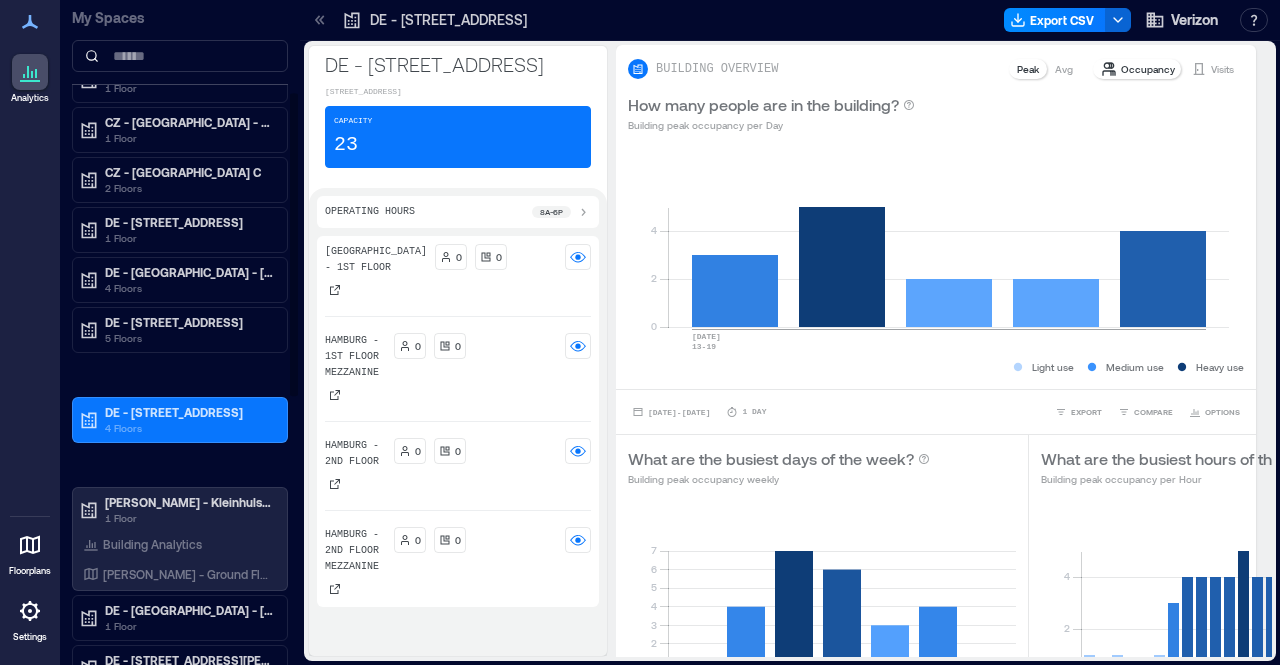 scroll, scrollTop: 200, scrollLeft: 0, axis: vertical 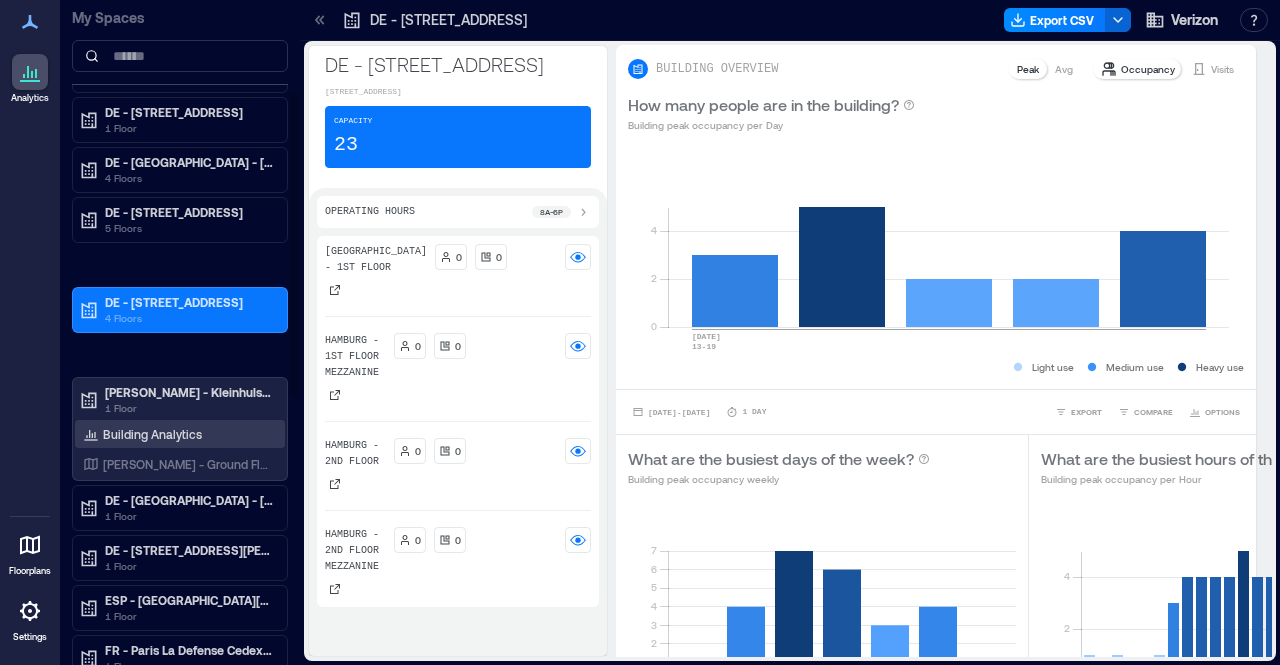 click on "Building Analytics" at bounding box center [152, 434] 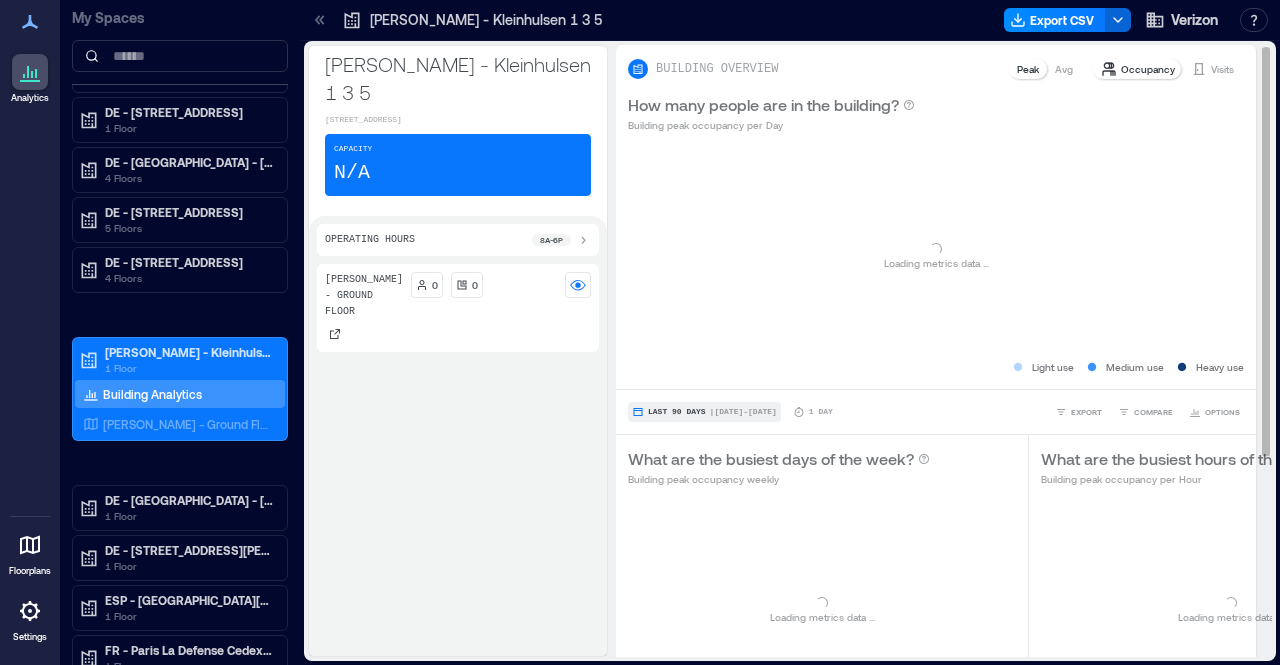 click on "Last 90 Days   |  [DATE]  -  [DATE]" at bounding box center [704, 412] 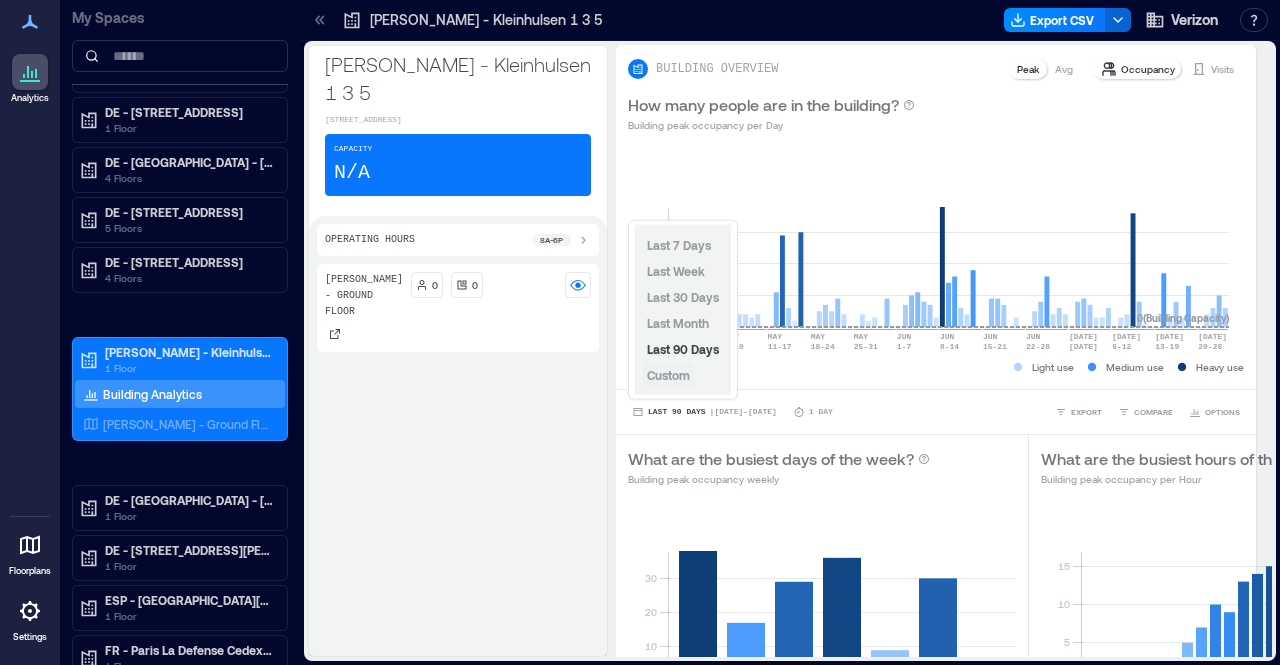 click on "Custom" at bounding box center (668, 375) 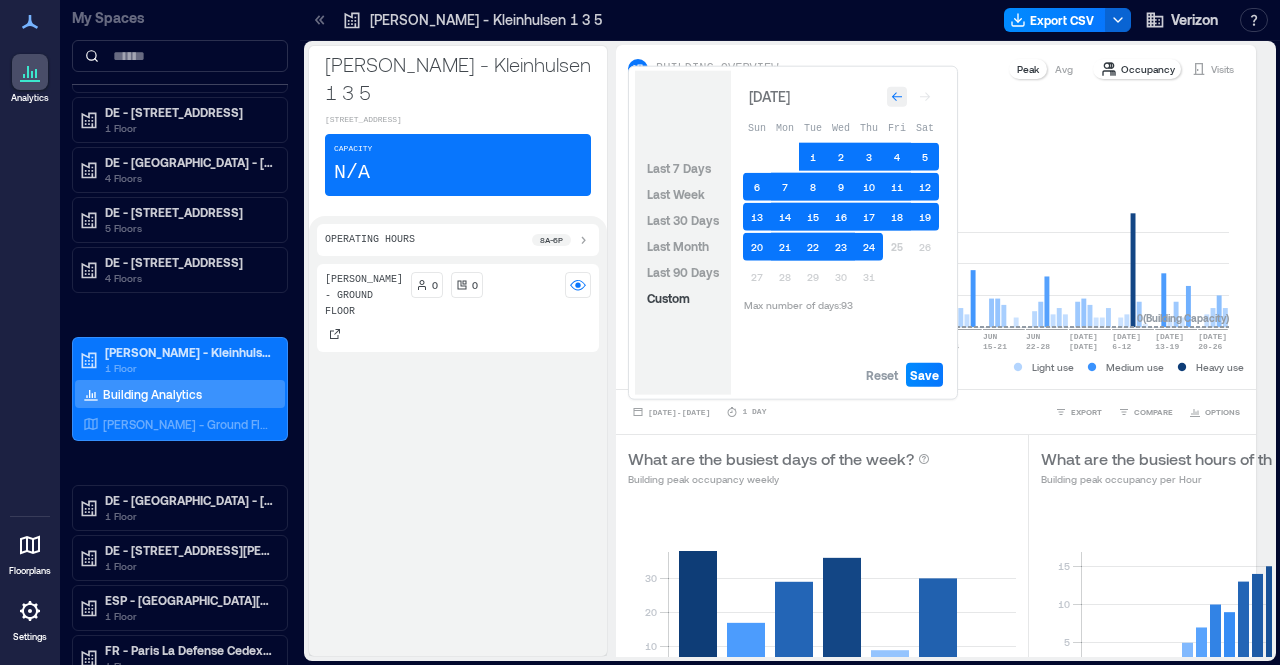 click 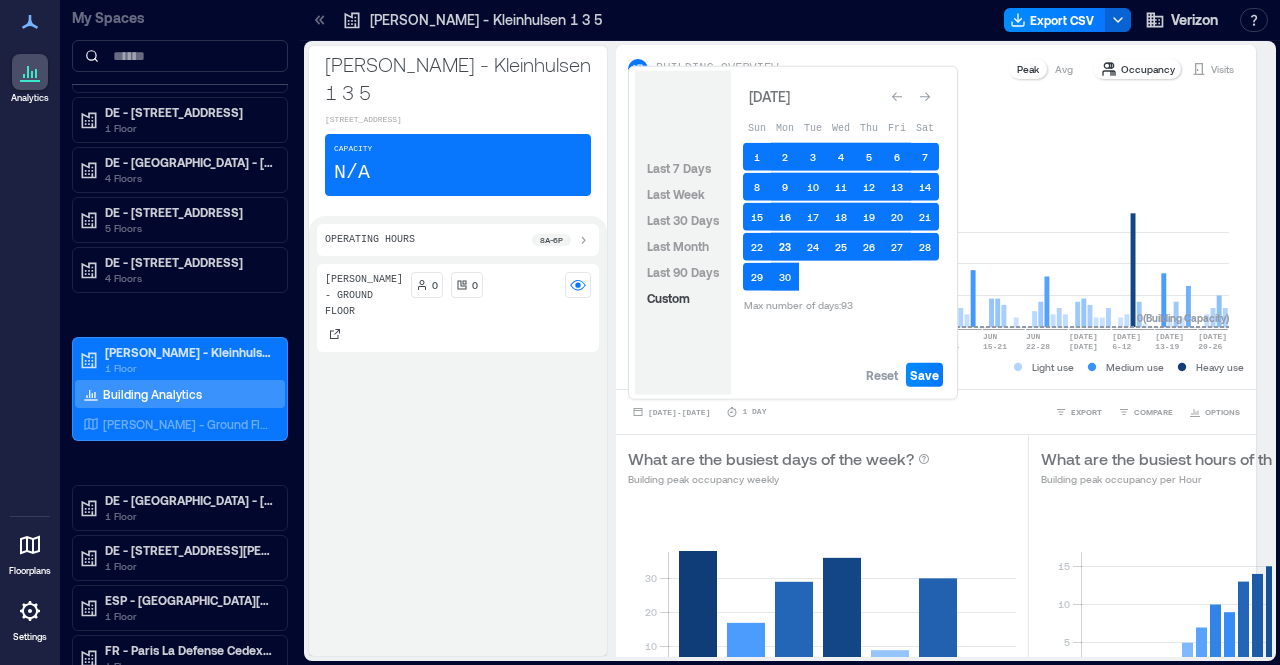 click on "23" at bounding box center [785, 247] 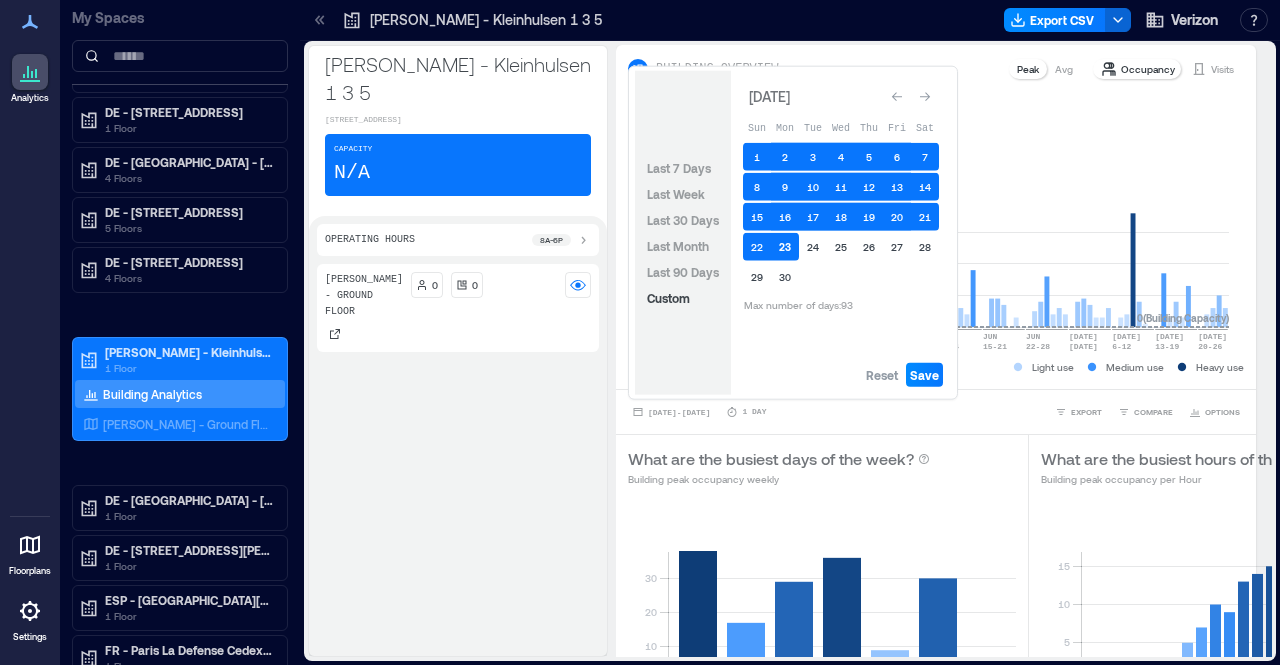 click on "23" at bounding box center (785, 247) 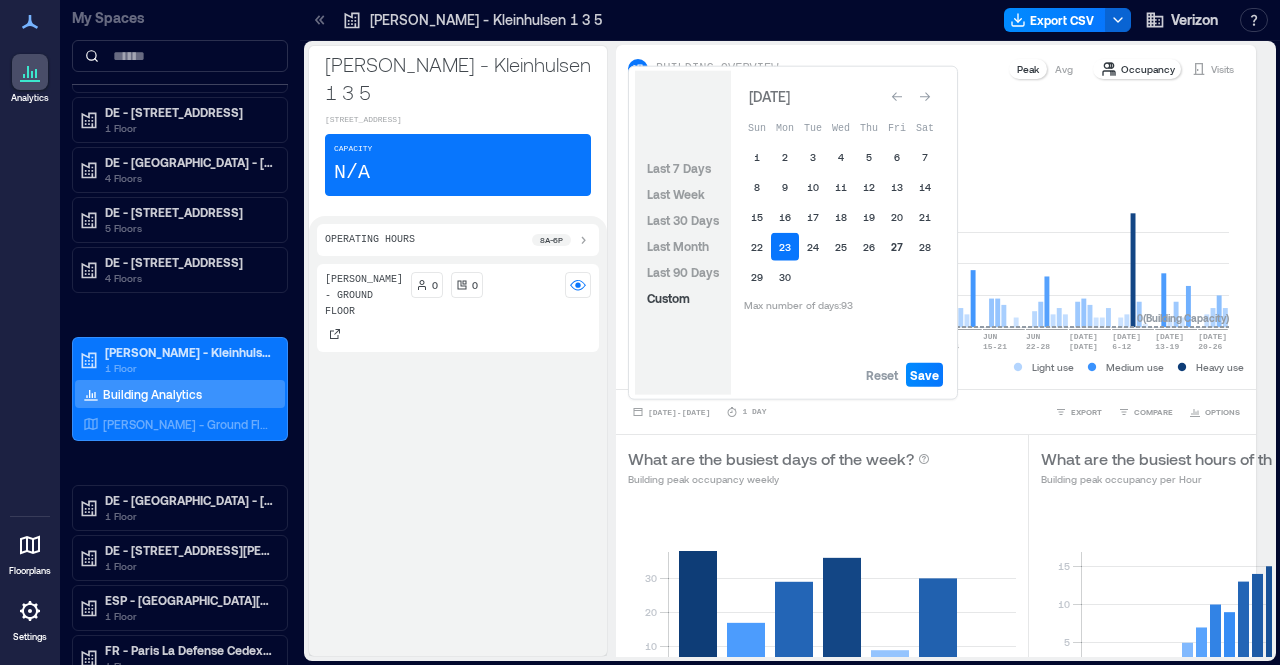 click on "27" at bounding box center [897, 247] 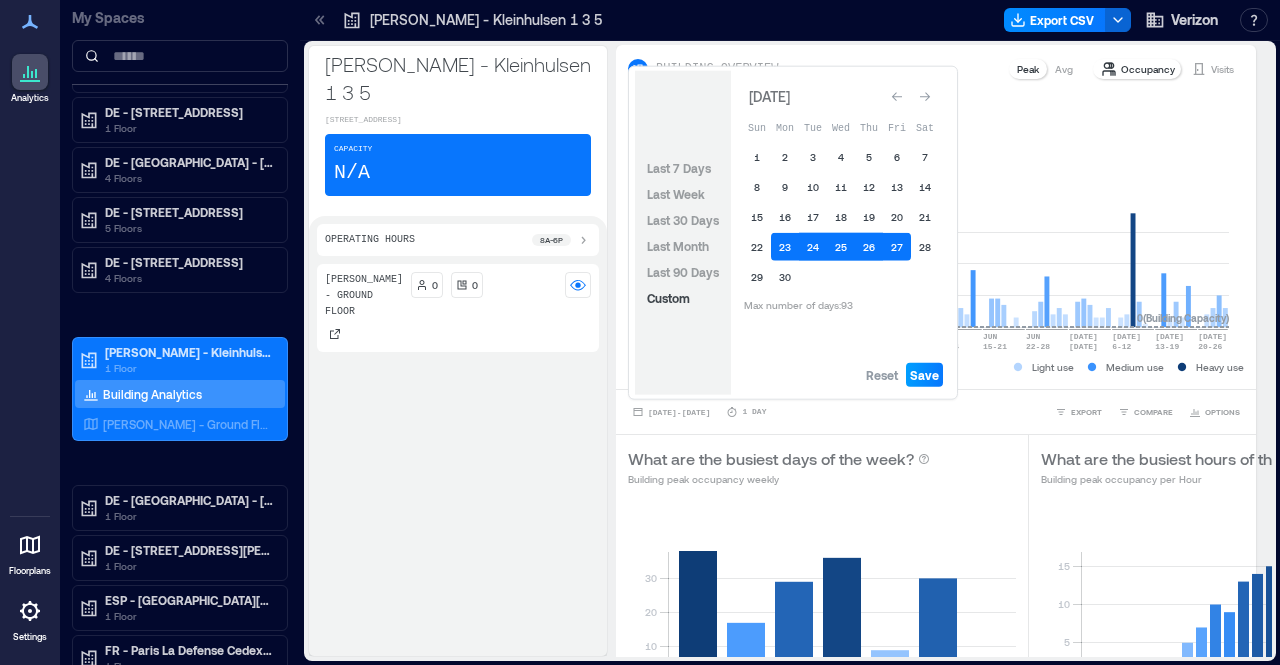 click on "Save" at bounding box center (924, 375) 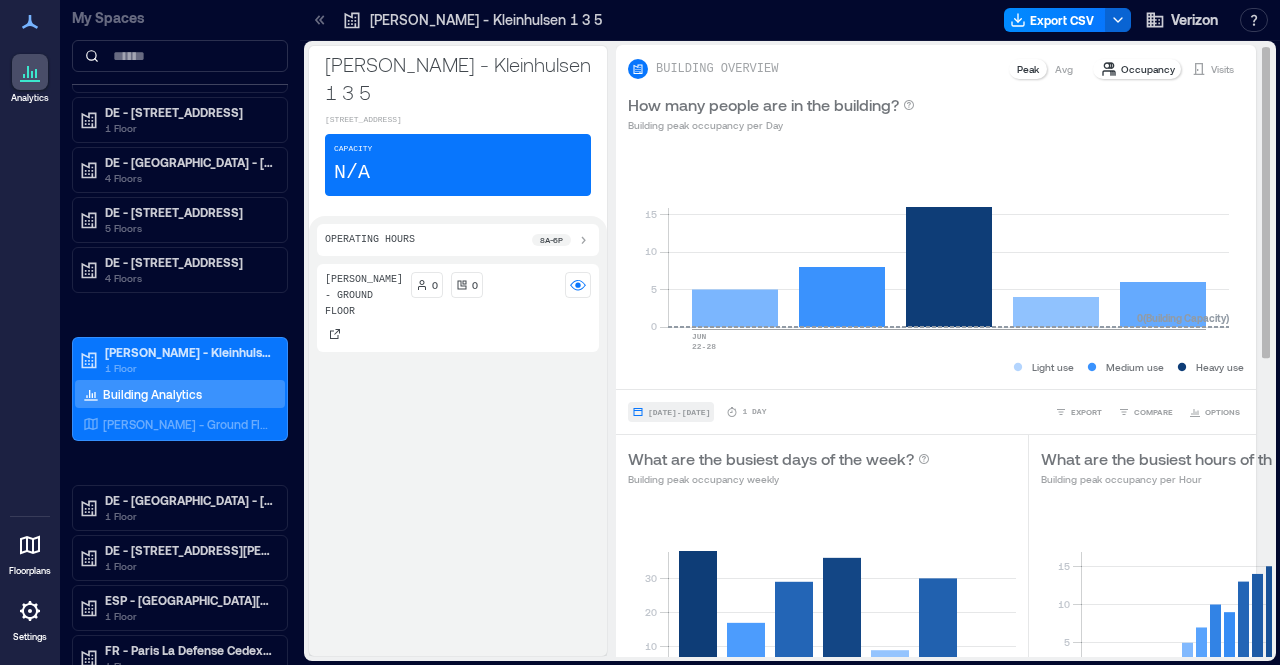 click on "[DATE]  -  [DATE]" at bounding box center (679, 412) 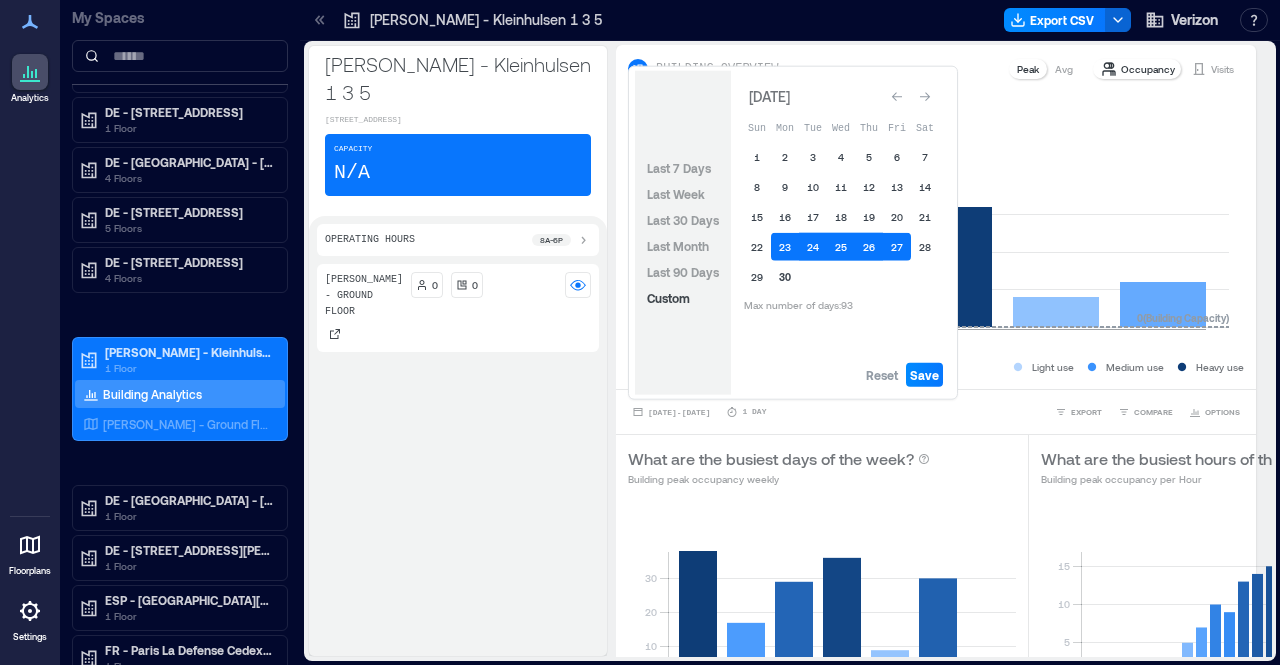click on "30" at bounding box center [785, 277] 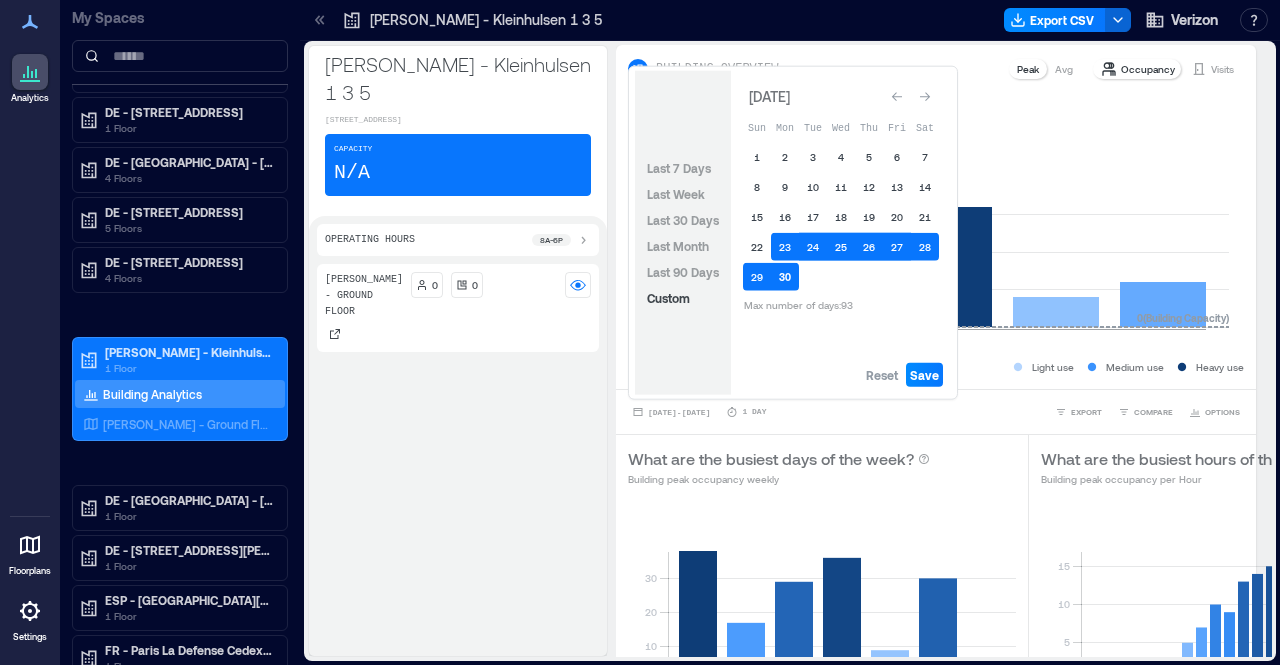 click on "30" at bounding box center (785, 277) 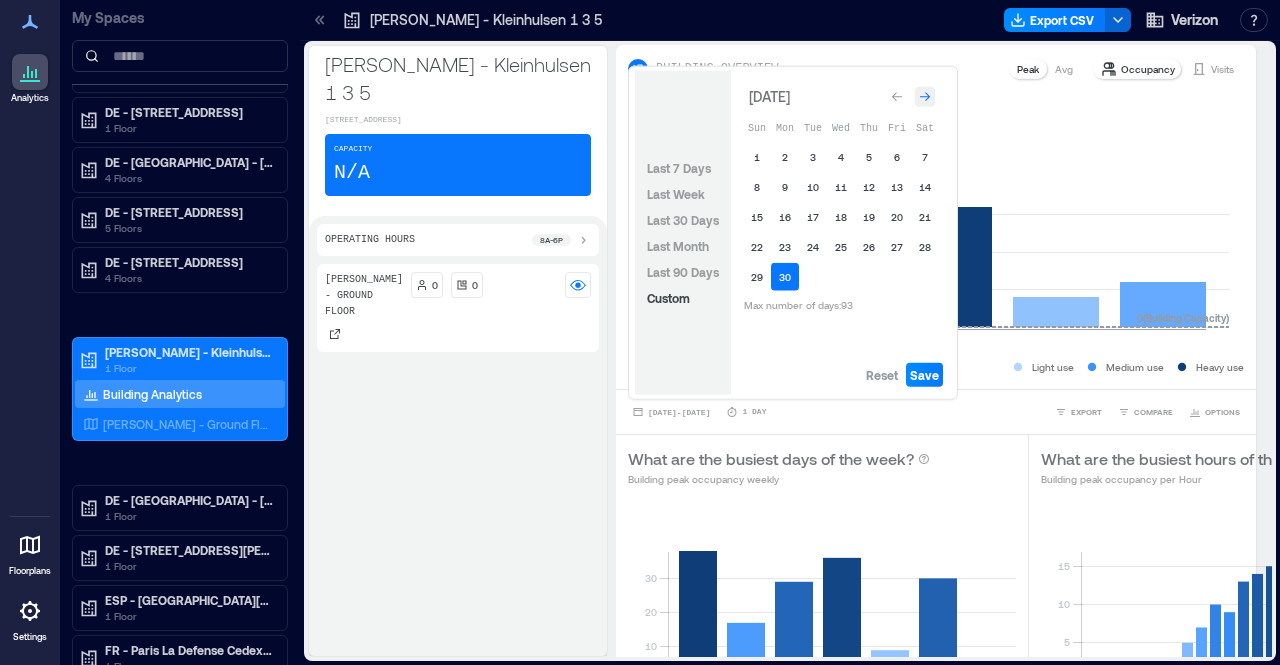 click 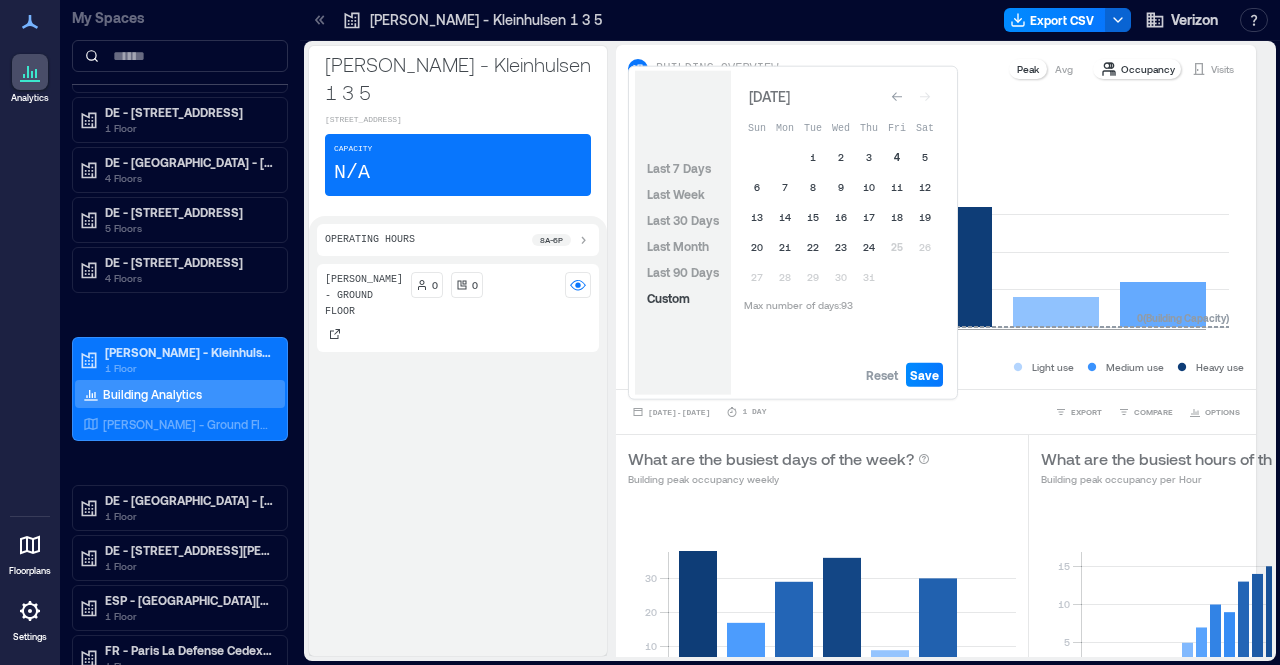 click on "4" at bounding box center (897, 157) 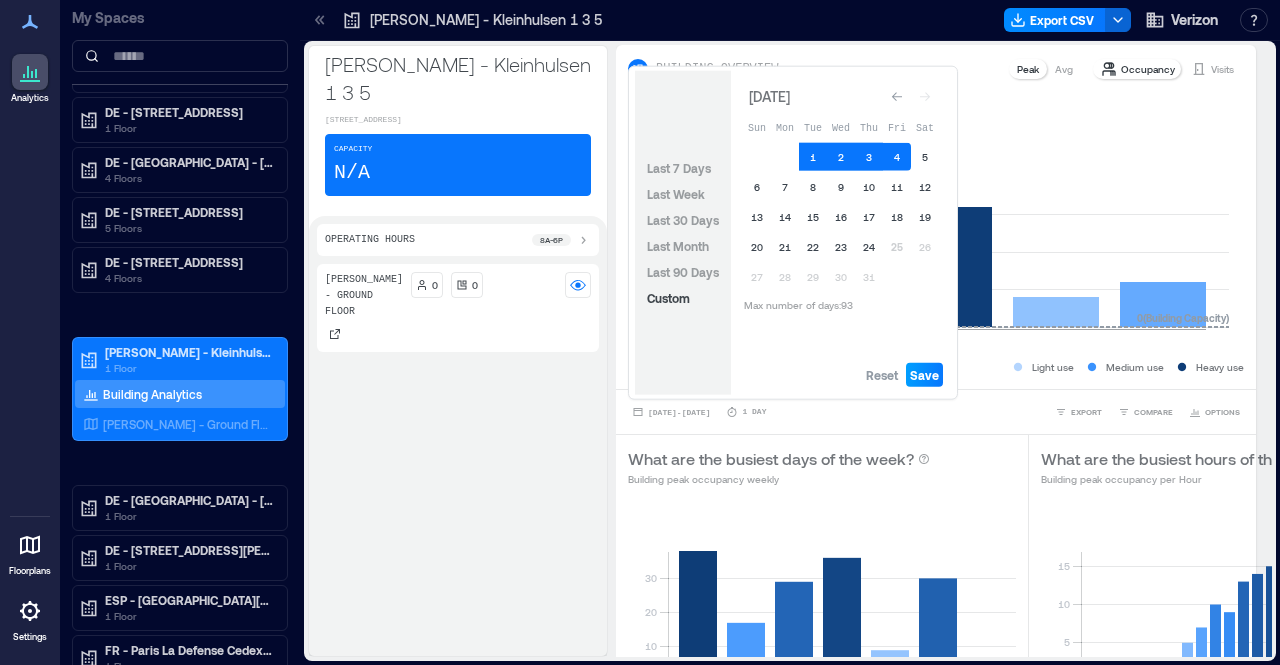 click on "Save" at bounding box center (924, 375) 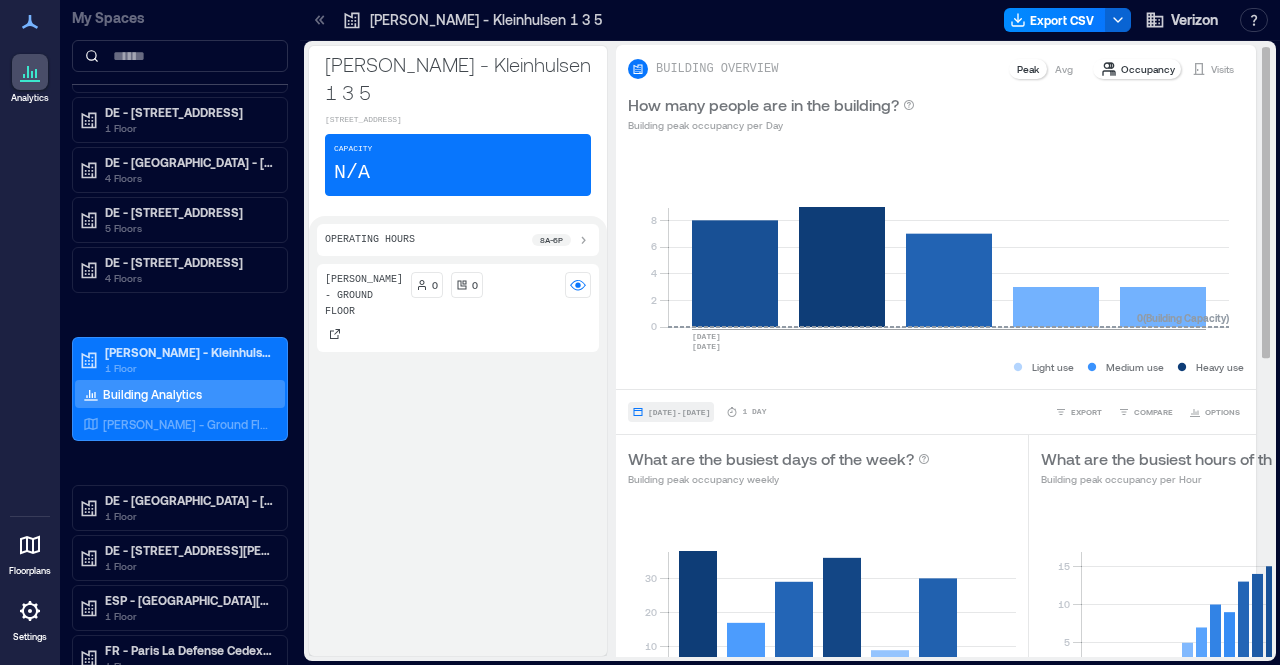 click on "[DATE]  -  [DATE]" at bounding box center (679, 412) 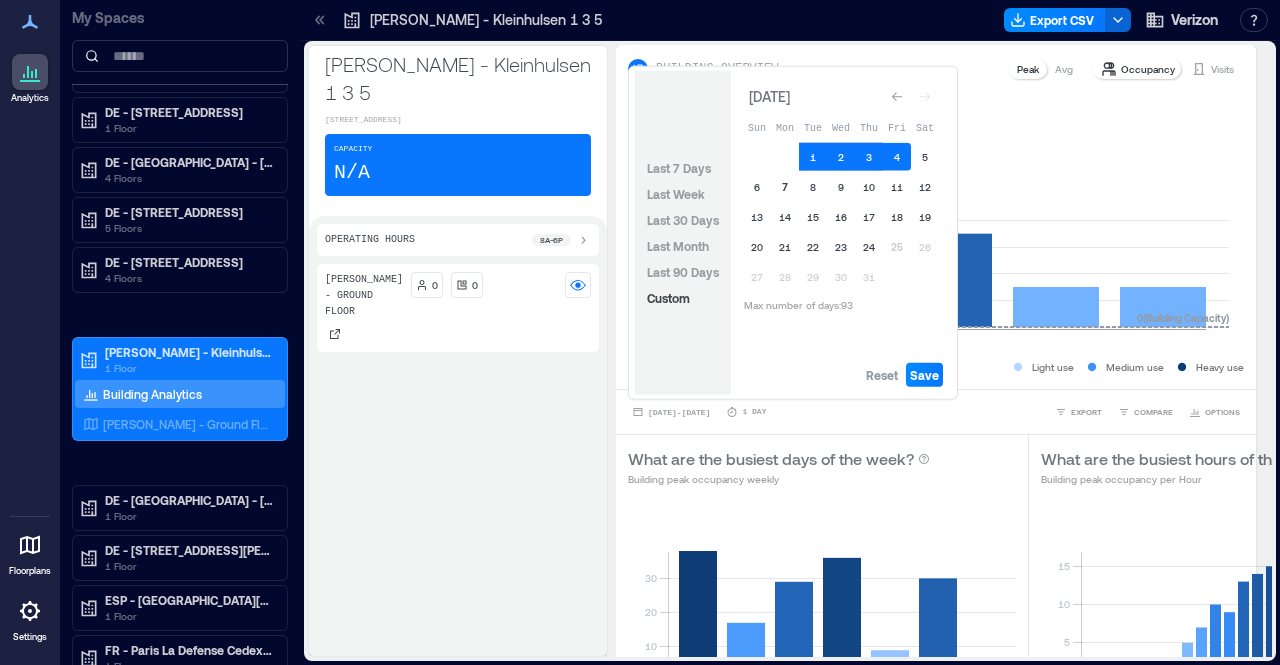 click on "7" at bounding box center [785, 187] 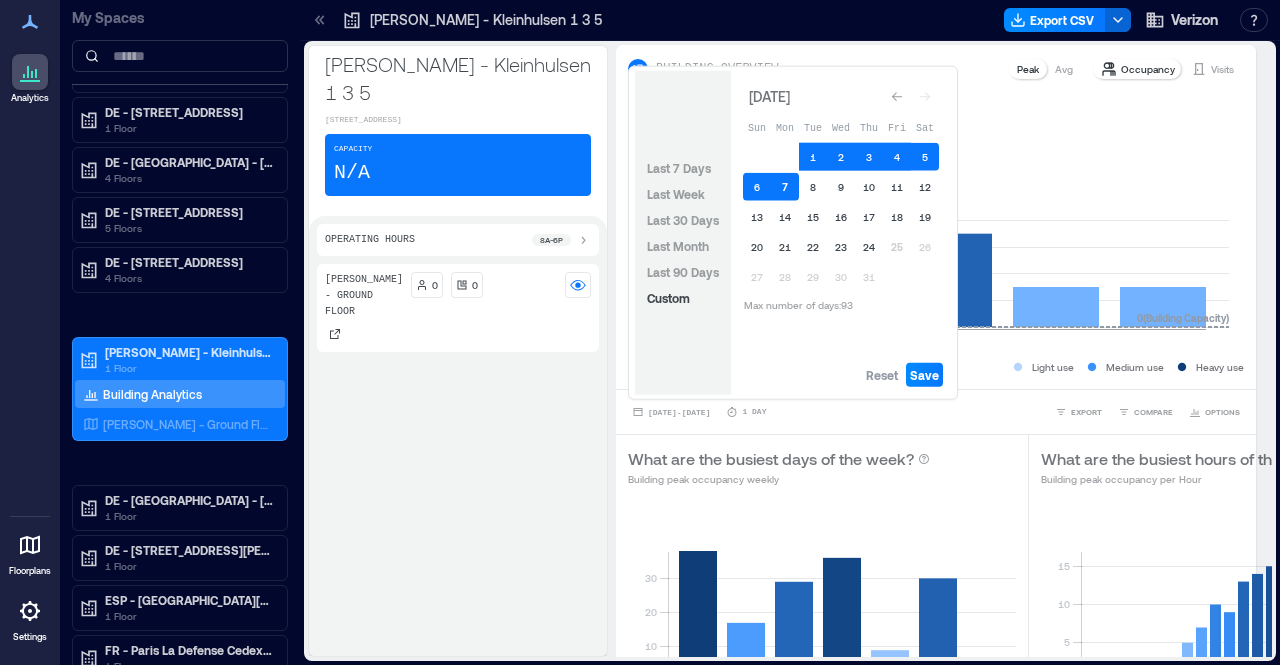 click on "7" at bounding box center (785, 187) 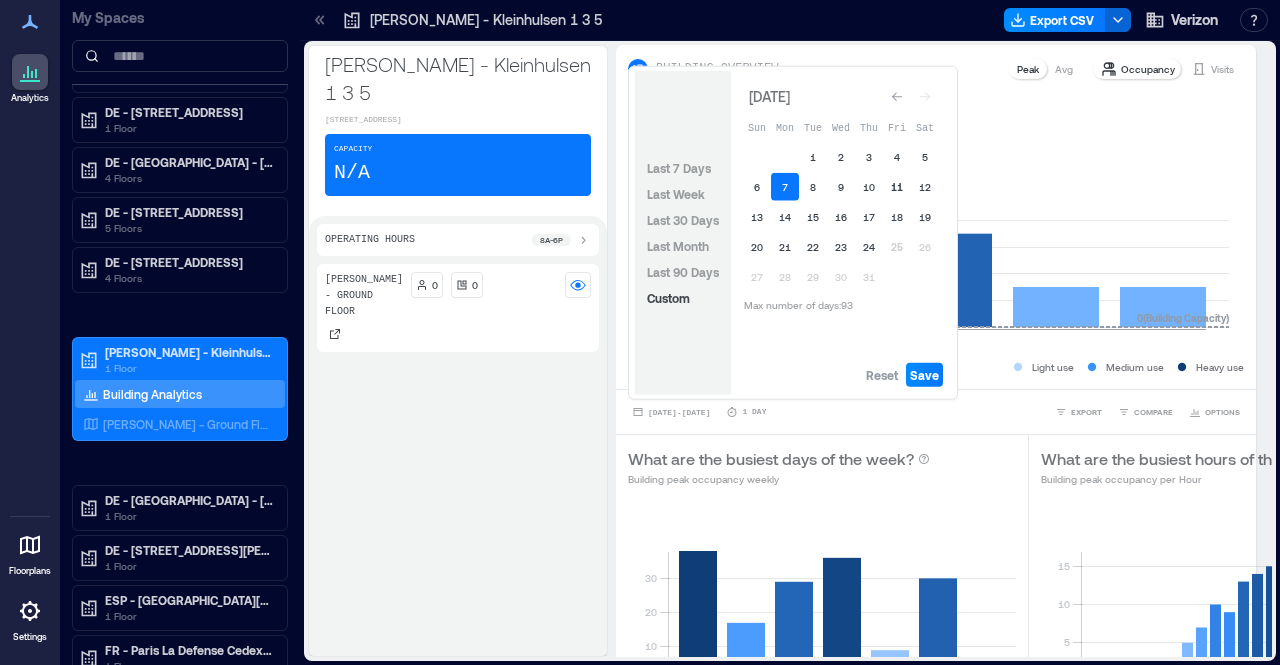 click on "11" at bounding box center (897, 187) 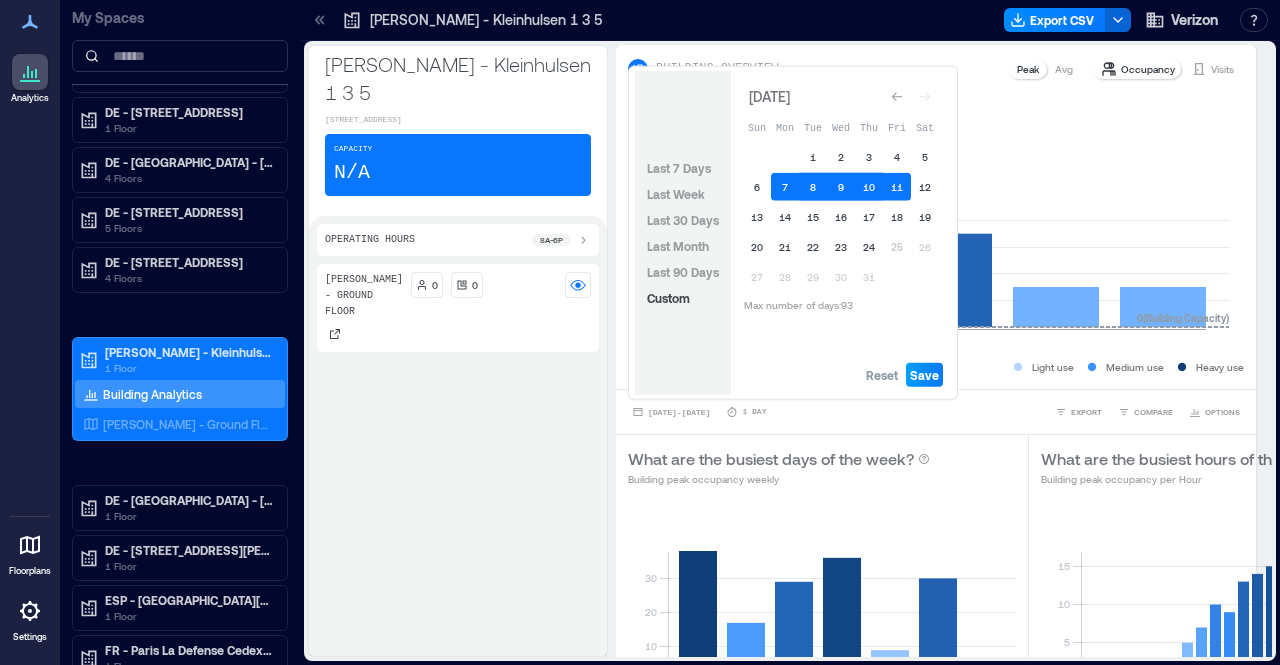 click on "Save" at bounding box center (924, 375) 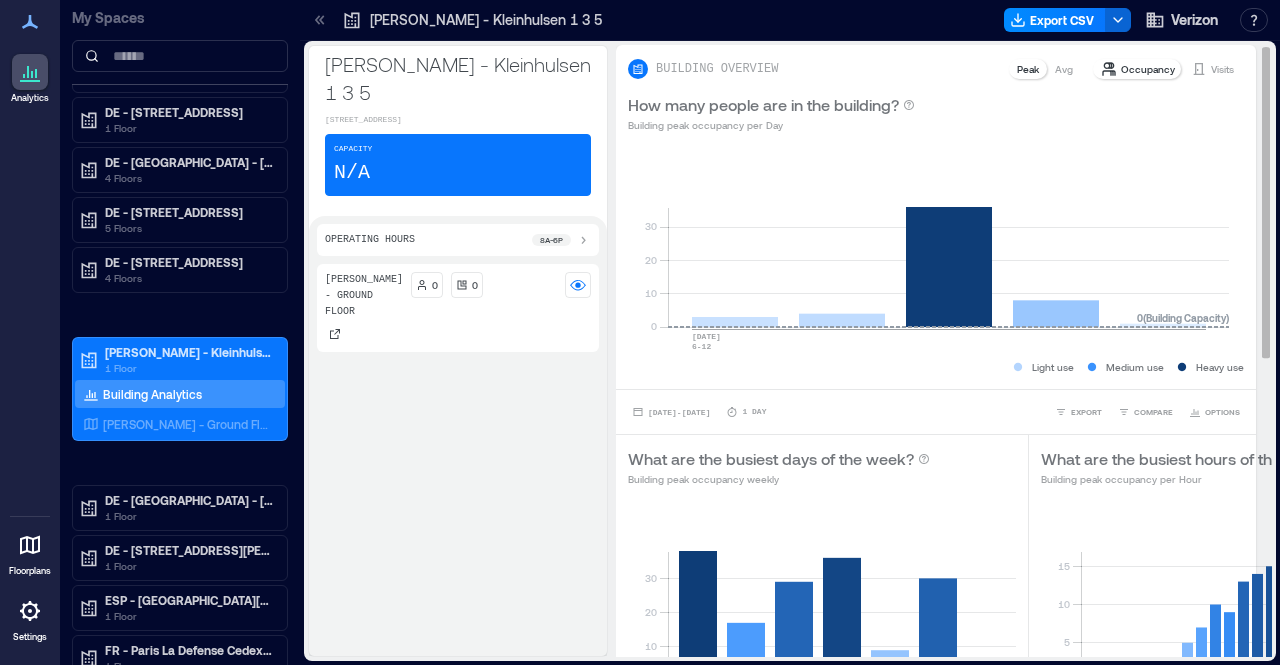 click on "[DATE]  -  [DATE] 1 Day" at bounding box center (697, 412) 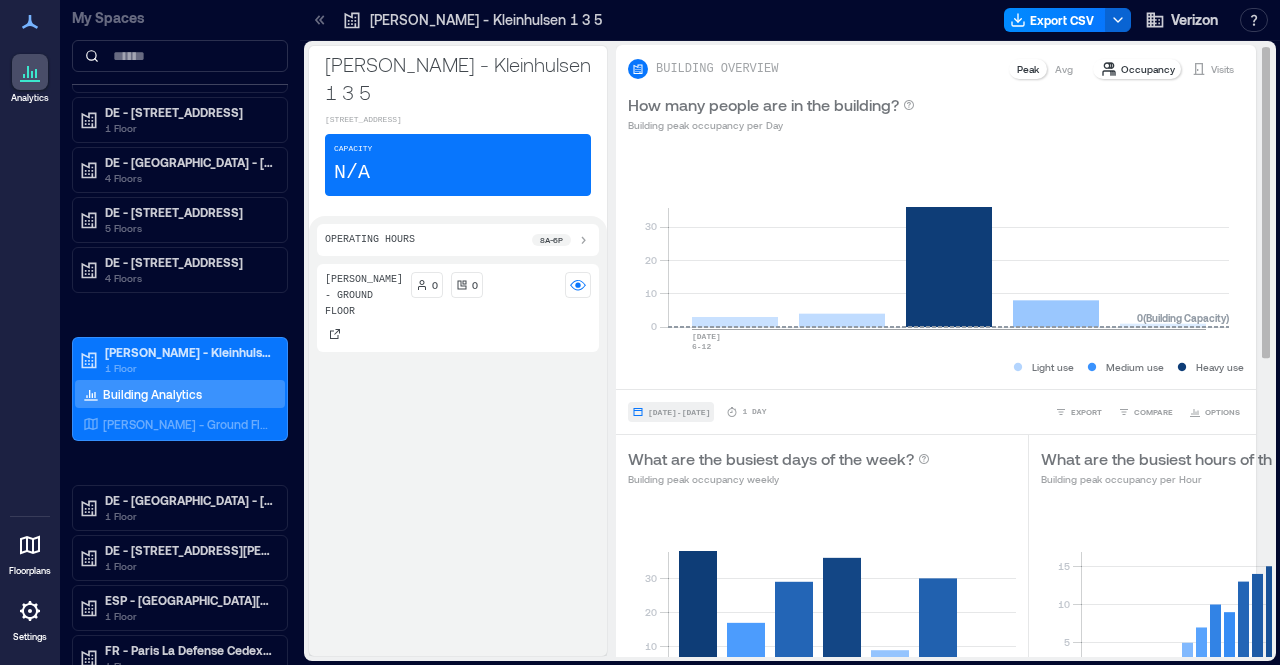click on "[DATE]  -  [DATE]" at bounding box center [679, 412] 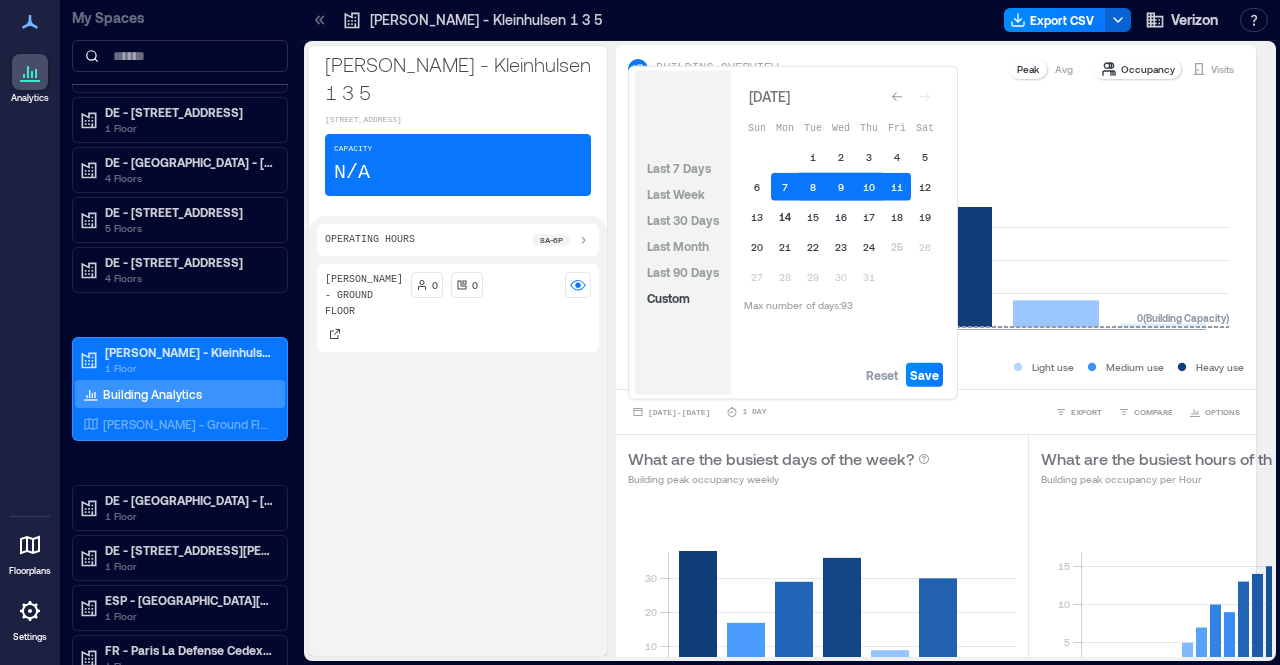 click on "14" at bounding box center [785, 217] 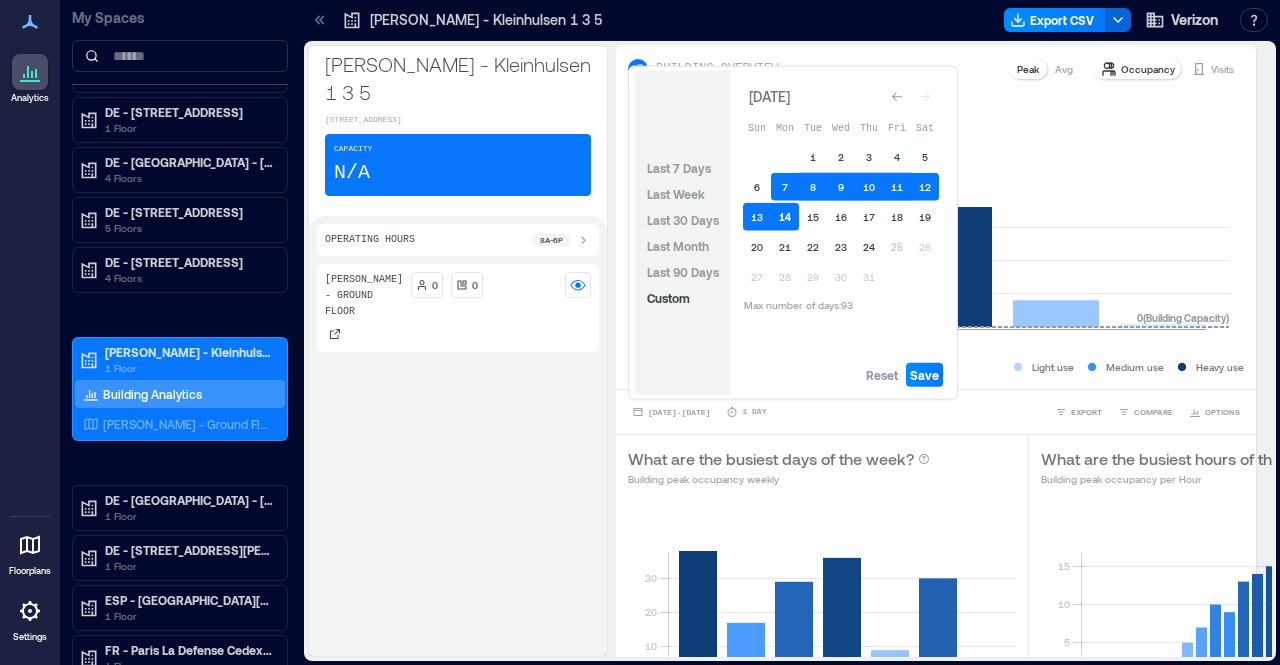click on "14" at bounding box center (785, 217) 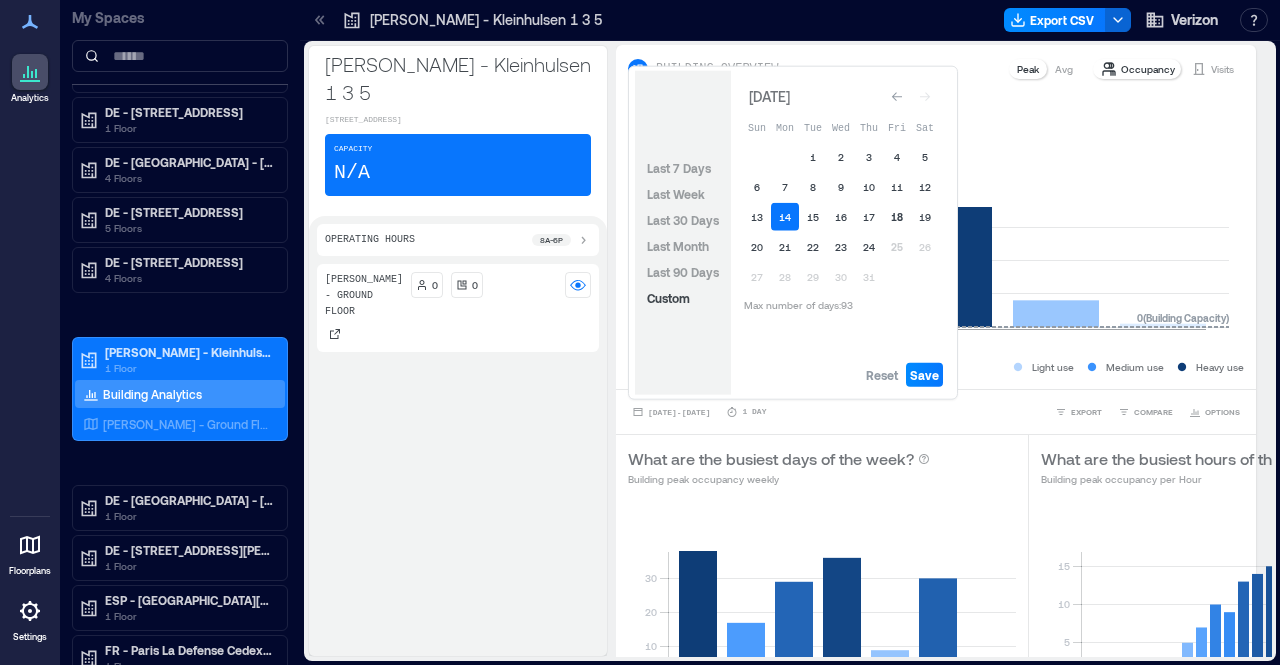 click on "18" at bounding box center (897, 217) 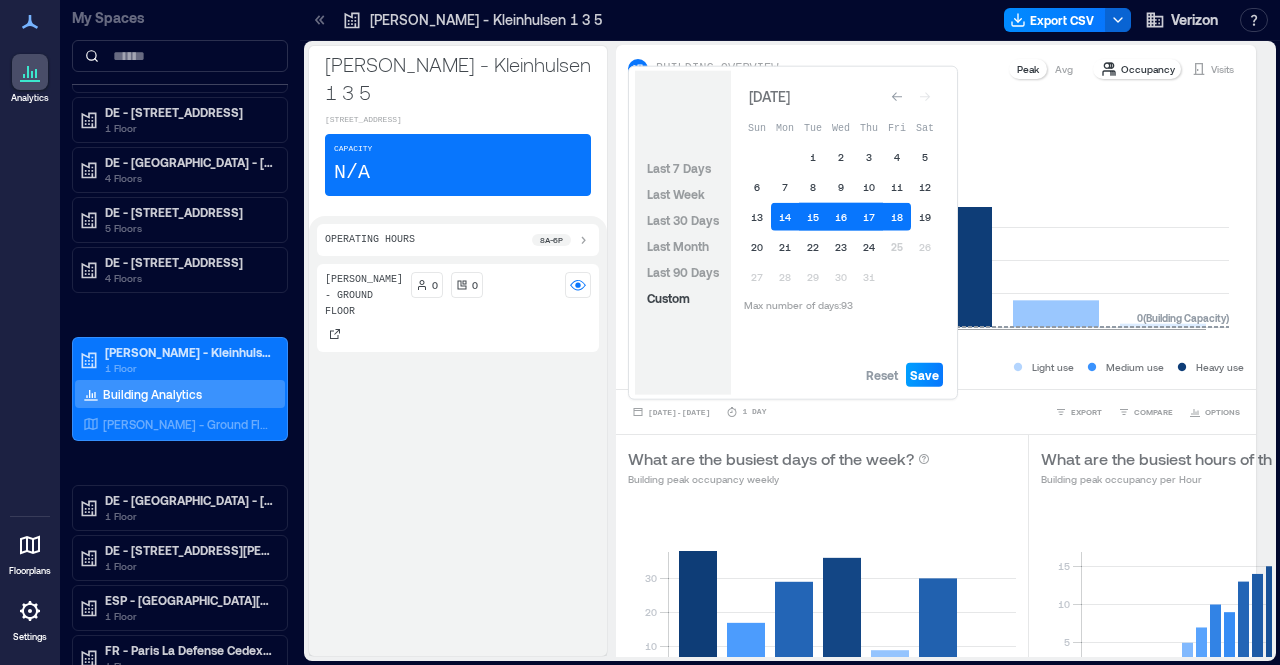 click on "Save" at bounding box center (924, 375) 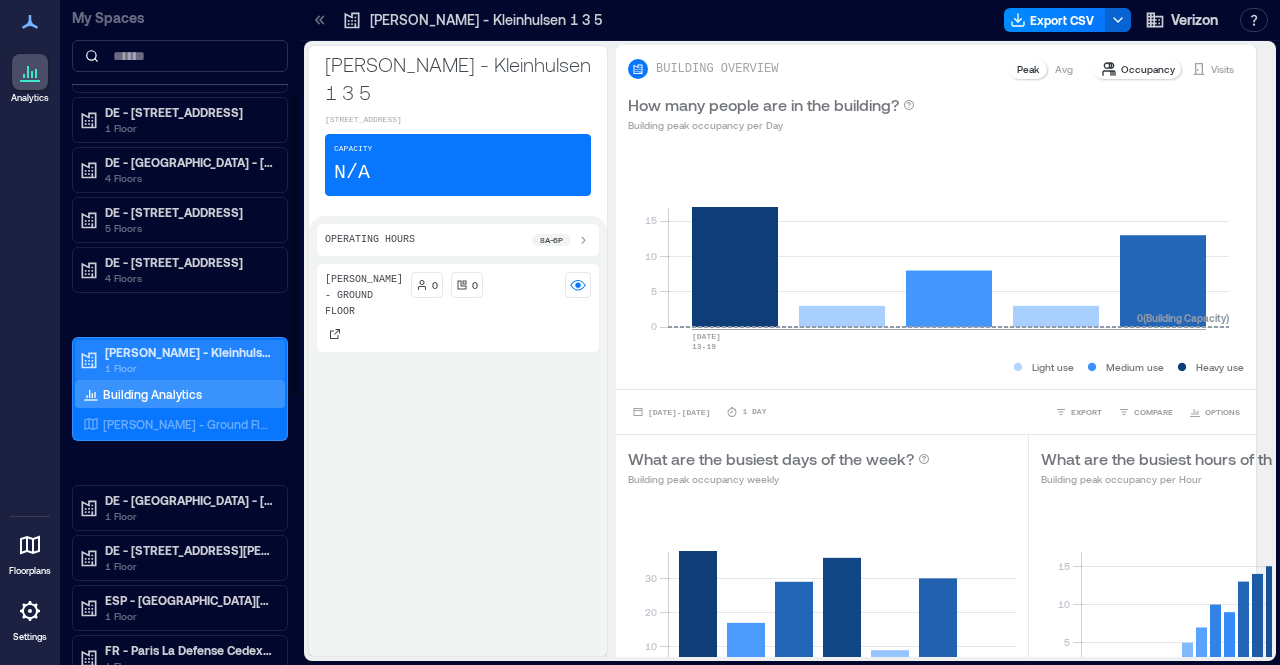 click on "[PERSON_NAME] - Kleinhulsen 1 3 5" at bounding box center [189, 352] 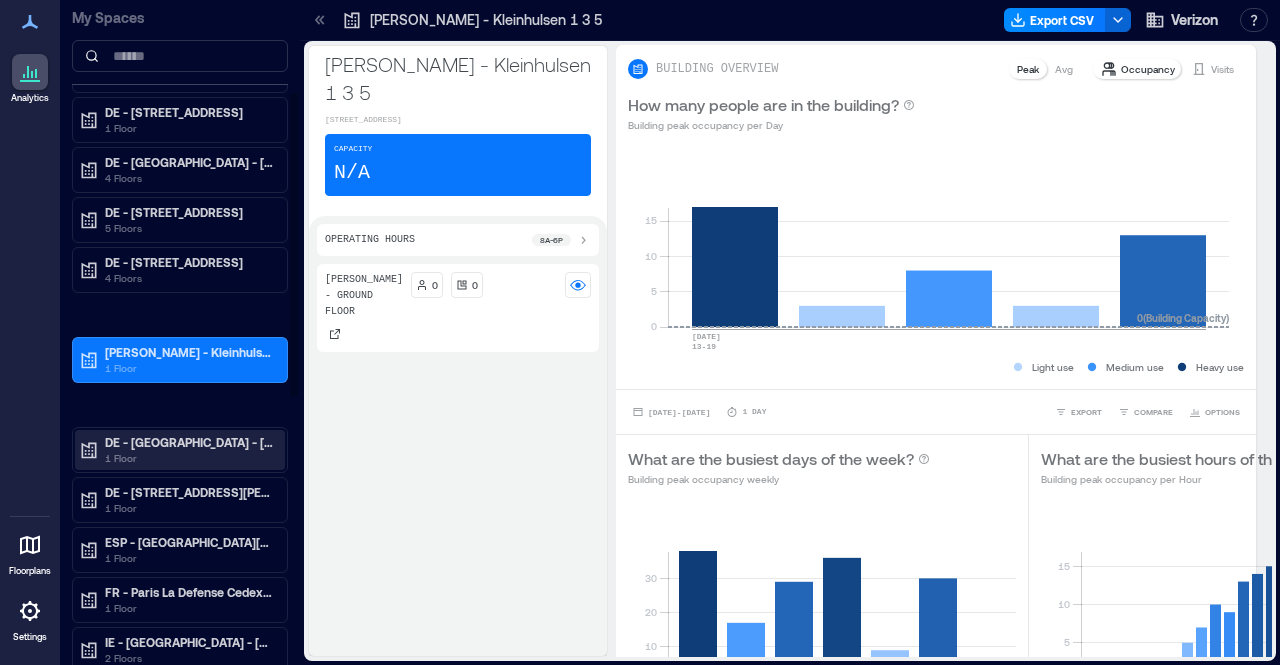 click on "DE - [GEOGRAPHIC_DATA] - [STREET_ADDRESS]" at bounding box center (189, 442) 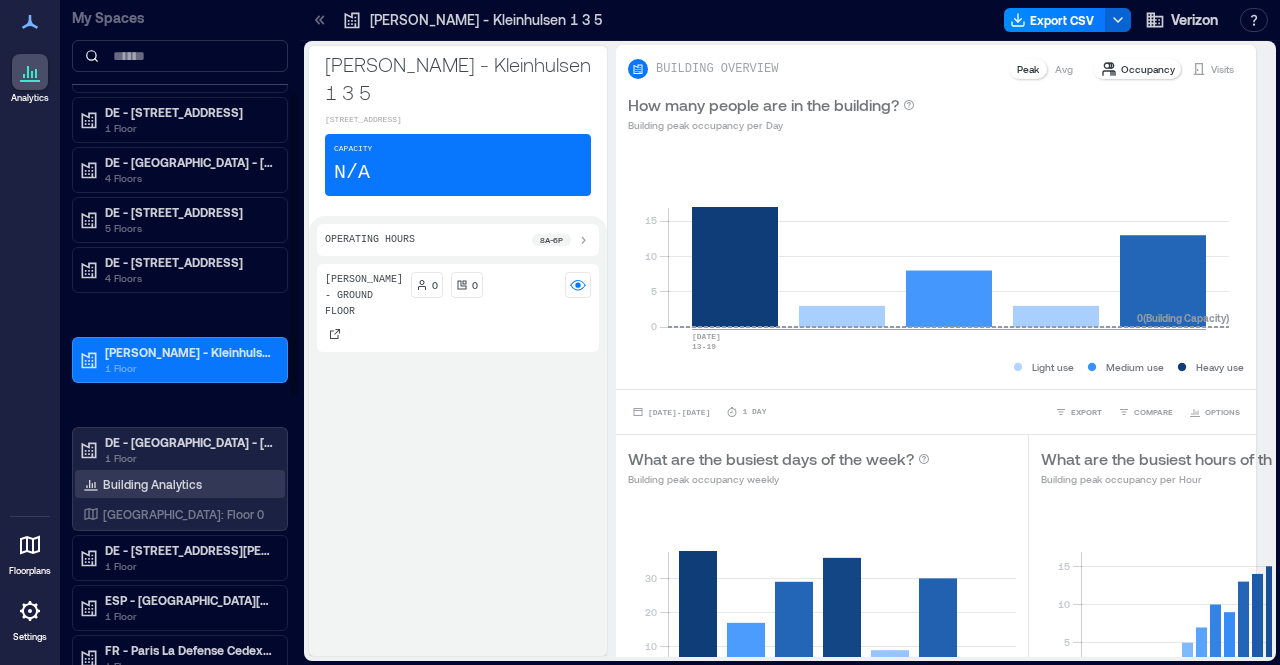 click on "Building Analytics" at bounding box center (152, 484) 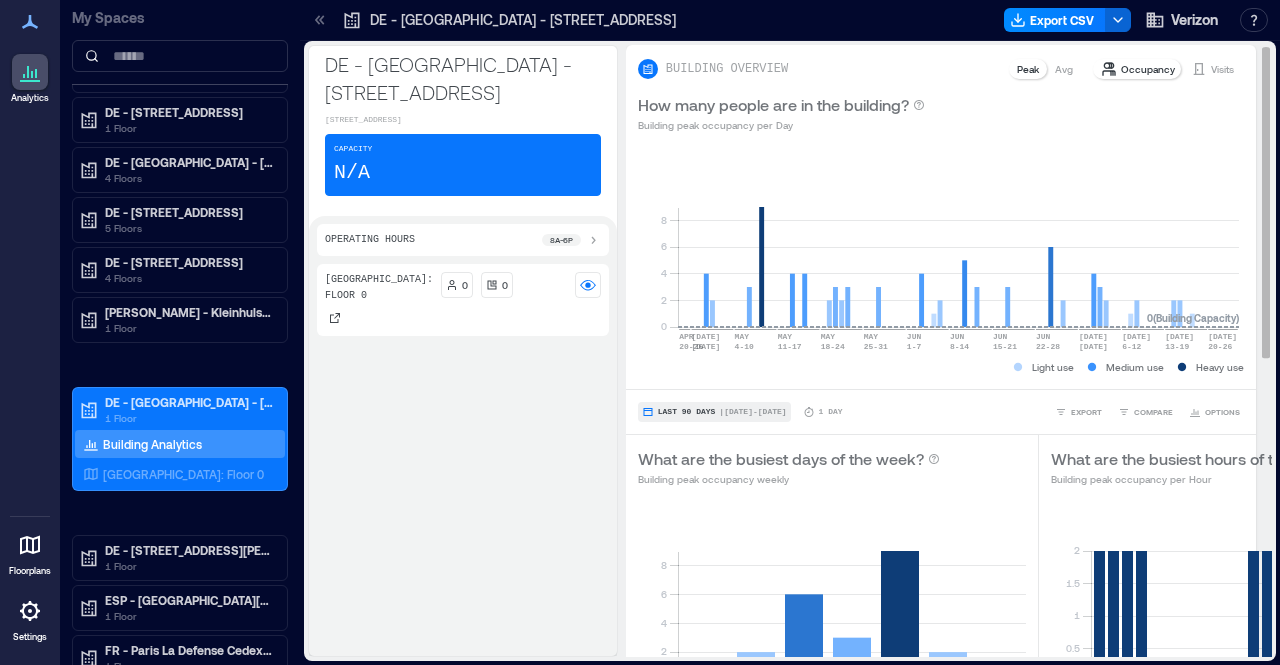 click on "|  [DATE]  -  [DATE]" at bounding box center [752, 412] 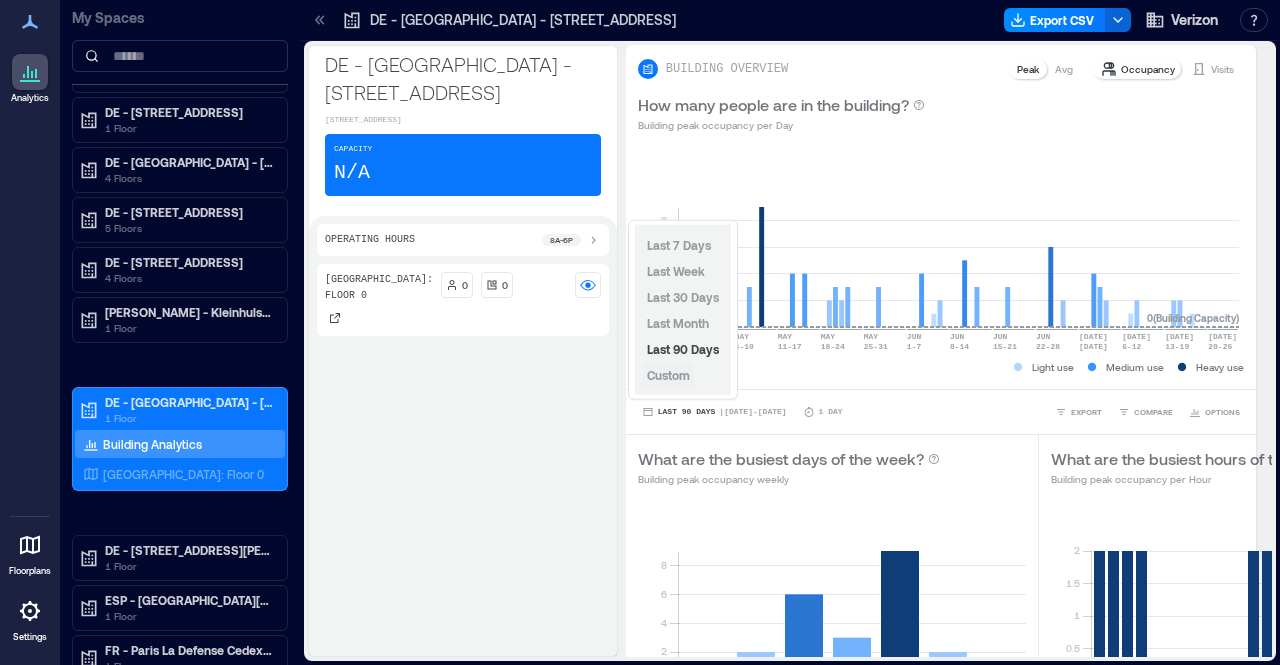 click on "Custom" at bounding box center [668, 375] 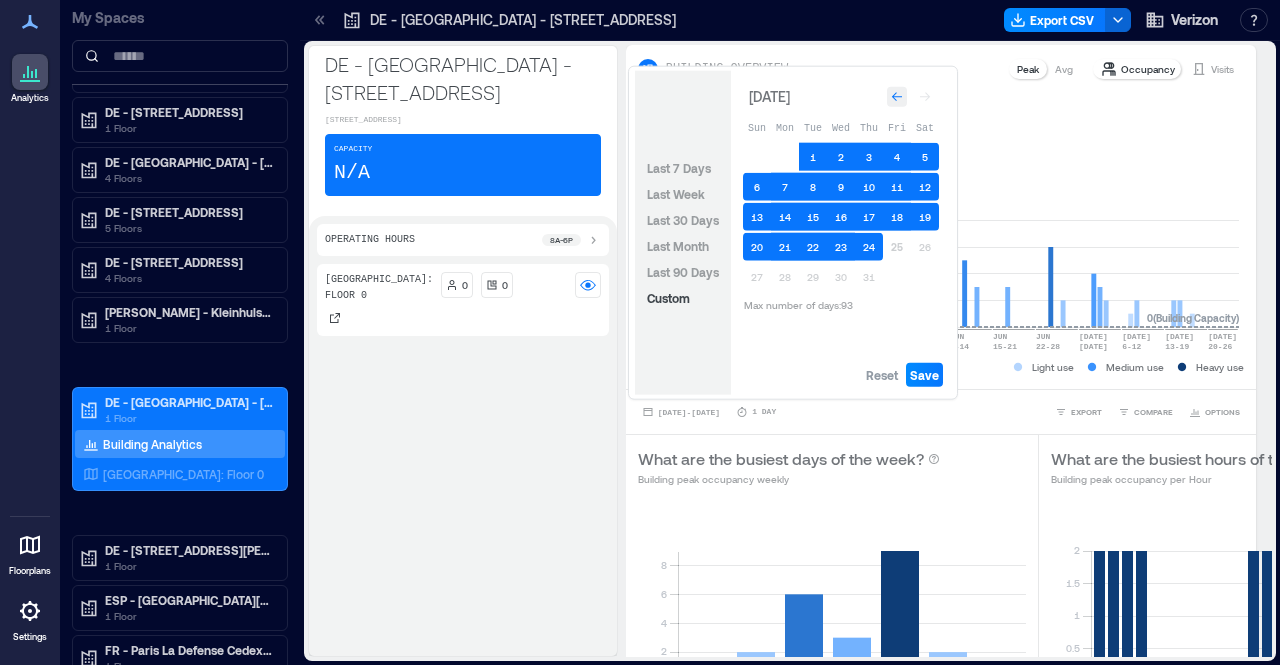 click 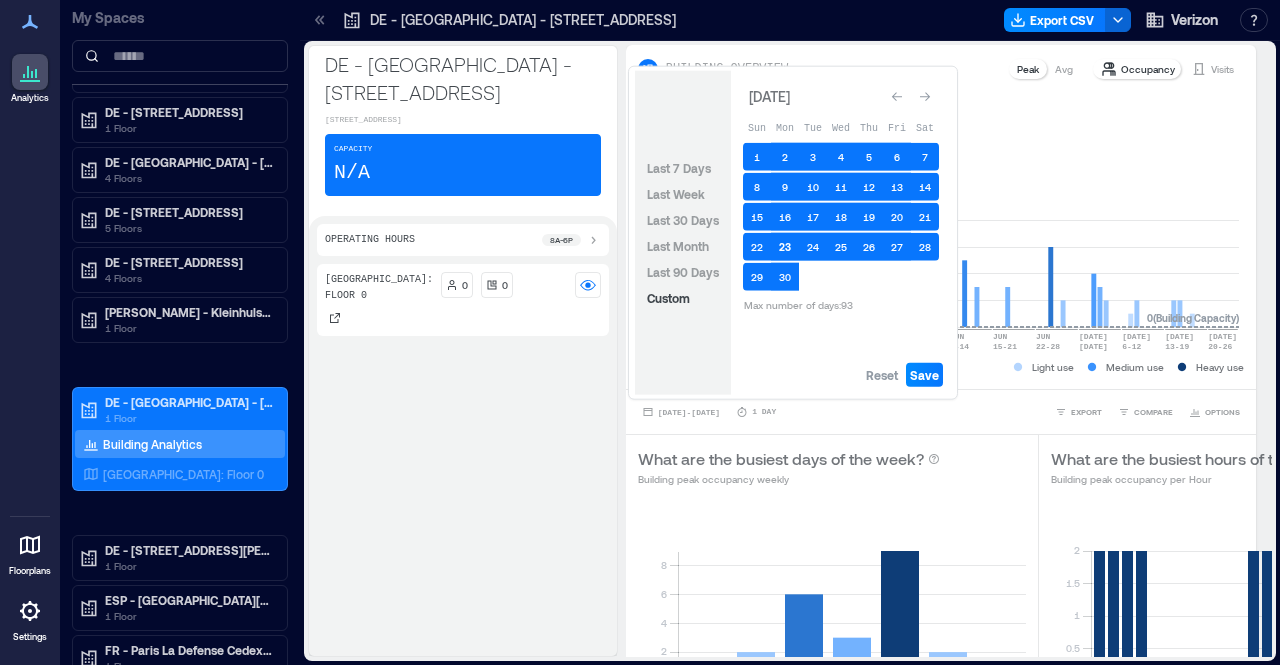 click on "23" at bounding box center [785, 247] 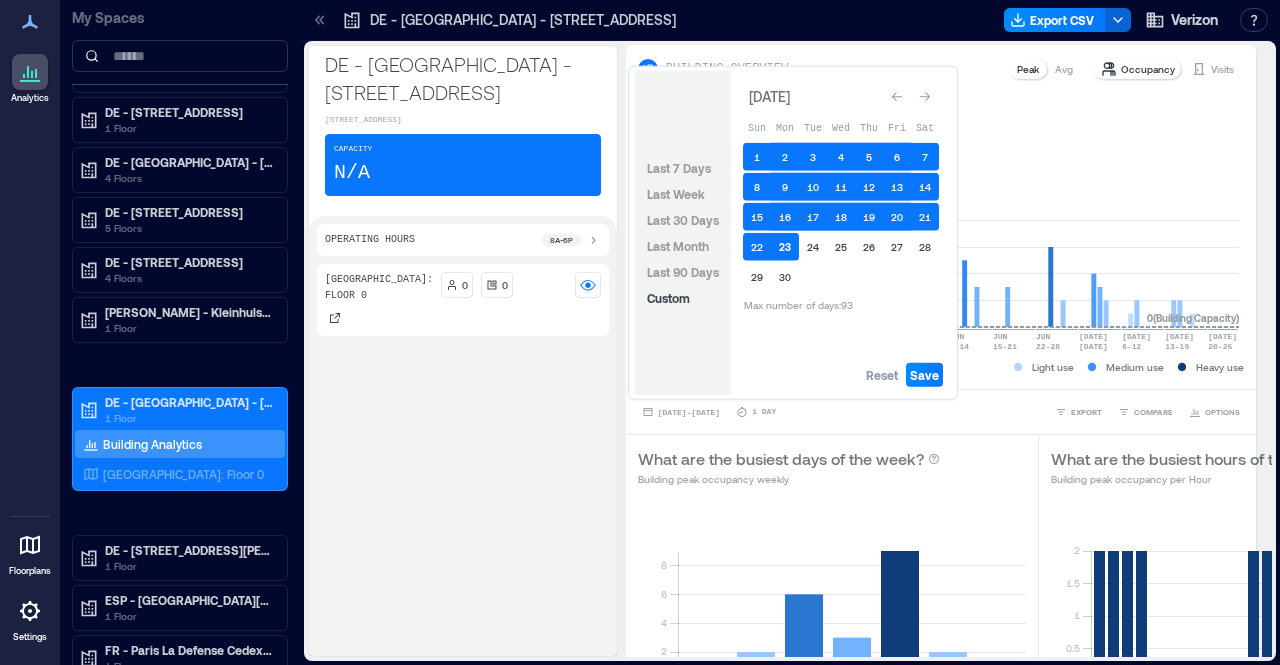 click on "23" at bounding box center [785, 247] 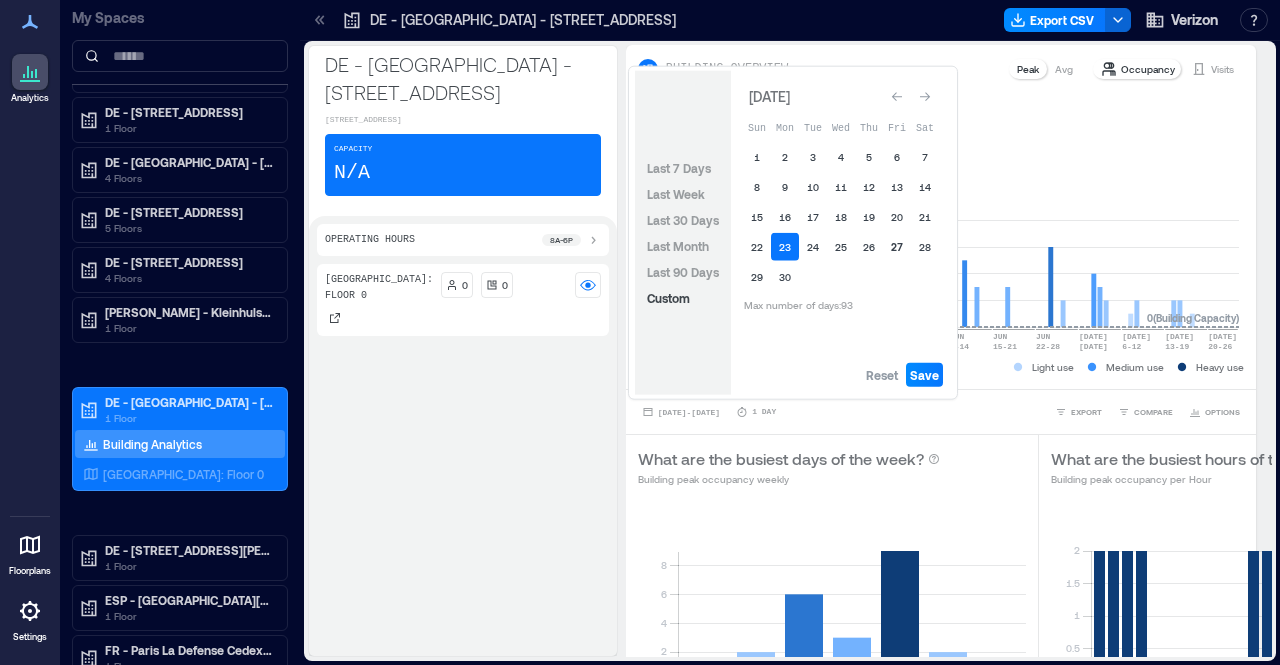 click on "27" at bounding box center (897, 247) 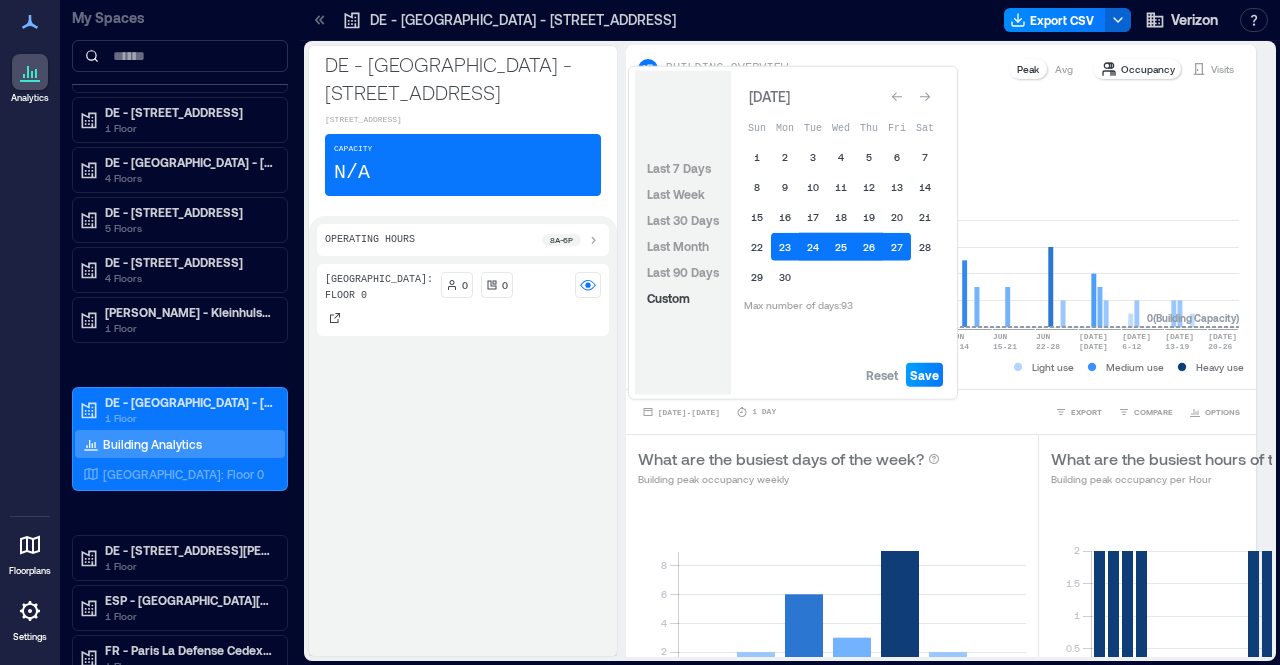 click on "Save" at bounding box center [924, 375] 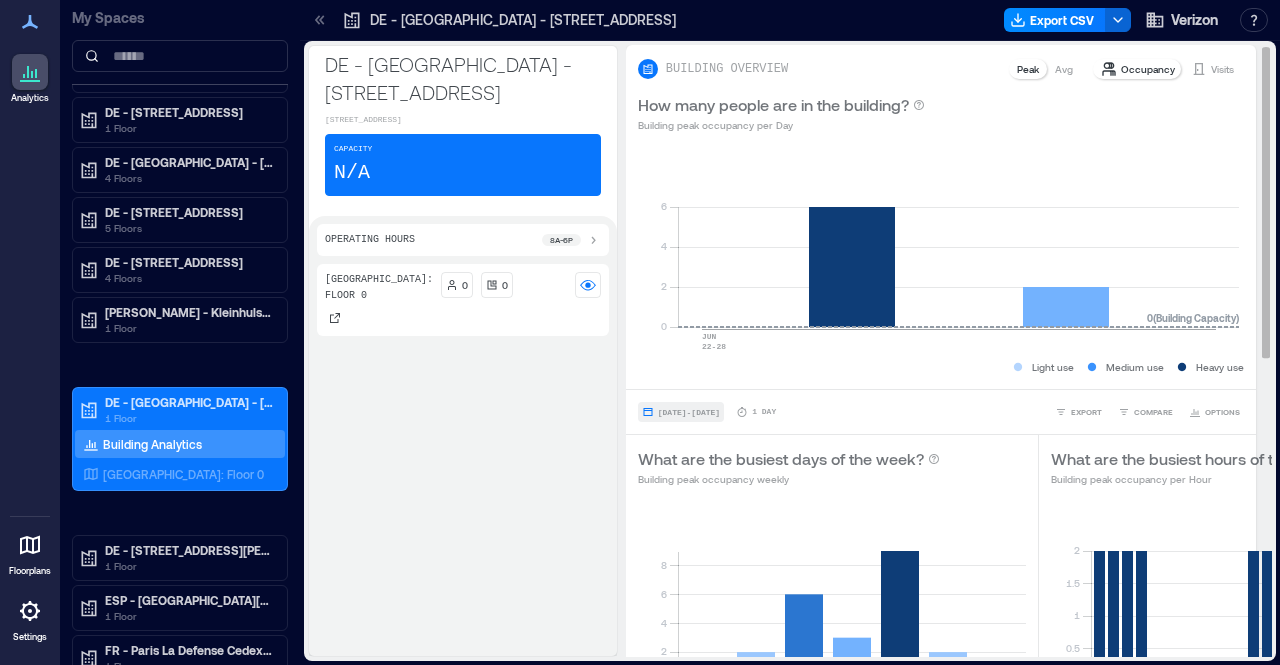 click on "[DATE]  -  [DATE]" at bounding box center [689, 412] 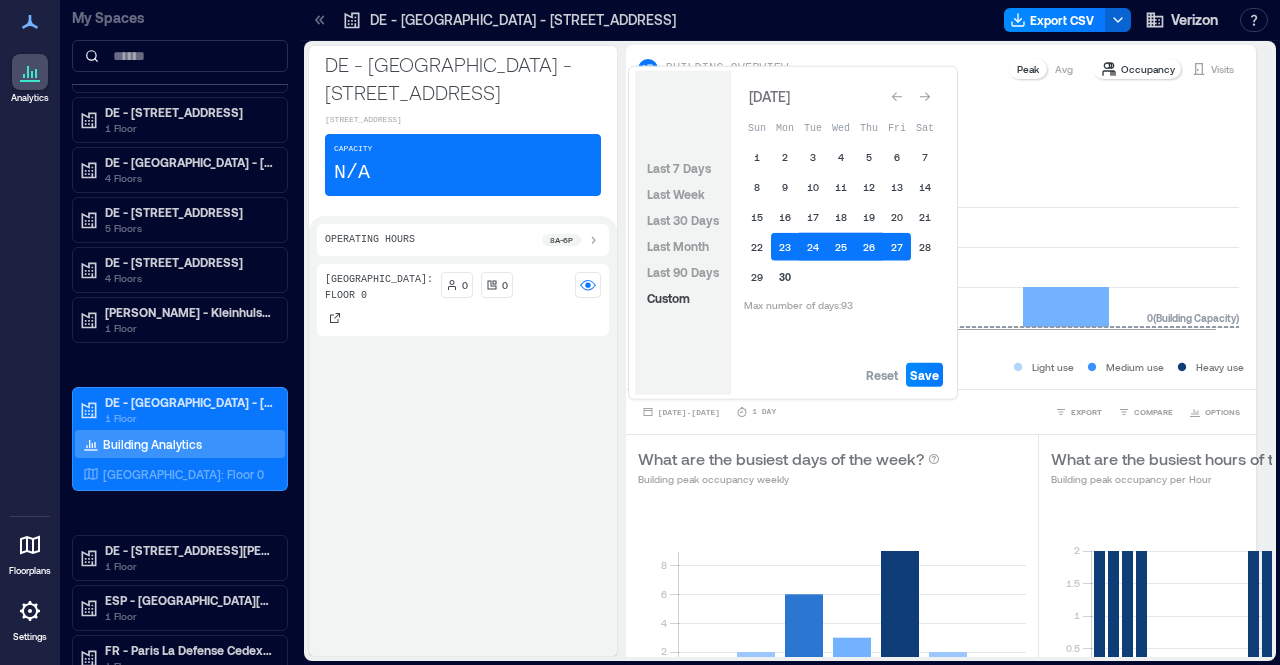 click on "30" at bounding box center [785, 277] 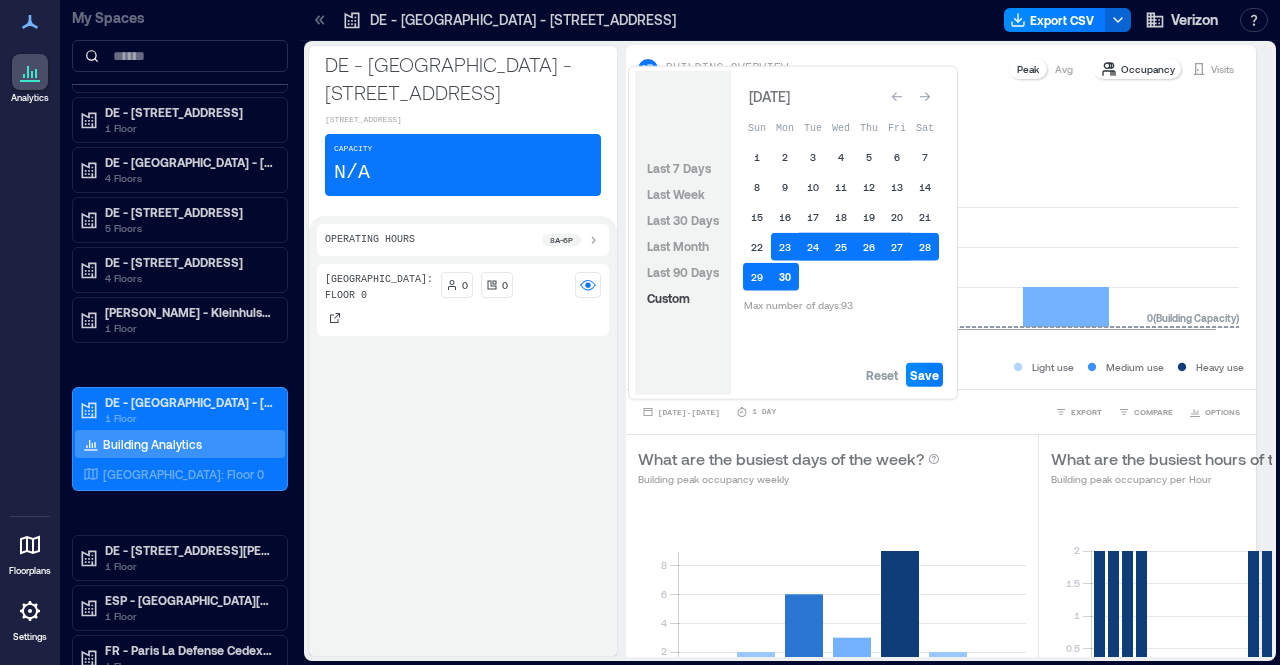 click on "30" at bounding box center [785, 277] 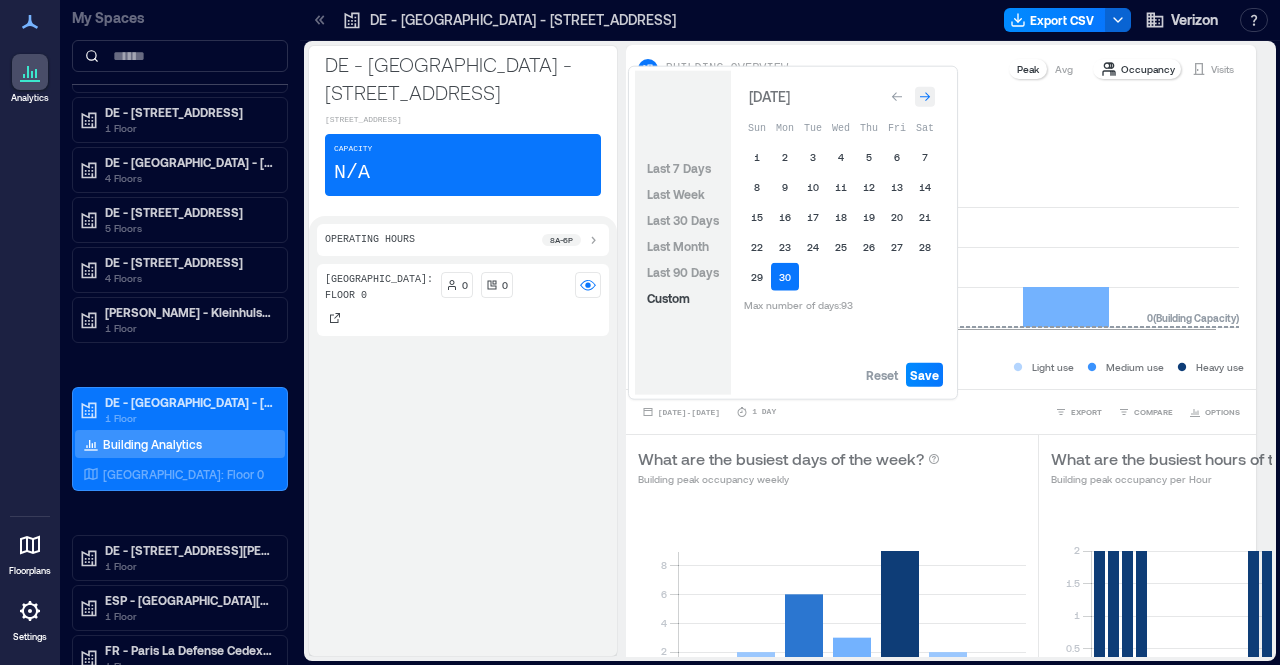 click 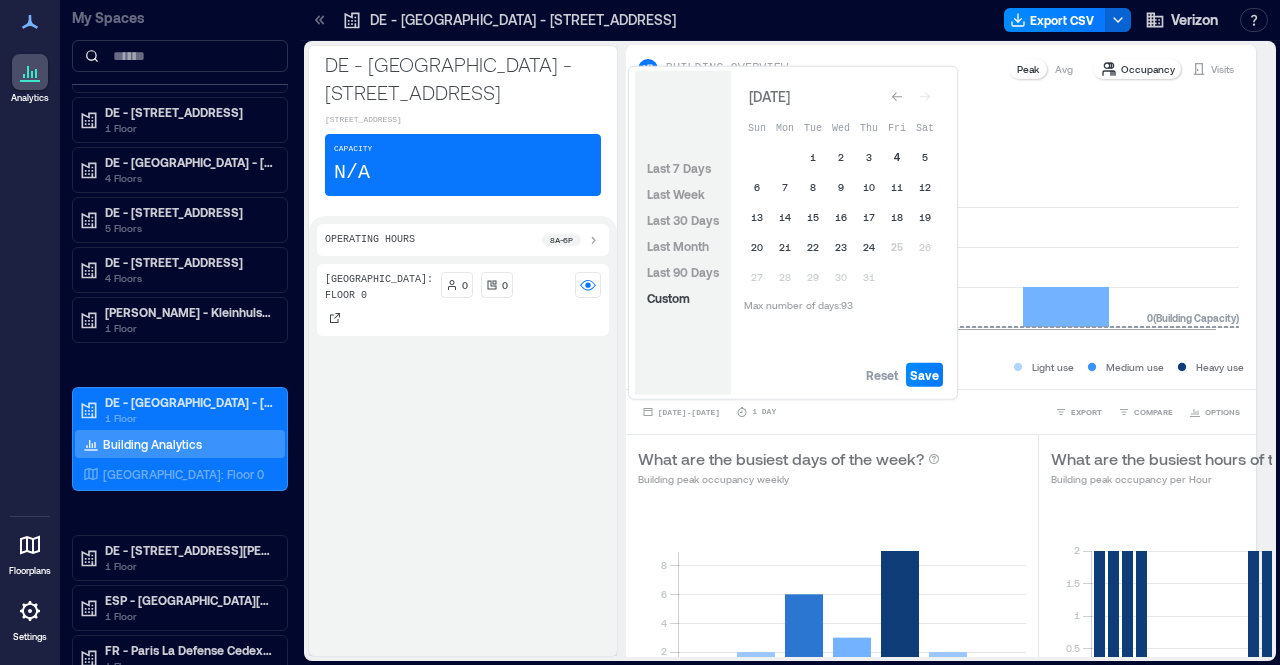 click on "4" at bounding box center (897, 157) 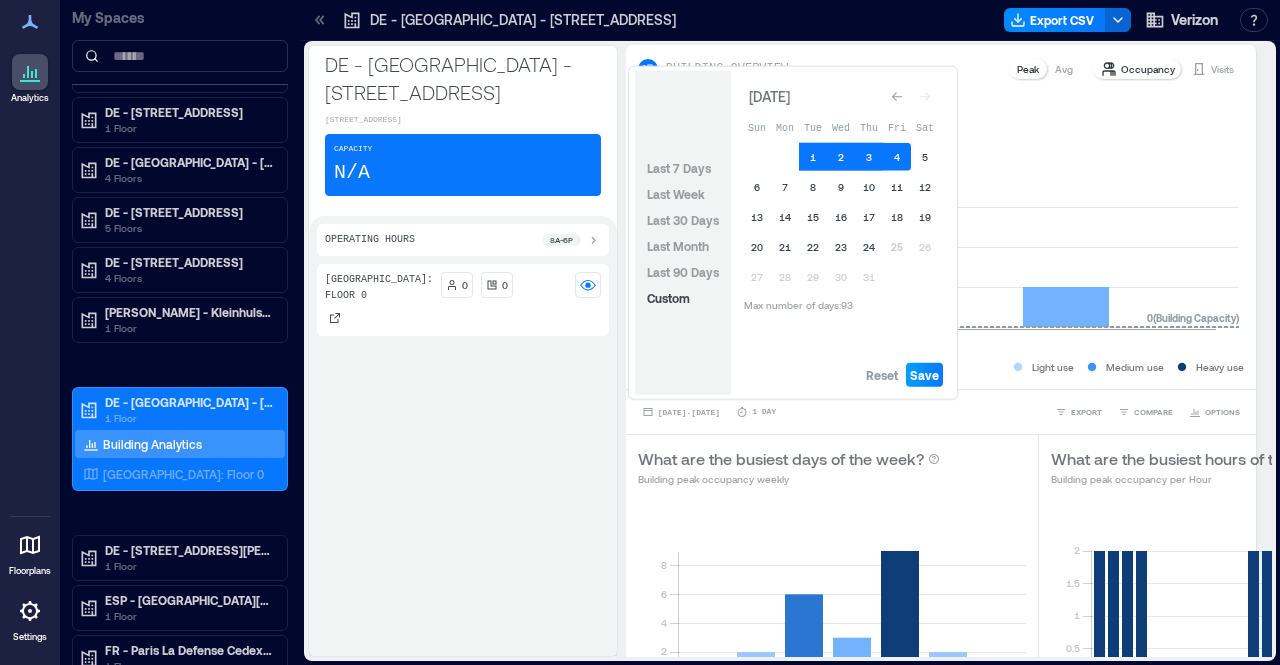 click on "Save" at bounding box center [924, 375] 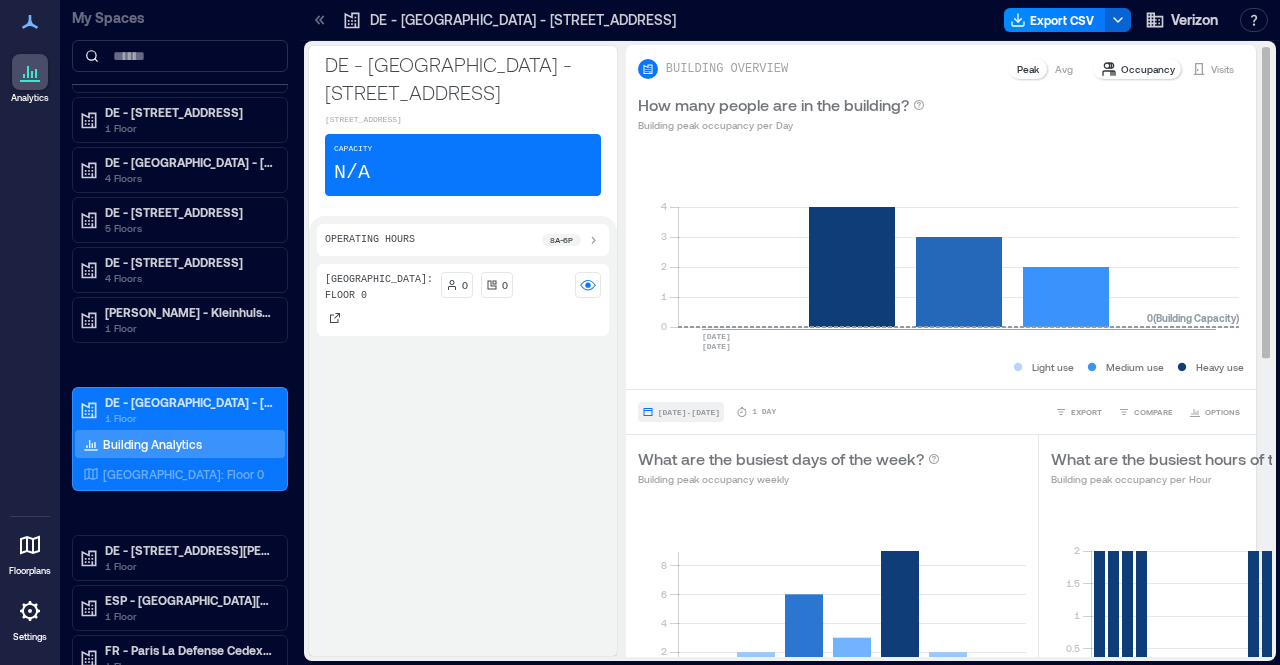 click on "[DATE]  -  [DATE]" at bounding box center (689, 412) 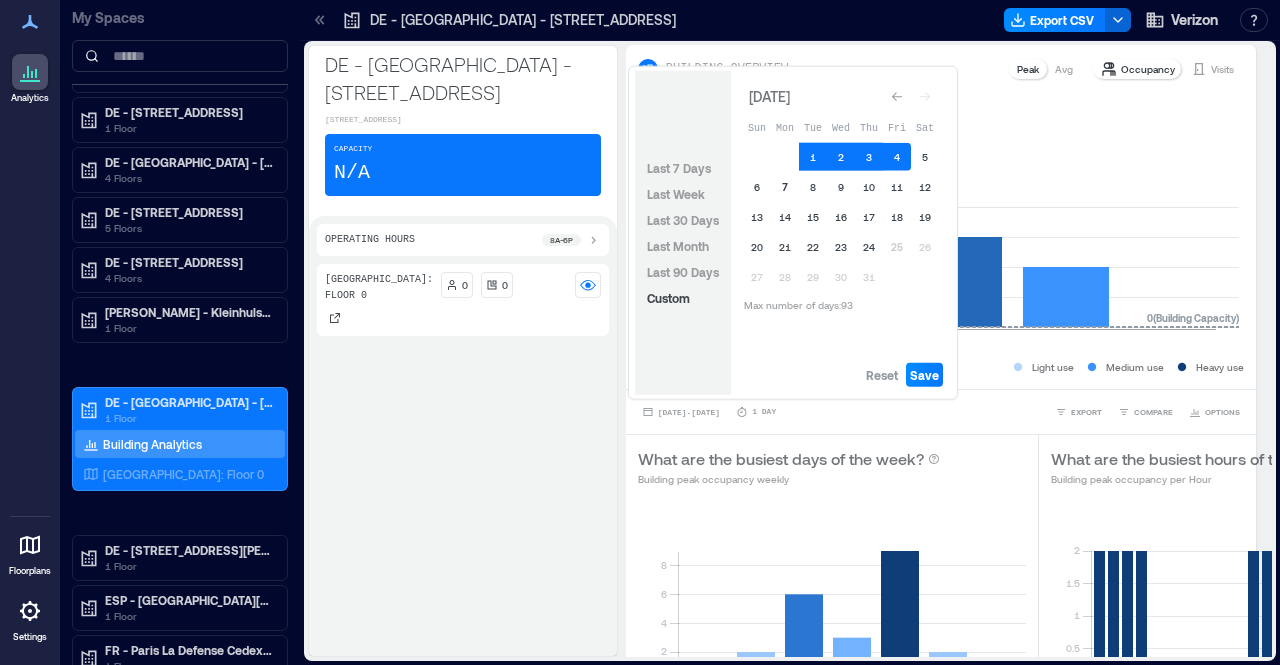click on "7" at bounding box center [785, 187] 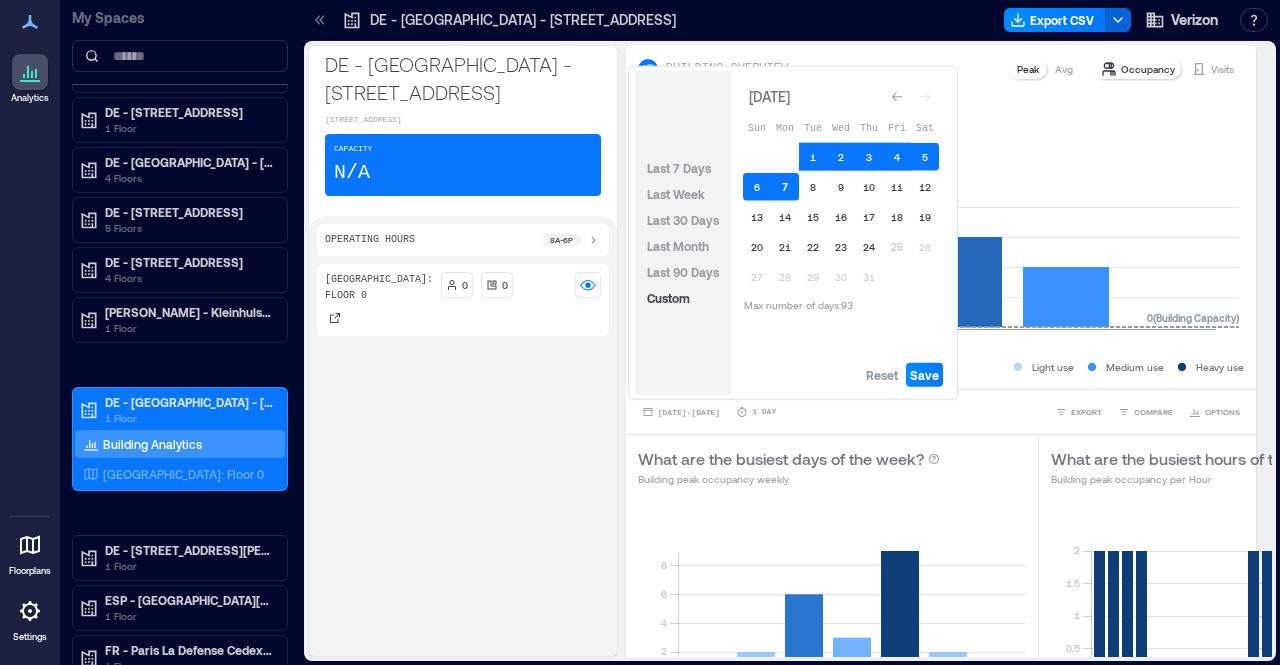 click on "7" at bounding box center (785, 187) 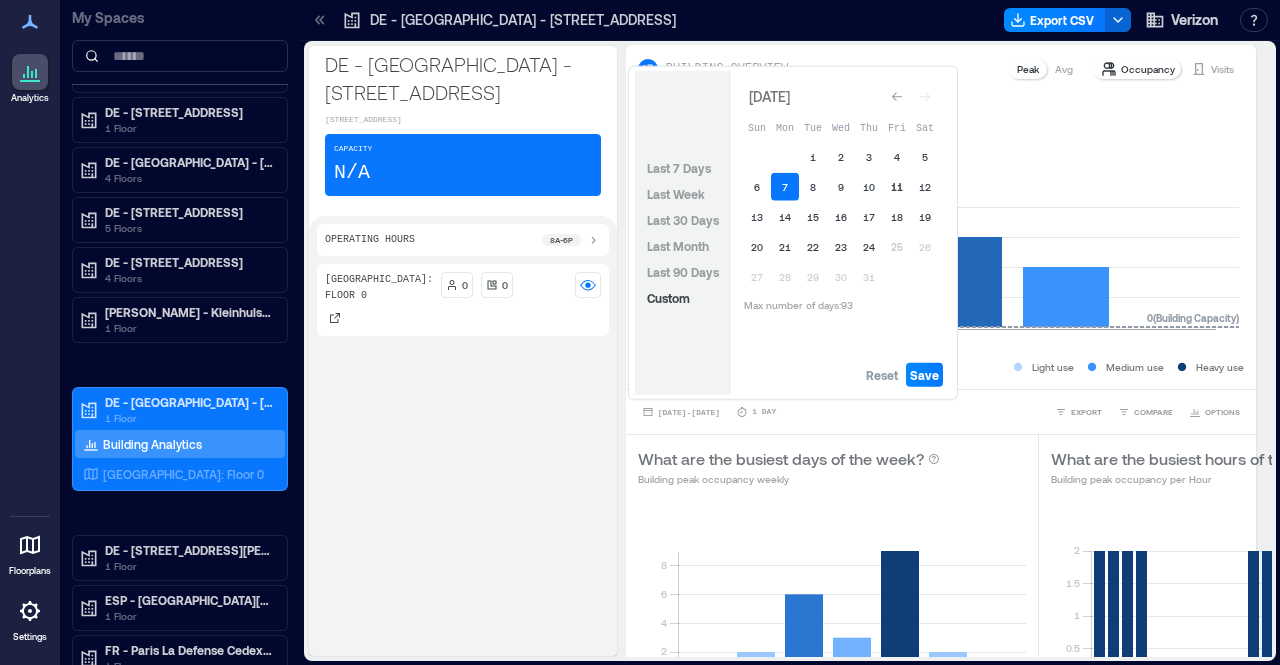 click on "11" at bounding box center [897, 187] 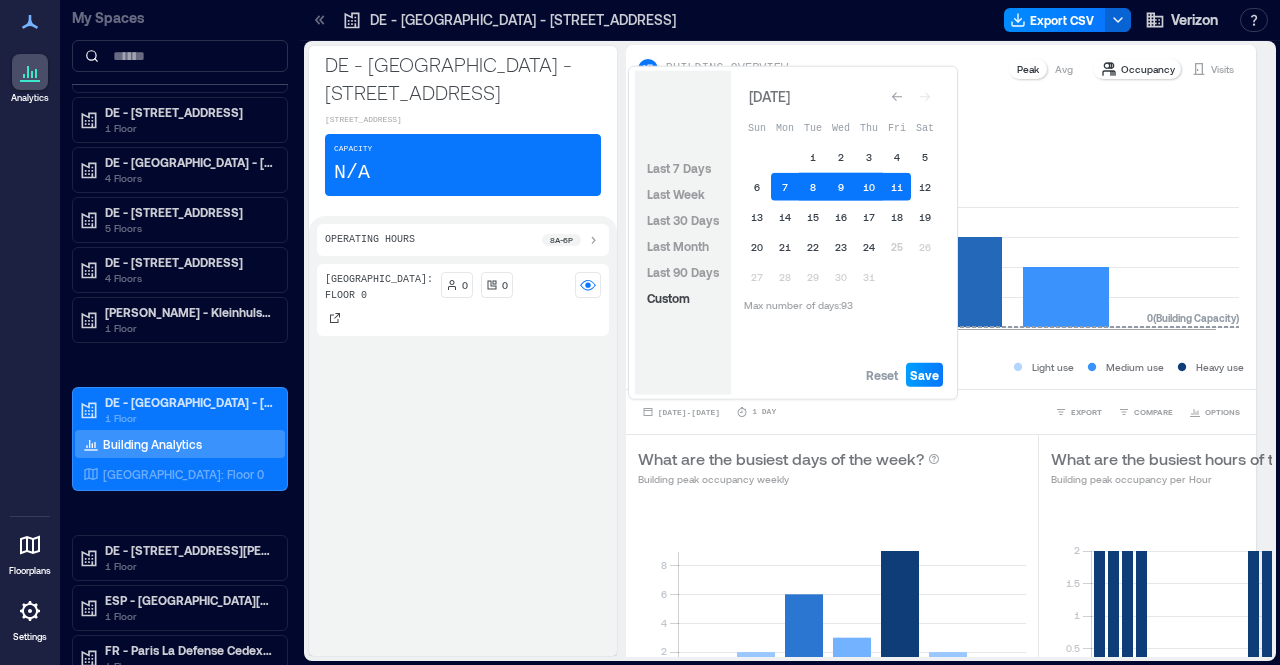 click on "Save" at bounding box center (924, 375) 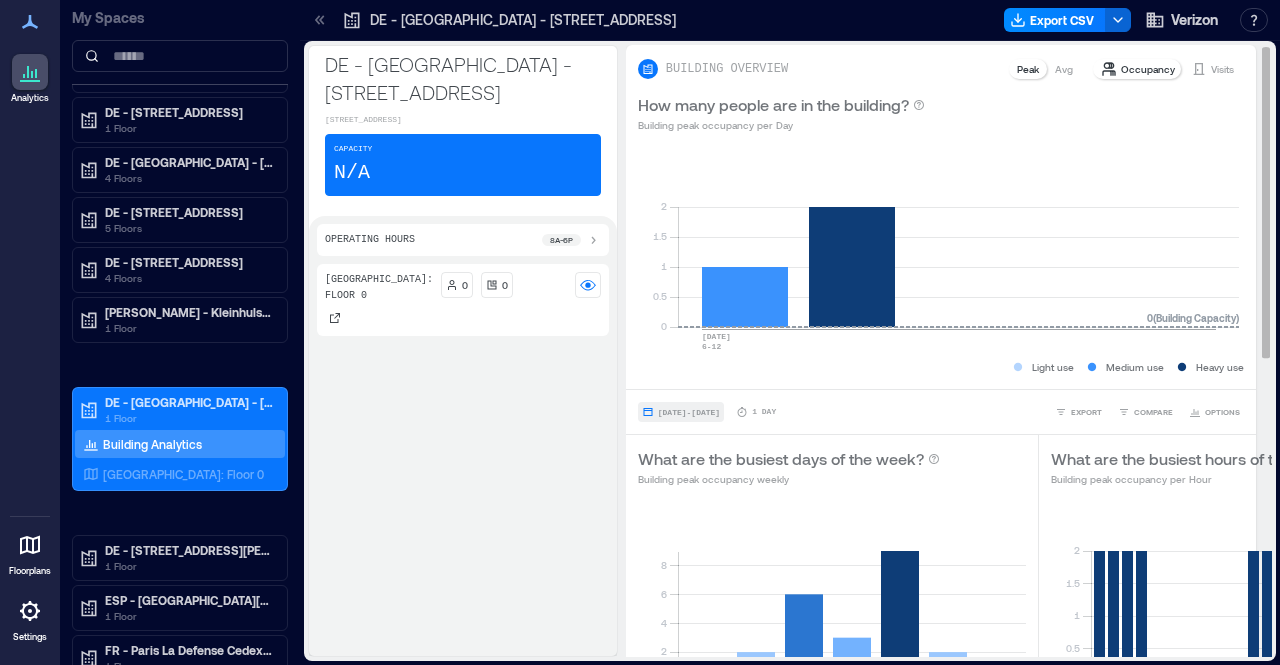 click on "[DATE]  -  [DATE]" at bounding box center [689, 412] 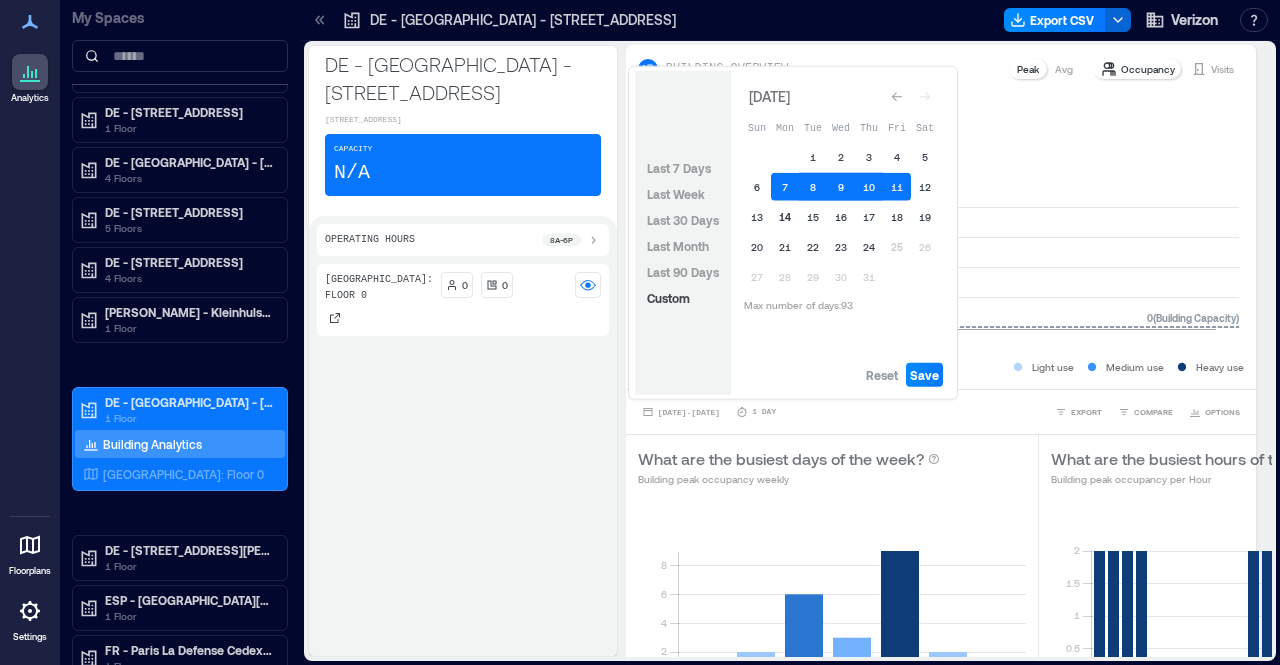 click on "14" at bounding box center [785, 217] 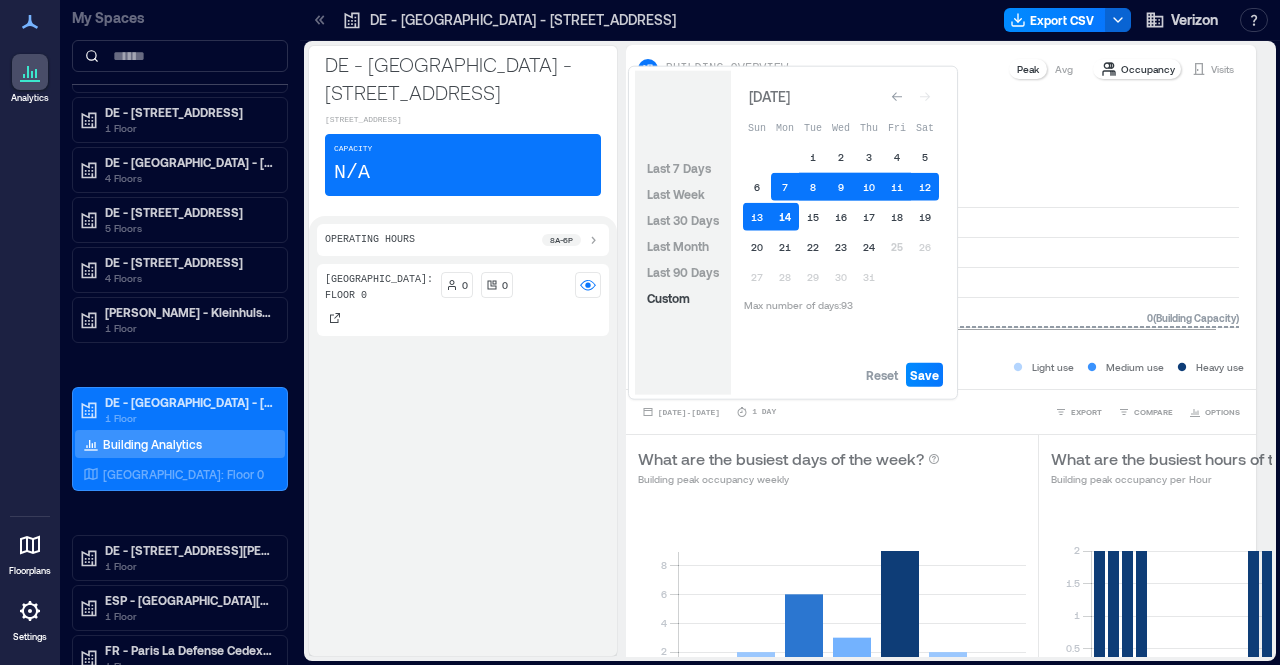 click on "14" at bounding box center (785, 217) 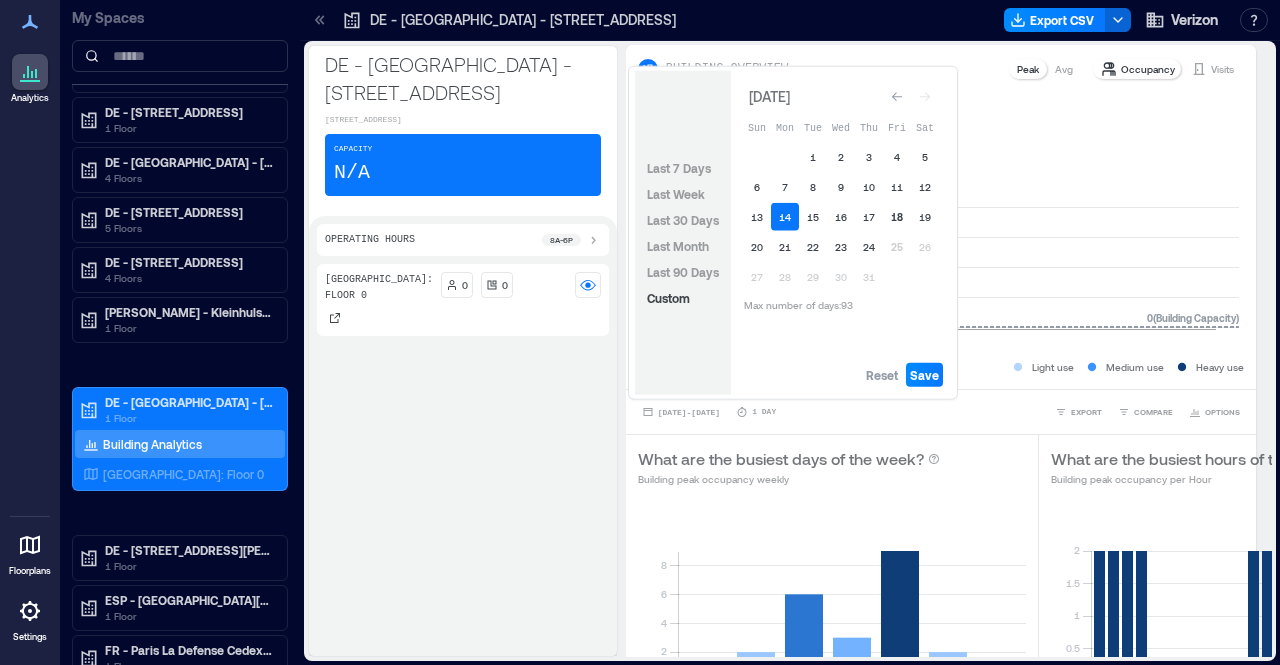click on "18" at bounding box center [897, 217] 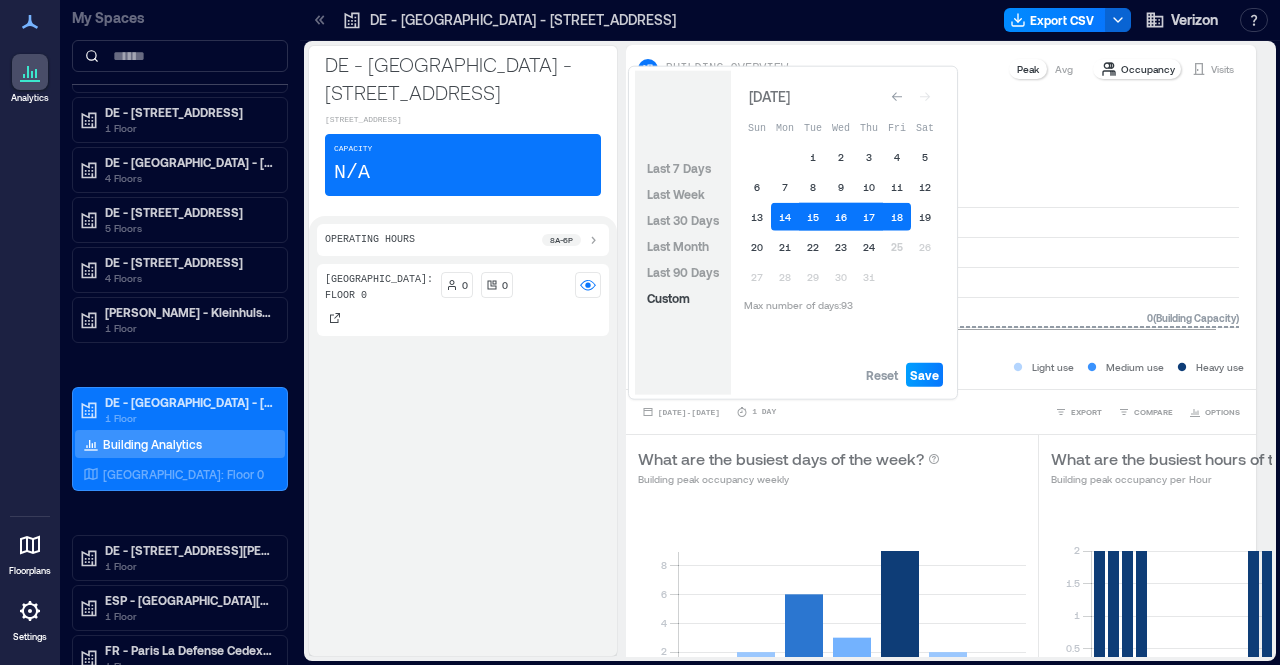 click on "Save" at bounding box center [924, 375] 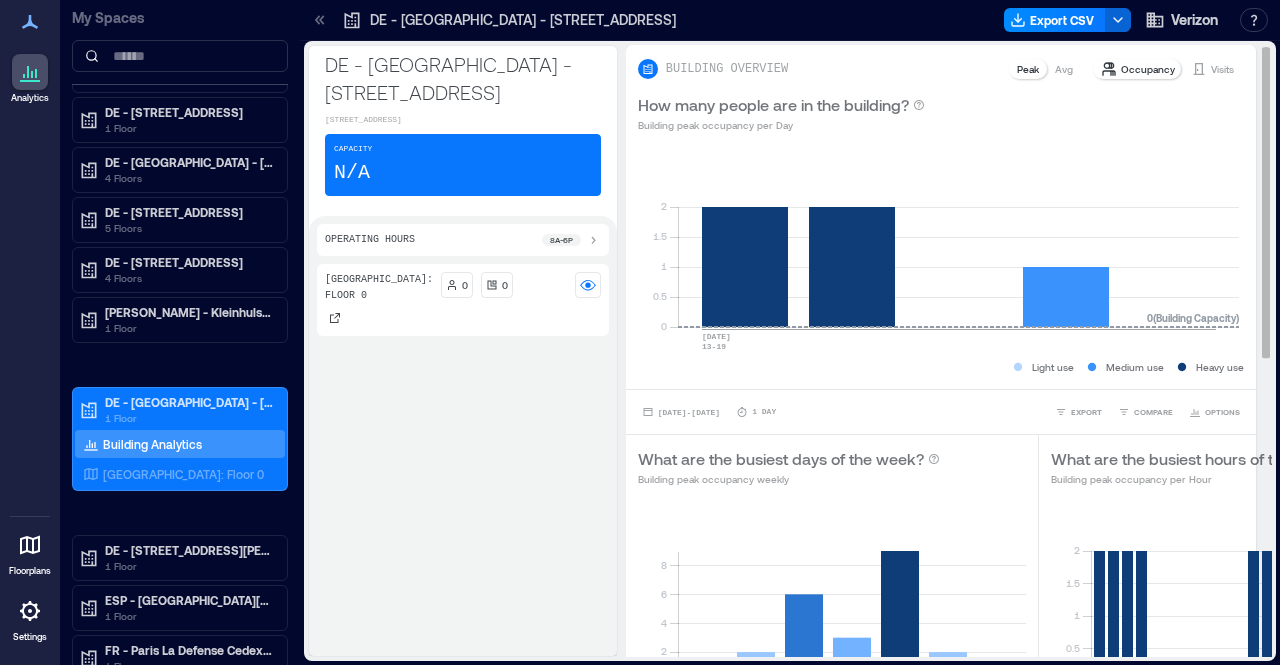 click on "0 0.5 1 1.5 2 [DATE]-[DATE] 0  ( Building Capacity ) Light use Medium use Heavy use" at bounding box center [941, 267] 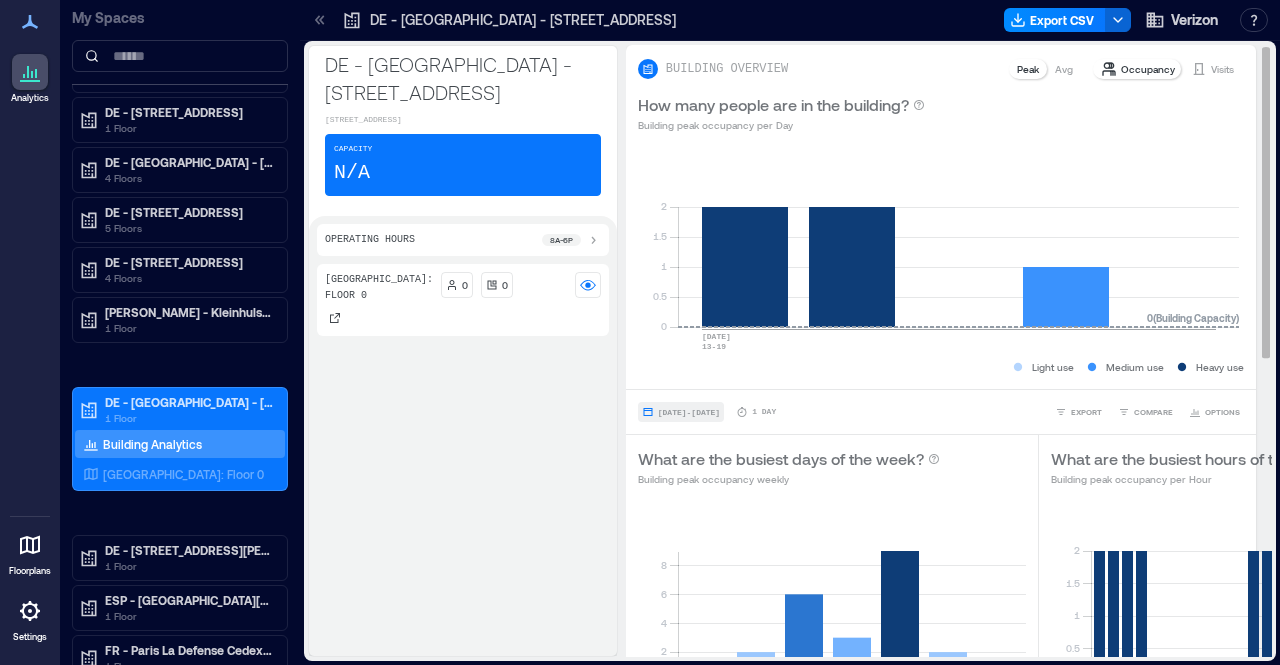 click on "[DATE]  -  [DATE]" at bounding box center [689, 412] 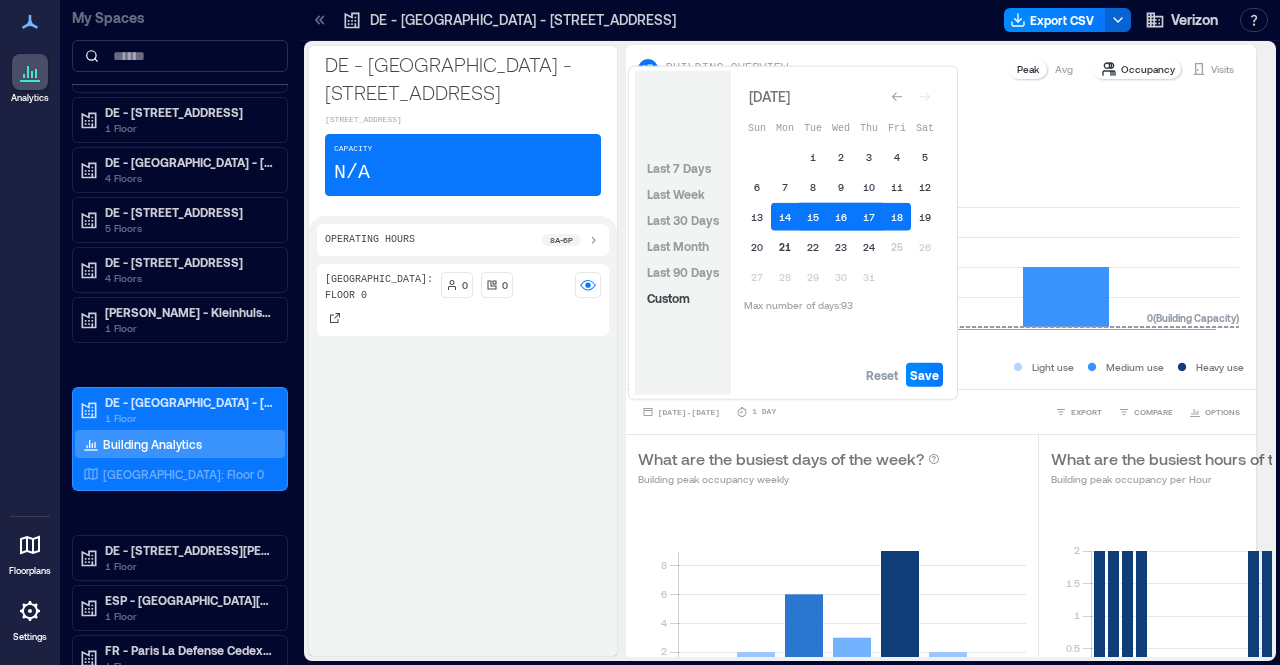 click on "21" at bounding box center (785, 247) 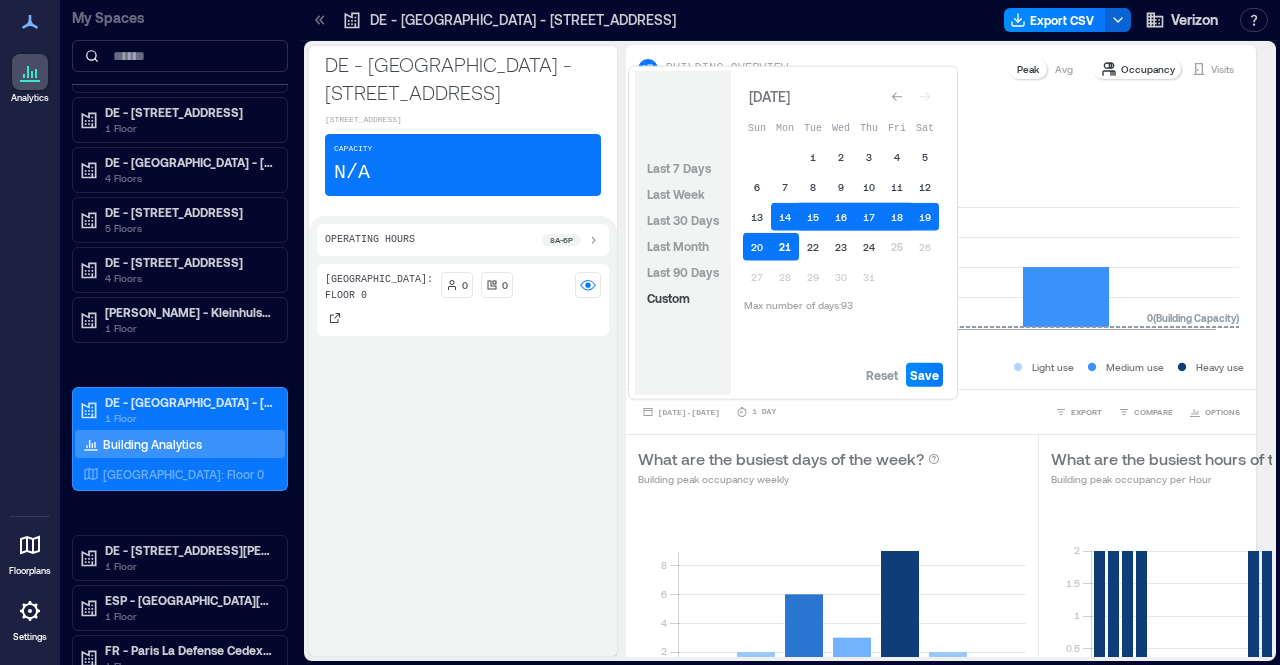 click on "21" at bounding box center [785, 247] 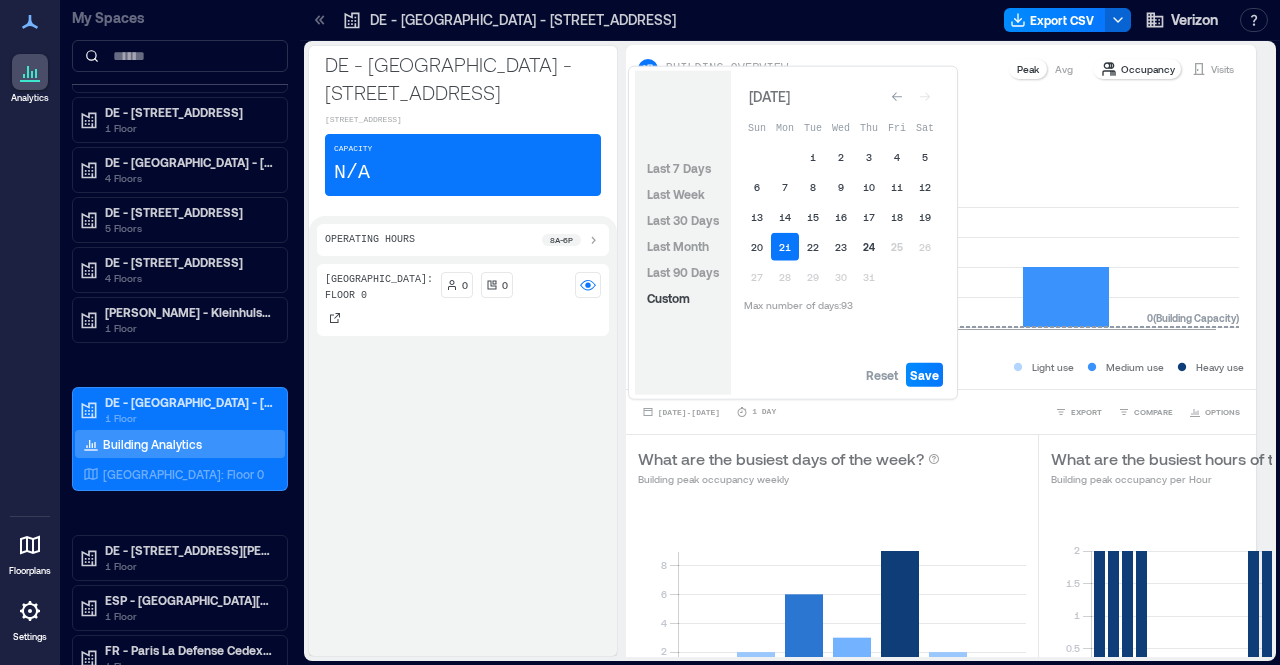 click on "24" at bounding box center [869, 247] 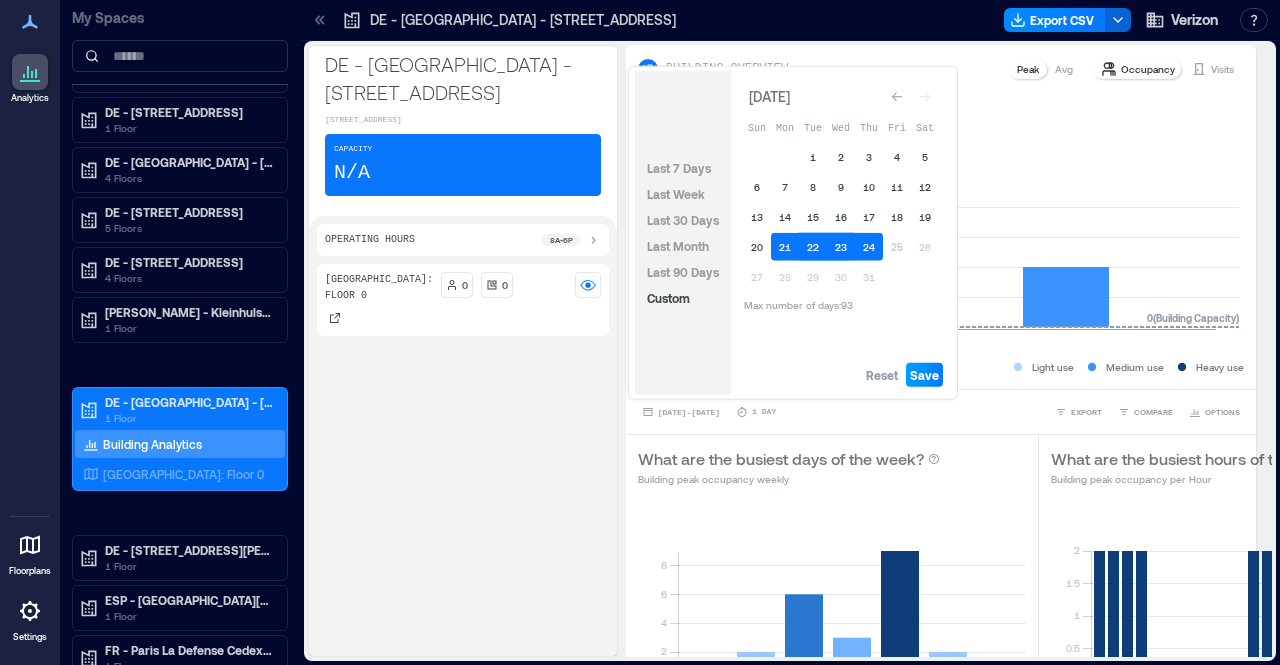 click on "Save" at bounding box center (924, 375) 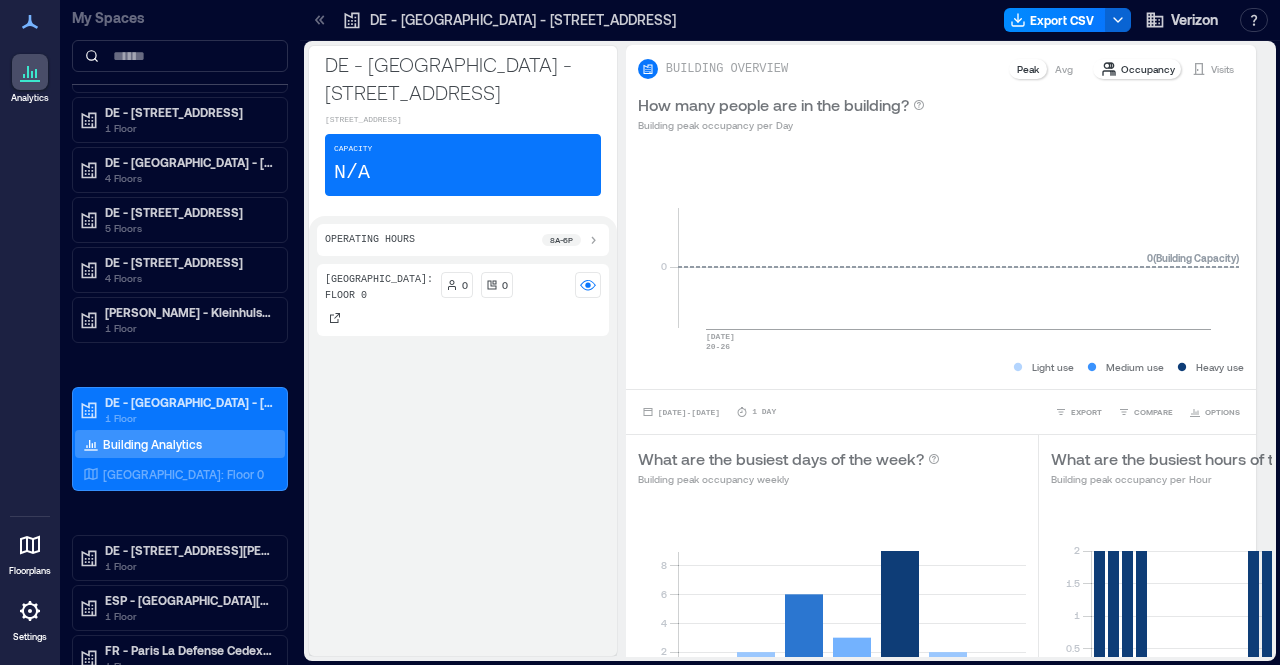 click on "[GEOGRAPHIC_DATA]: Floor 0 0 0" at bounding box center [463, 456] 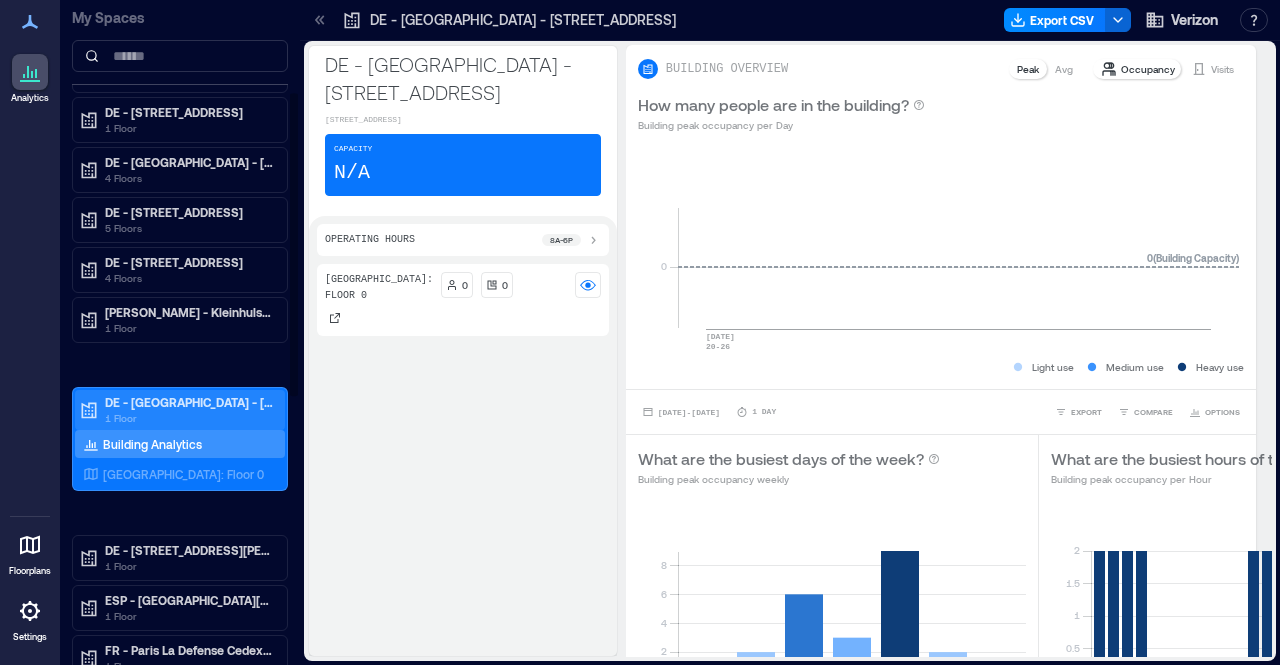 click on "DE - [GEOGRAPHIC_DATA] - [STREET_ADDRESS]" at bounding box center [189, 402] 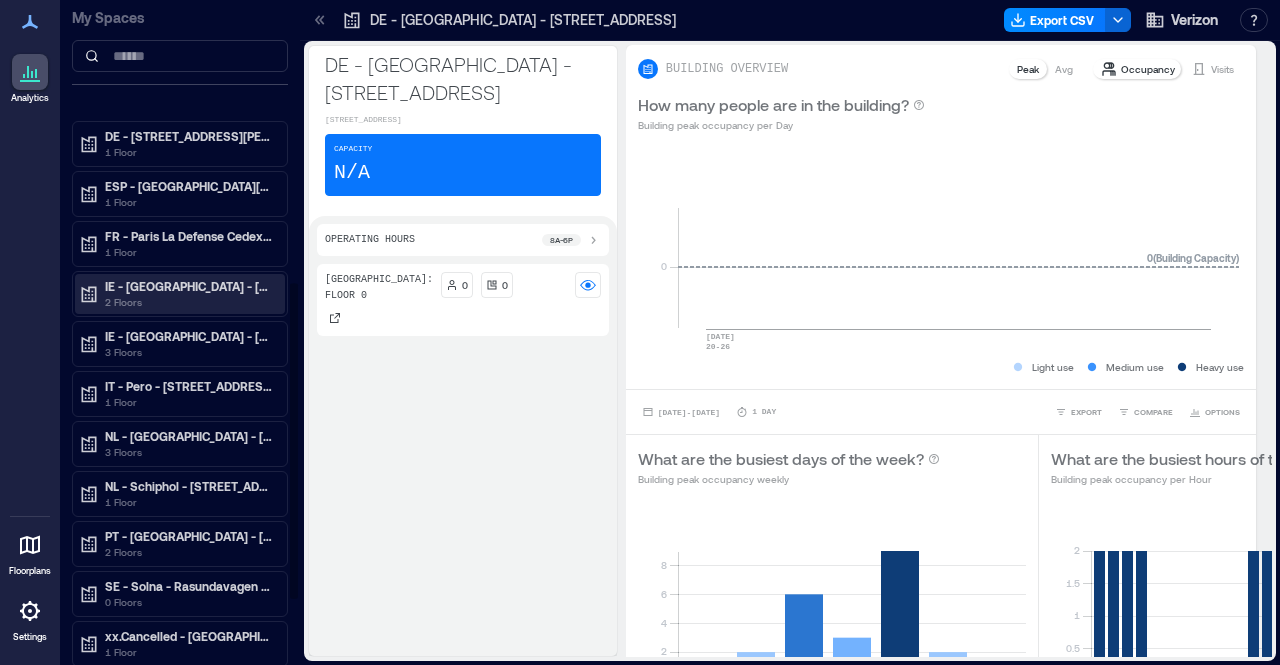 scroll, scrollTop: 600, scrollLeft: 0, axis: vertical 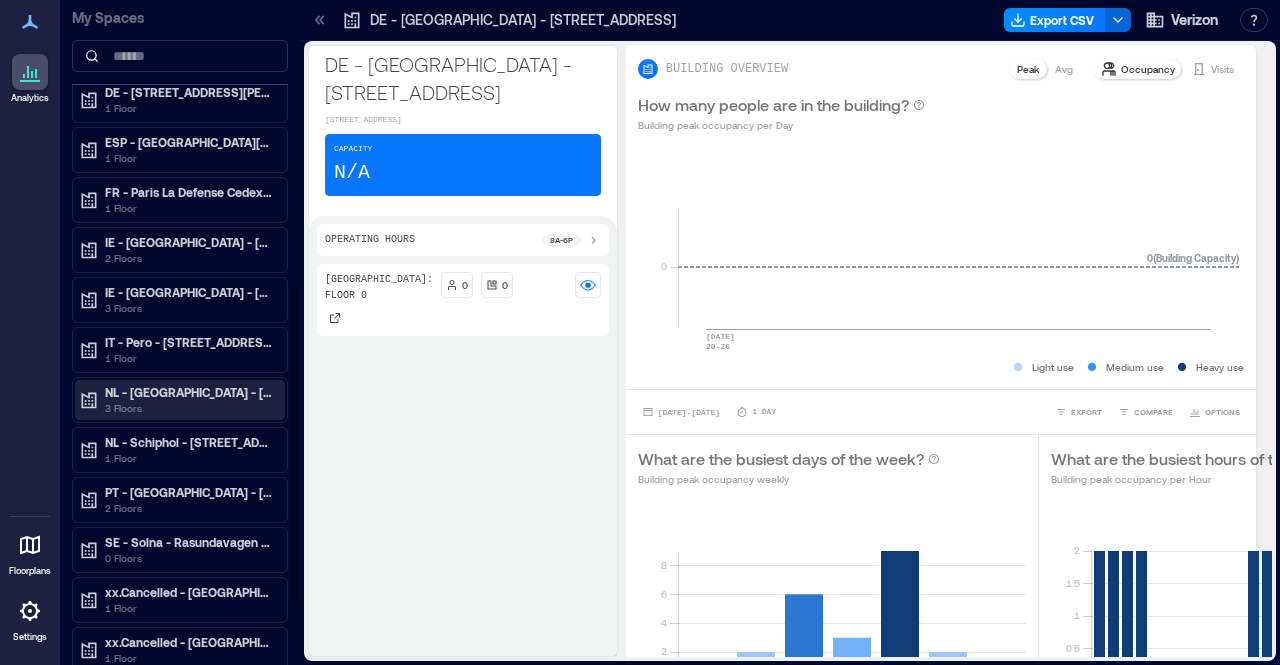 click on "NL - [GEOGRAPHIC_DATA] - [STREET_ADDRESS]" at bounding box center [189, 392] 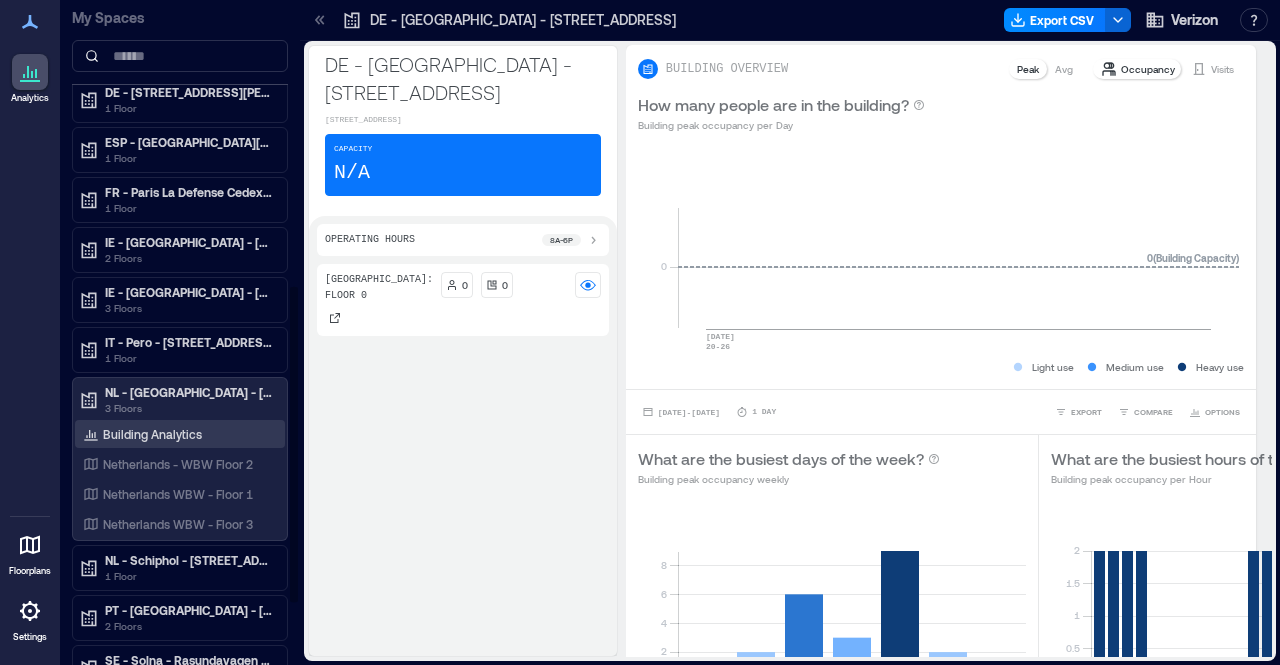 click on "Building Analytics" at bounding box center [152, 434] 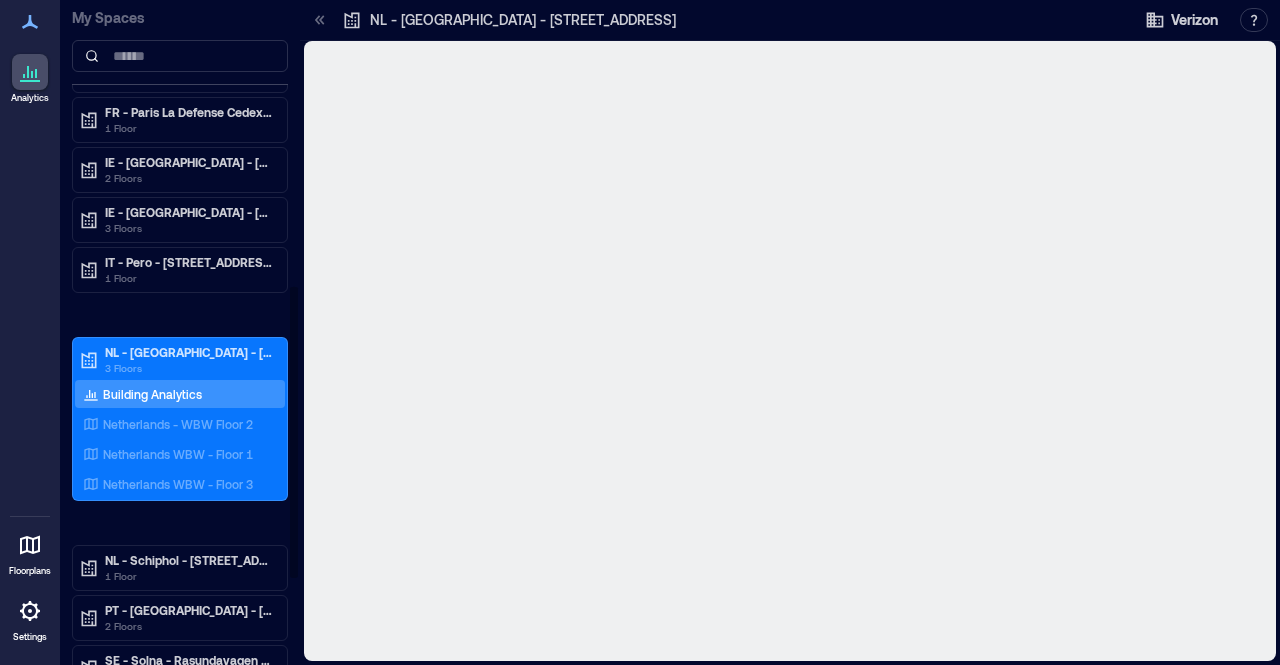 scroll, scrollTop: 581, scrollLeft: 0, axis: vertical 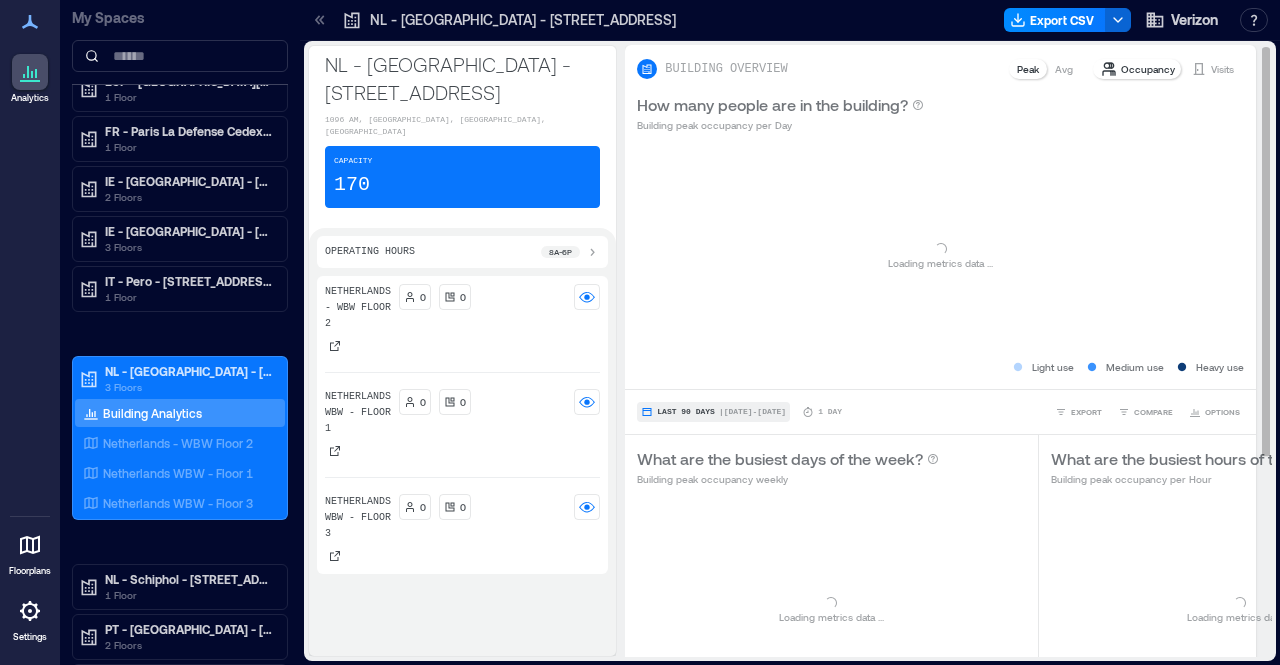 click on "Last 90 Days   |  [DATE]  -  [DATE]" at bounding box center (713, 412) 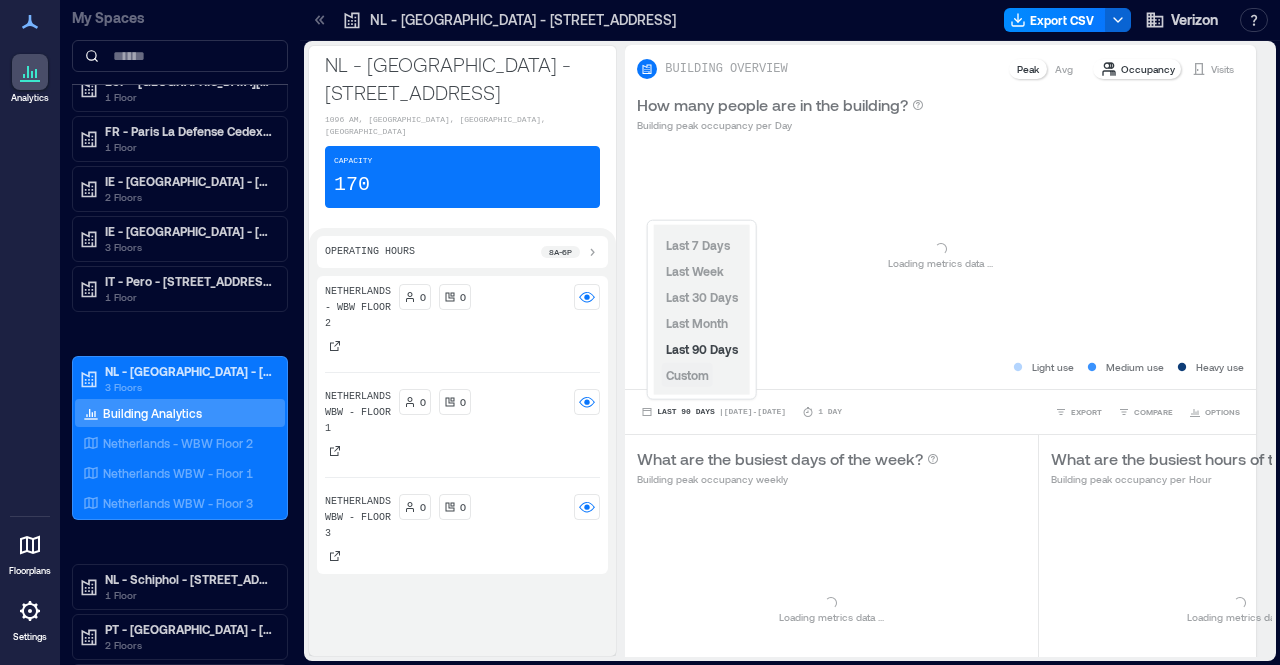 click on "Custom" at bounding box center [687, 375] 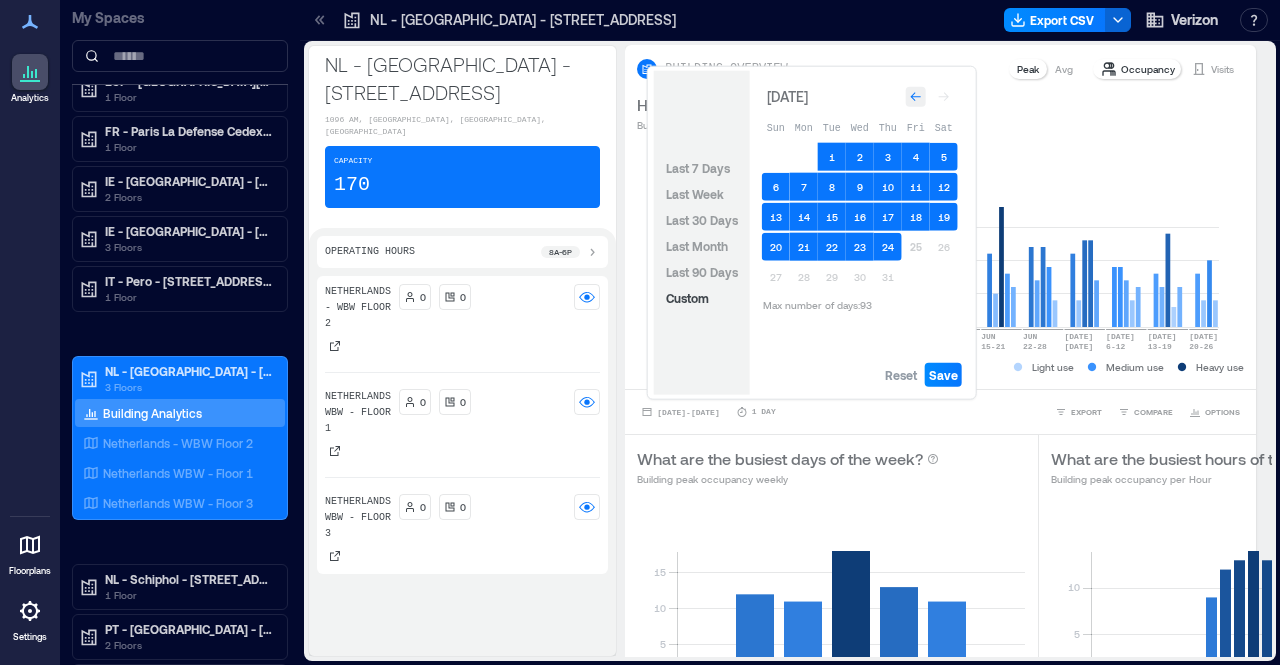 click 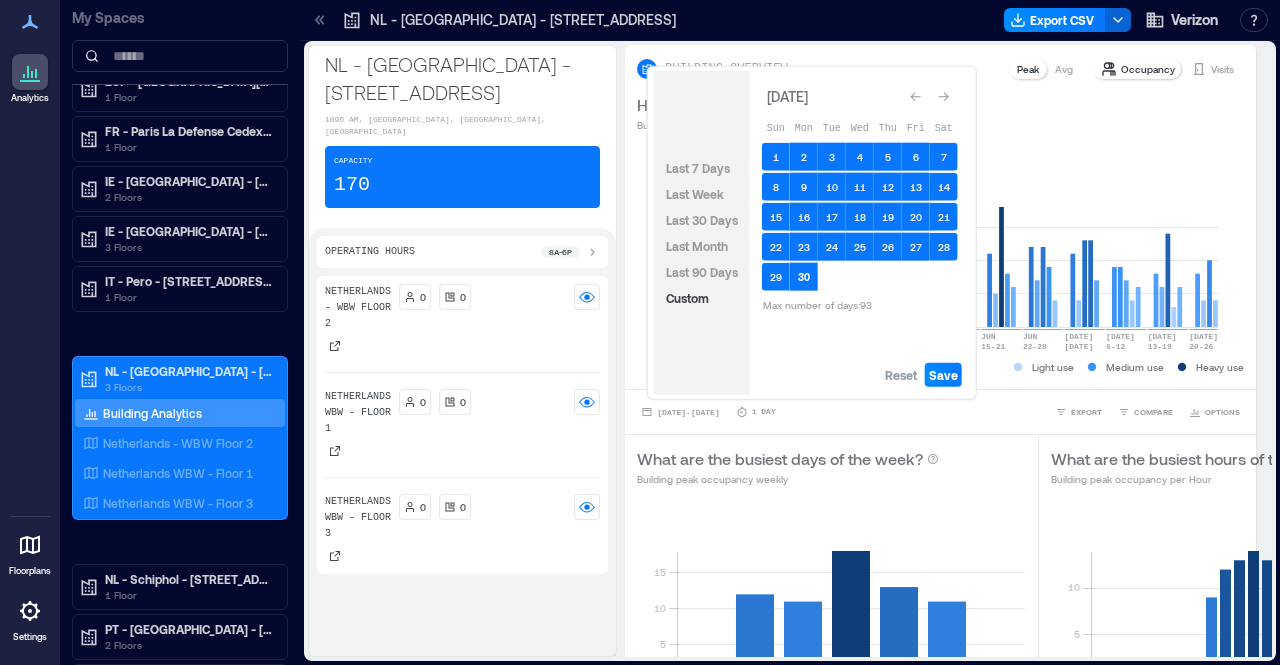 click on "30" at bounding box center (804, 277) 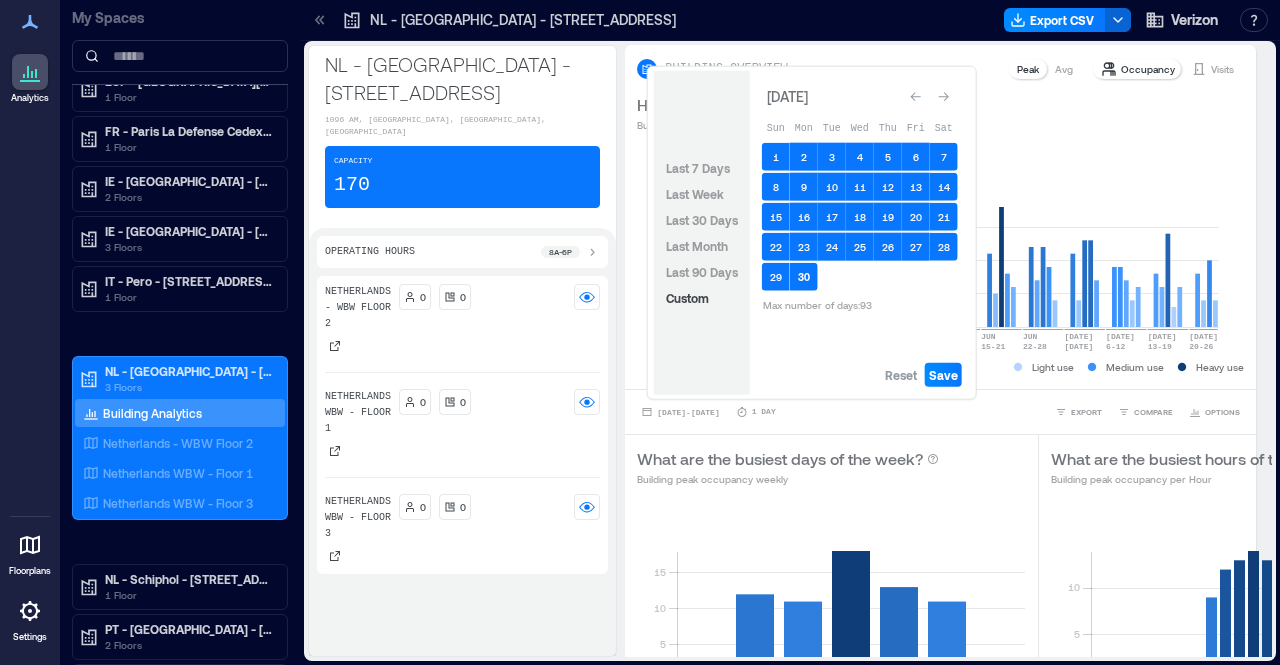 click on "30" at bounding box center [804, 277] 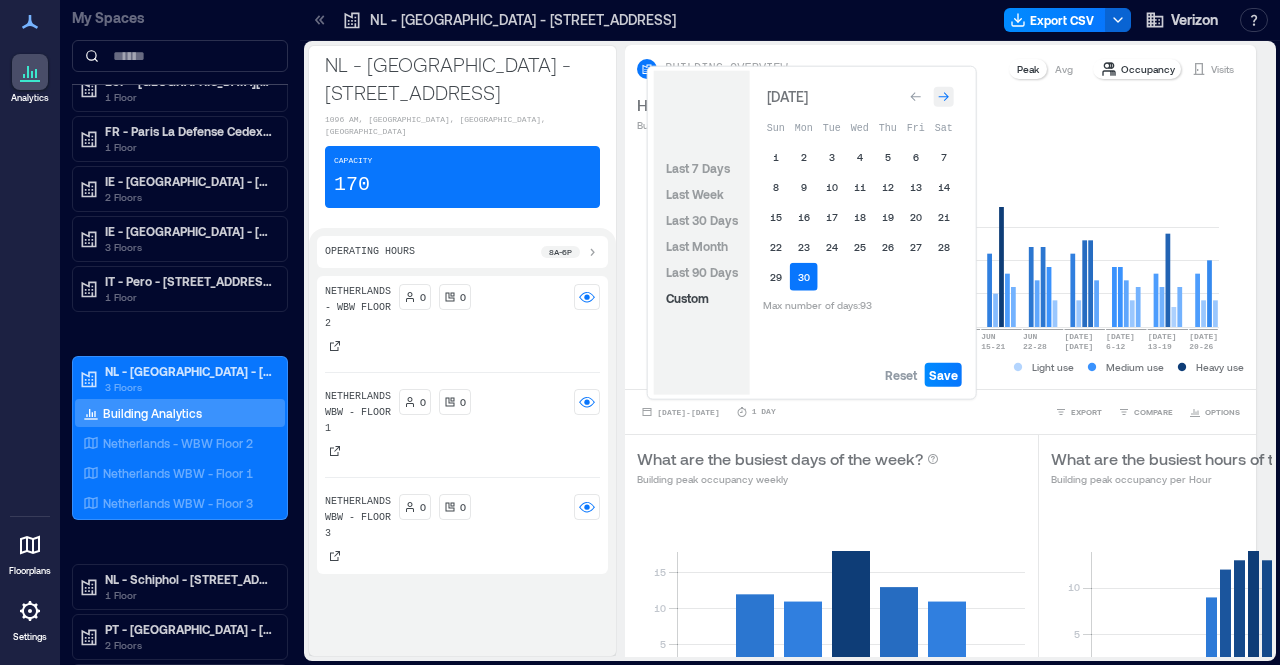 click 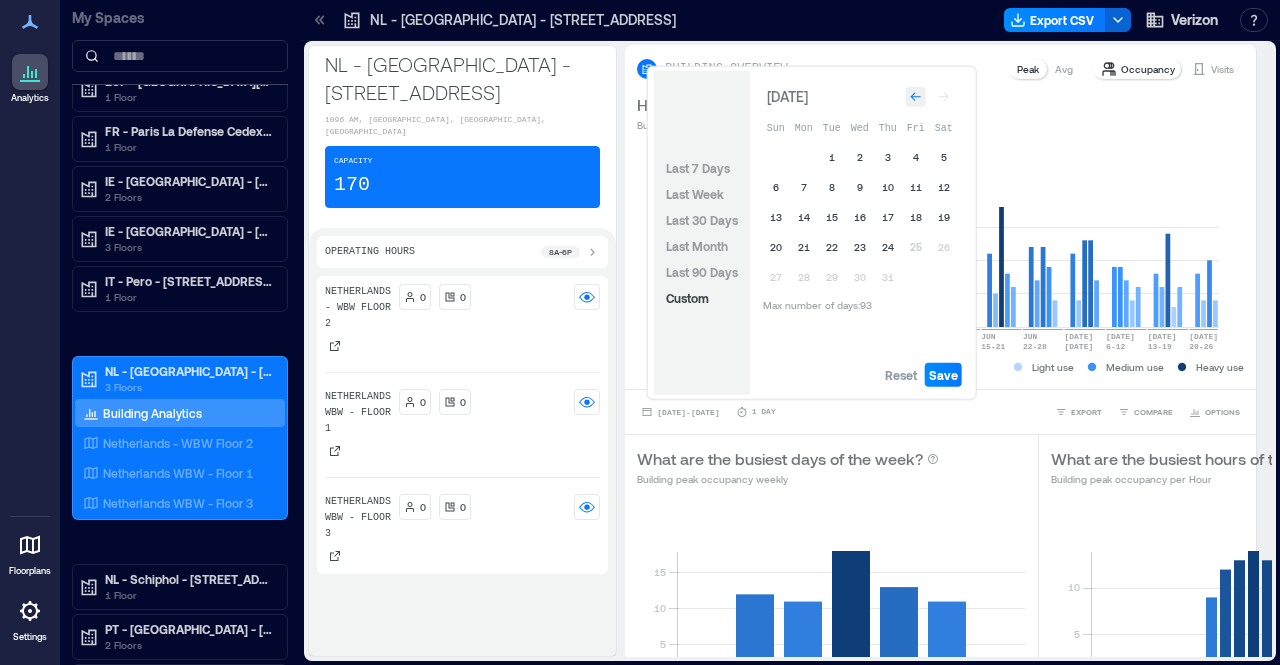 click 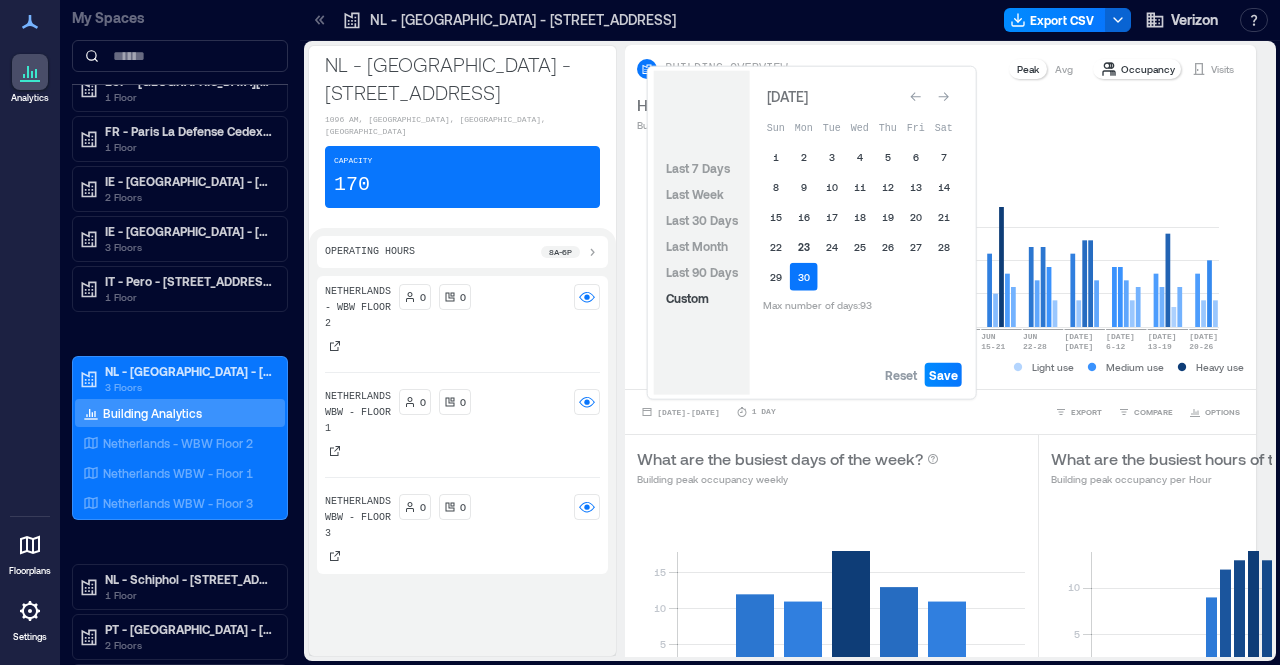 click on "23" at bounding box center [804, 247] 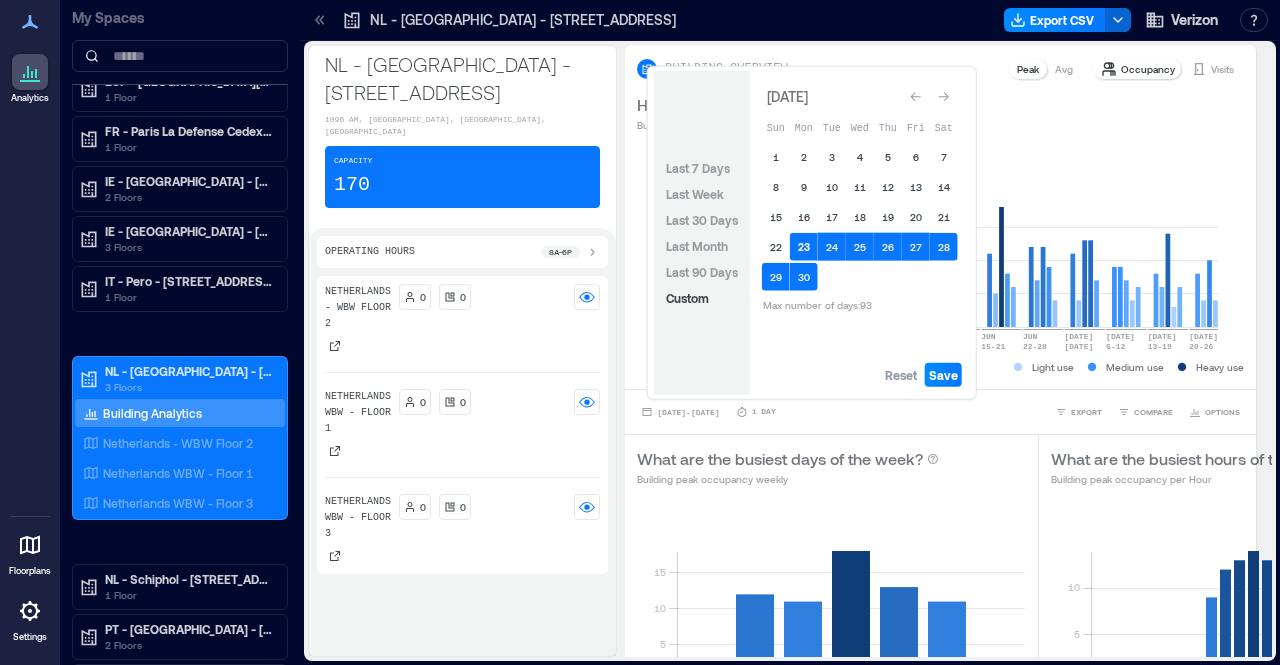 click on "23" at bounding box center (804, 247) 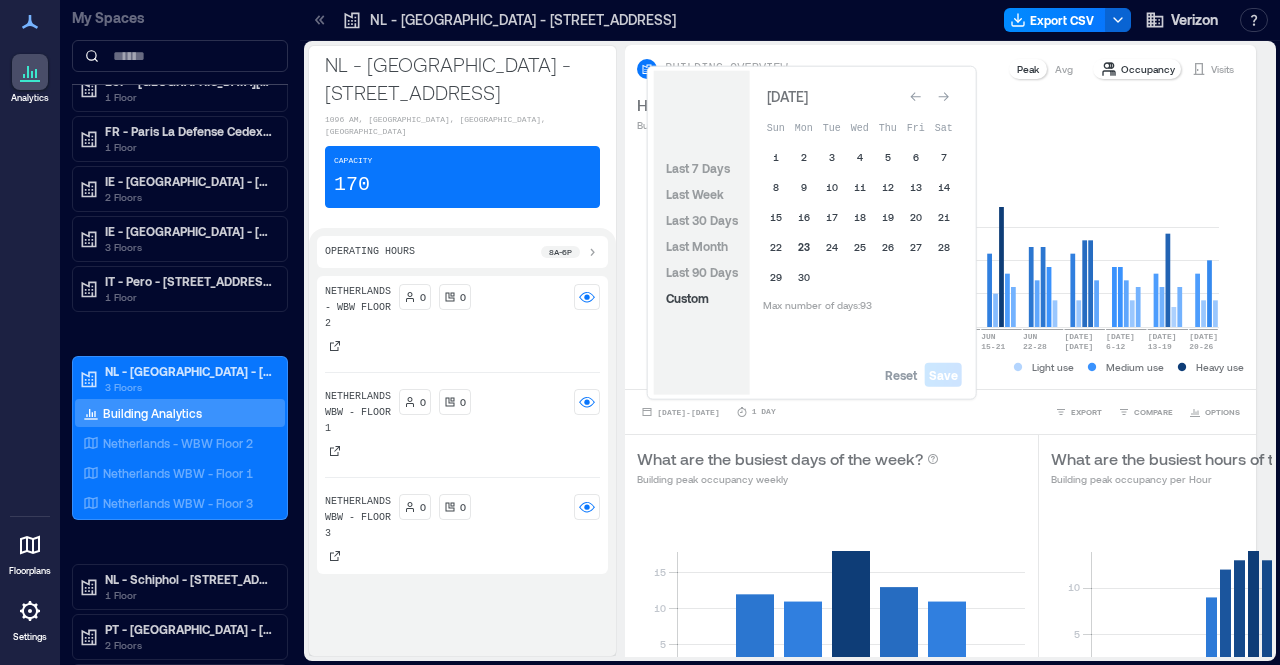click on "23" at bounding box center [804, 247] 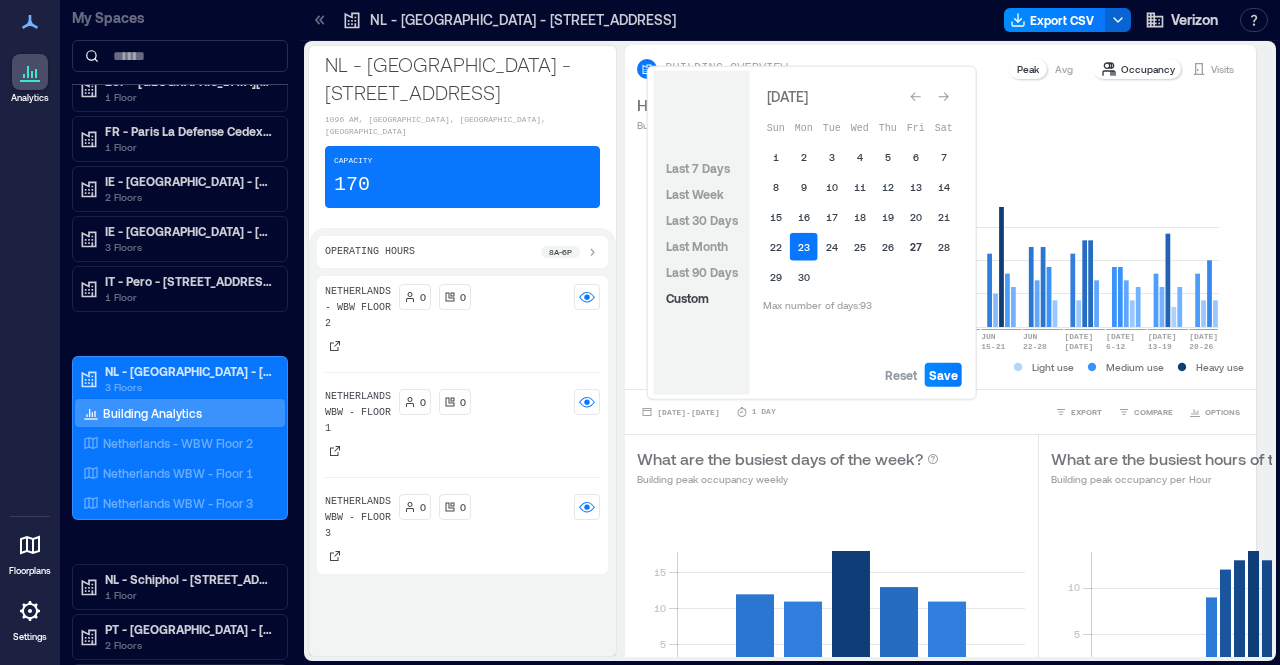 click on "27" at bounding box center [916, 247] 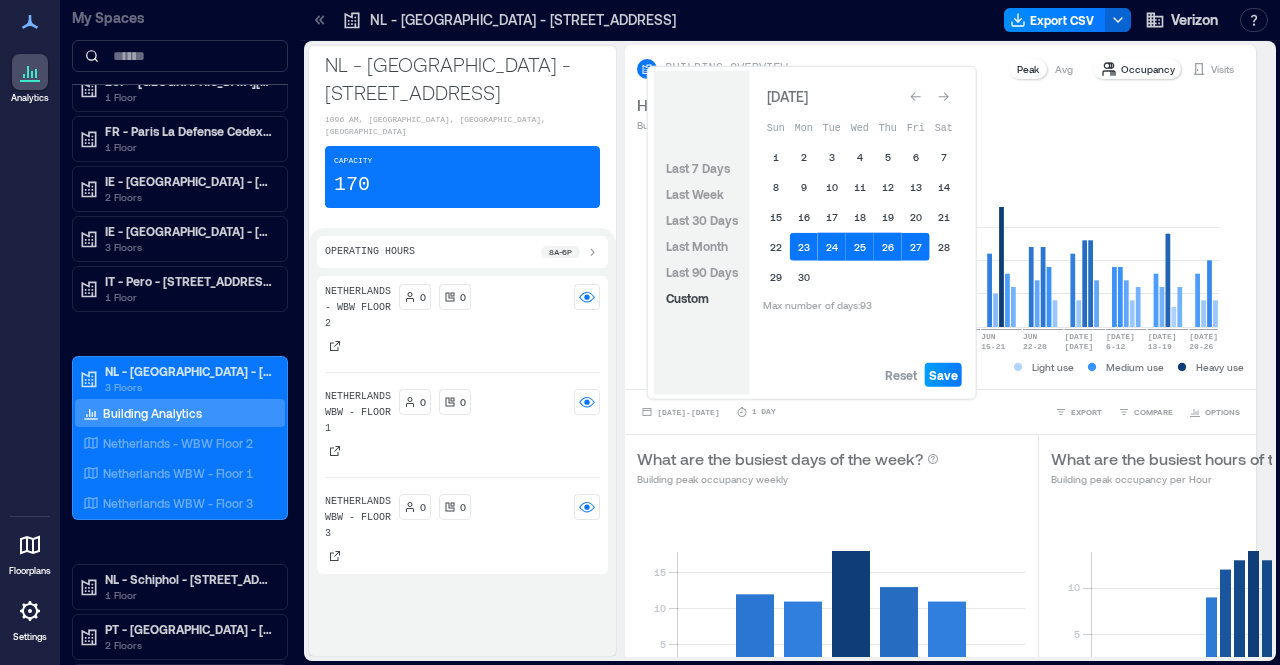 click on "Save" at bounding box center [943, 375] 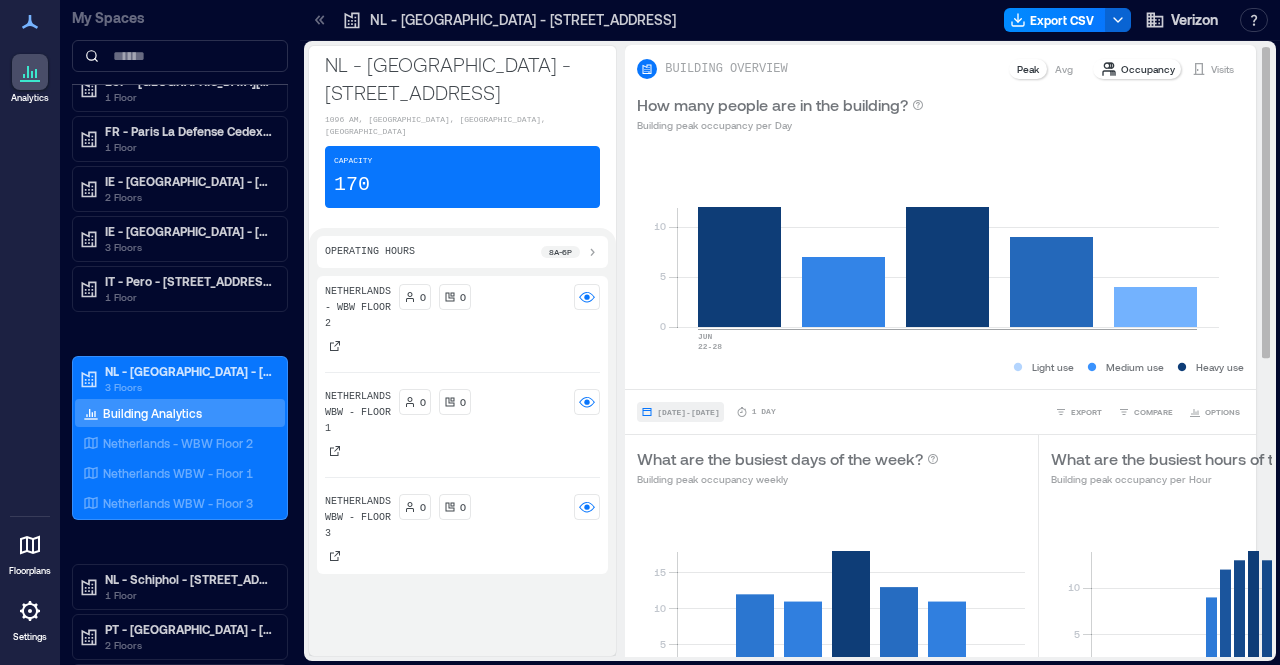 click on "[DATE]  -  [DATE]" at bounding box center [688, 412] 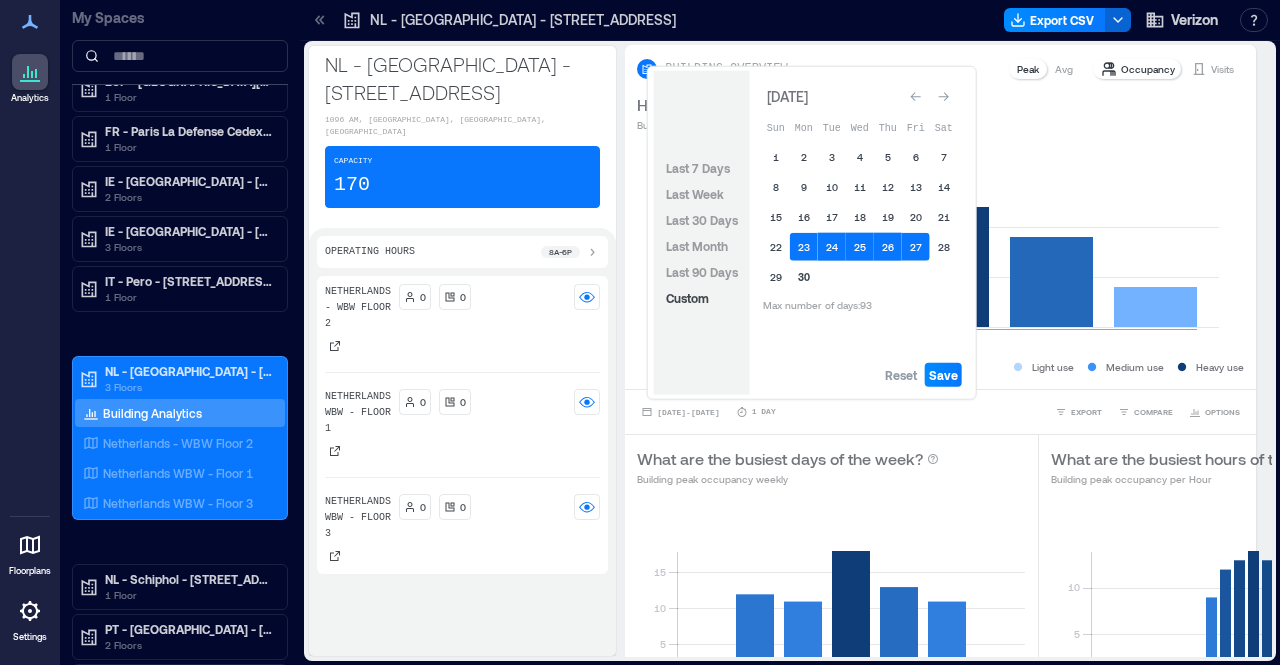 click on "30" at bounding box center (804, 277) 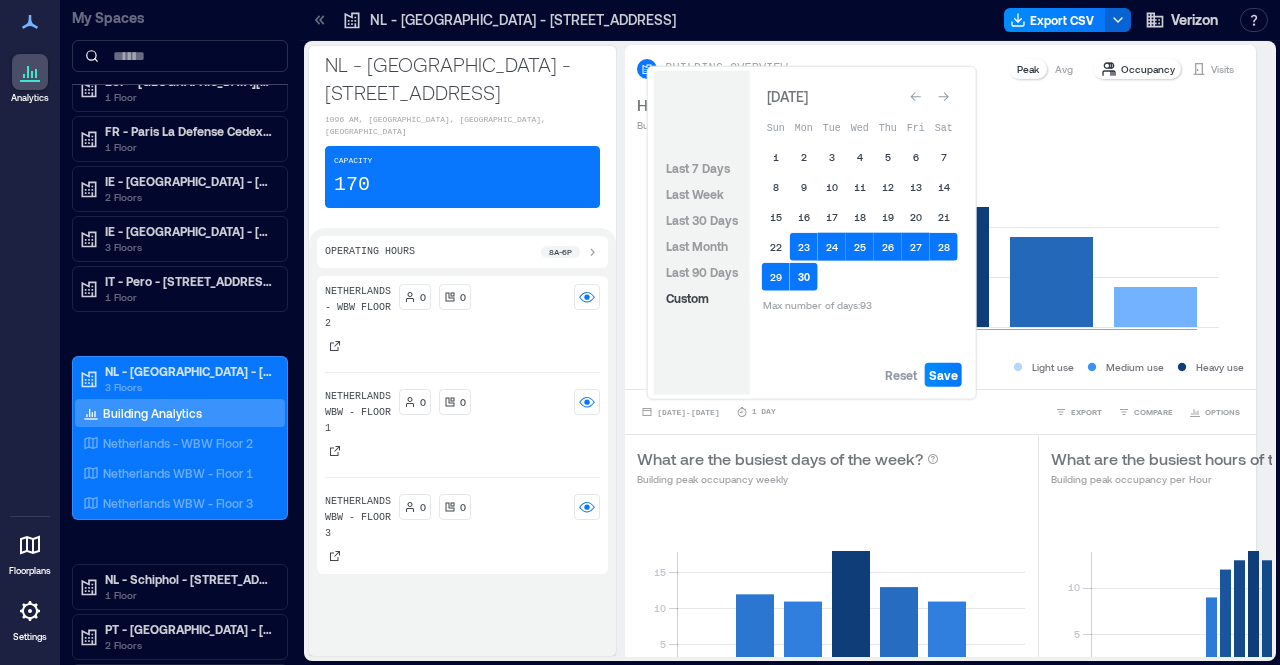 click on "30" at bounding box center (804, 277) 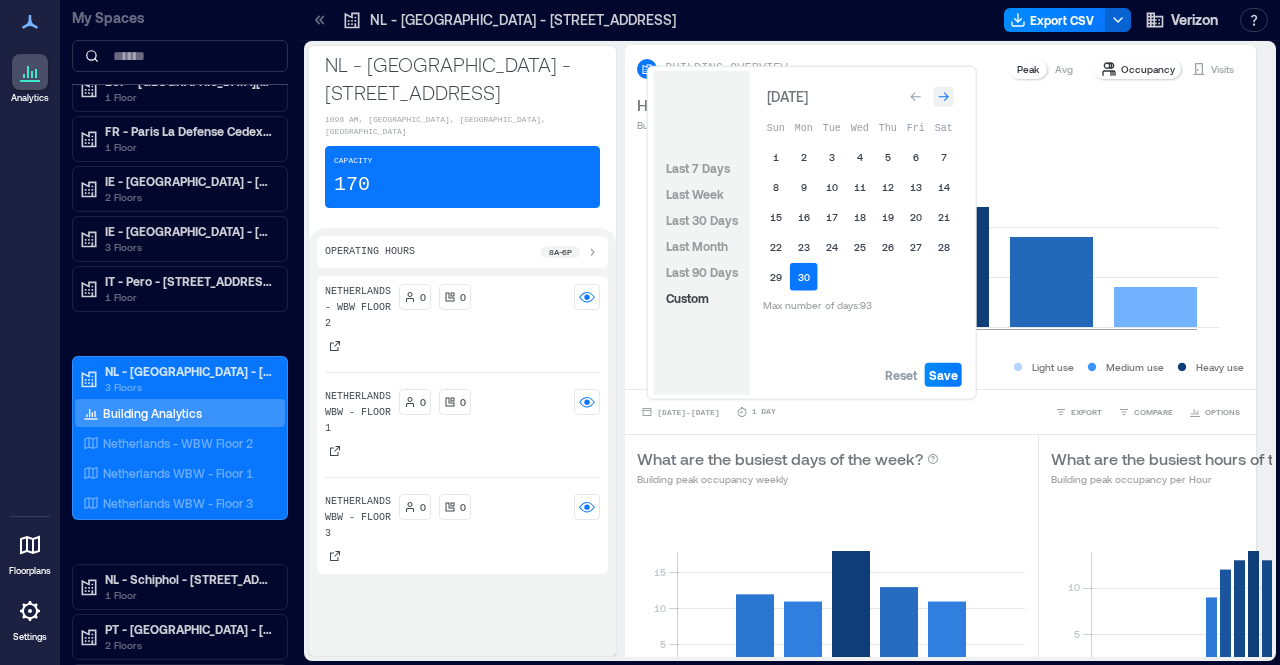 click 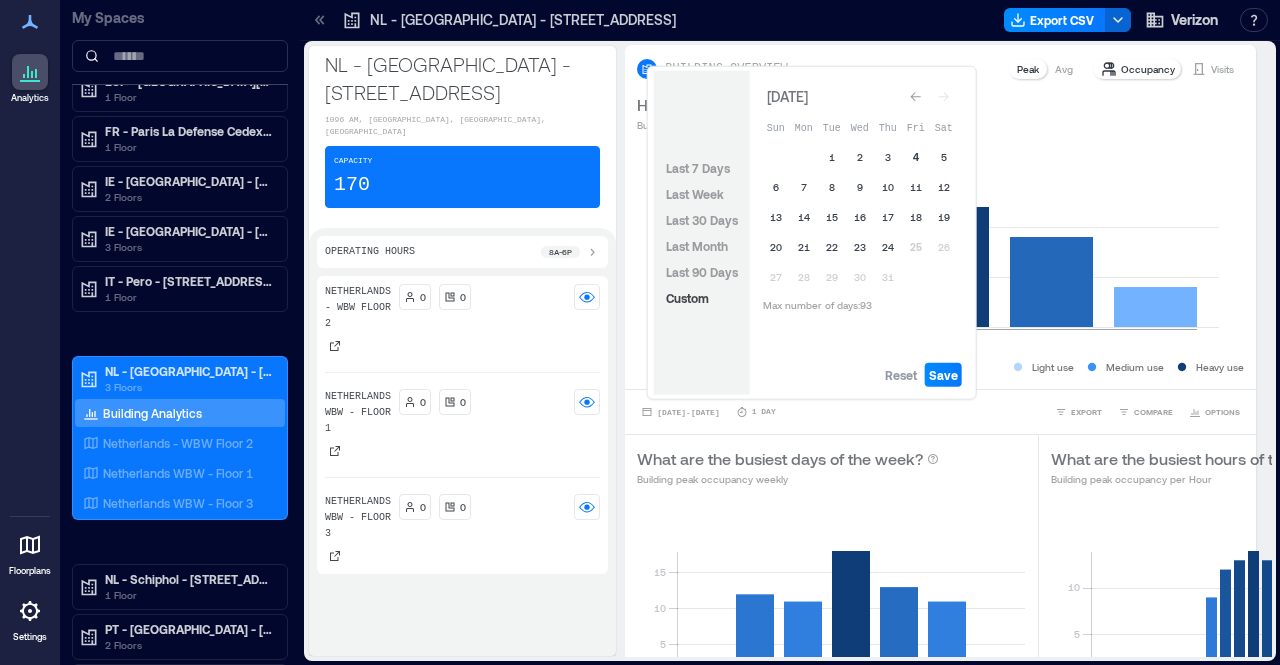 click on "4" at bounding box center (916, 157) 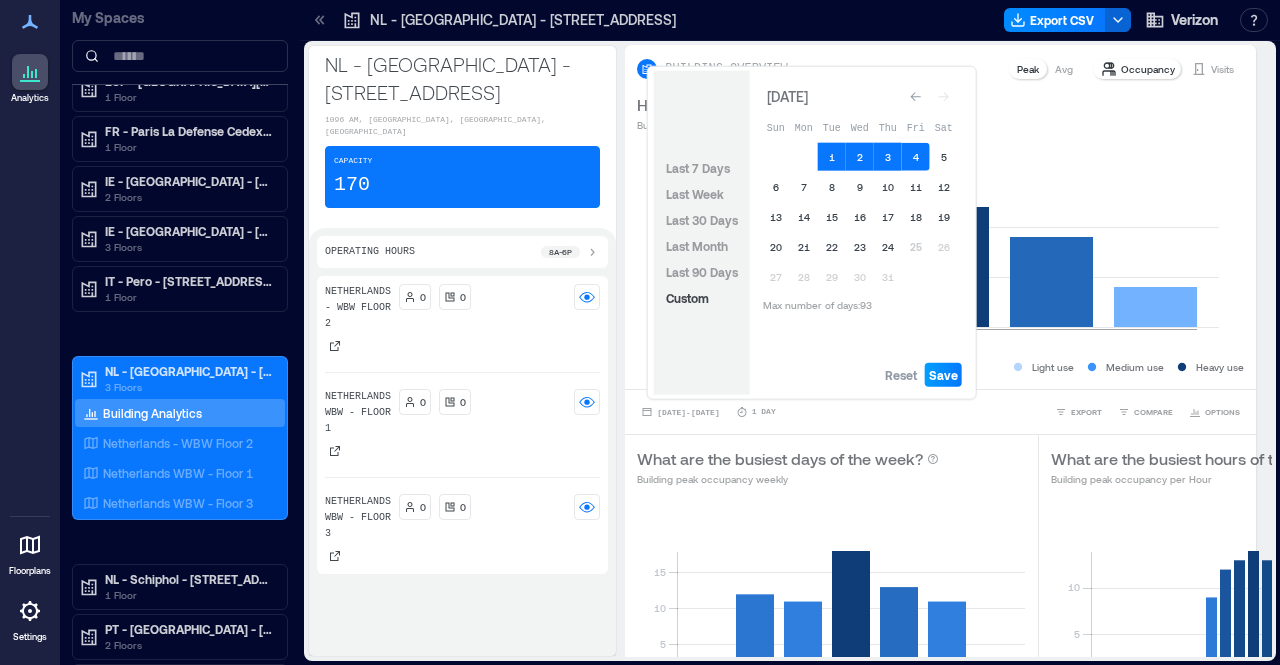 click on "Save" at bounding box center (943, 375) 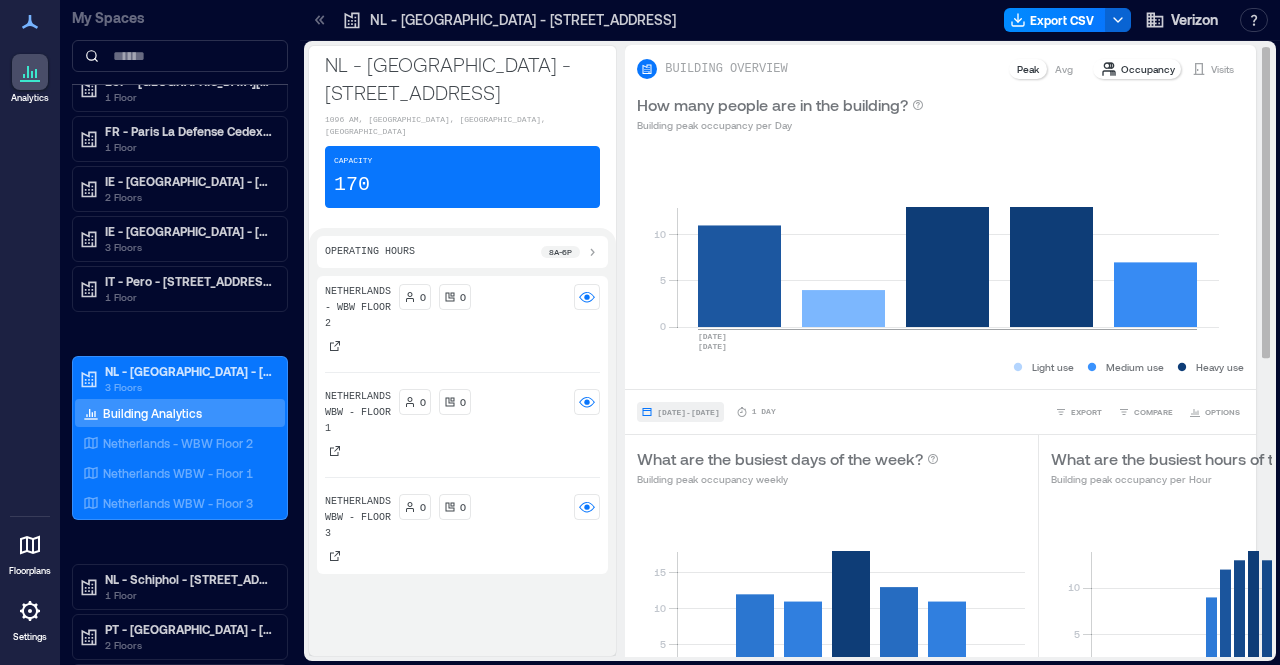click on "[DATE]  -  [DATE]" at bounding box center [688, 412] 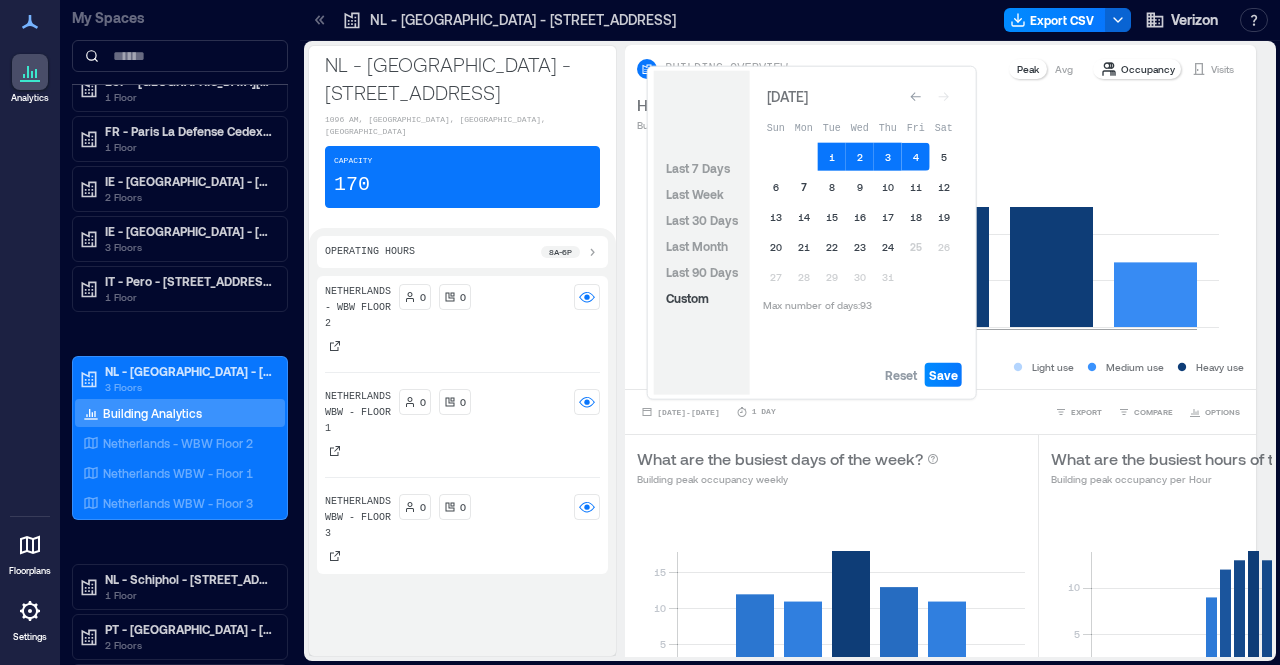 click on "7" at bounding box center [804, 187] 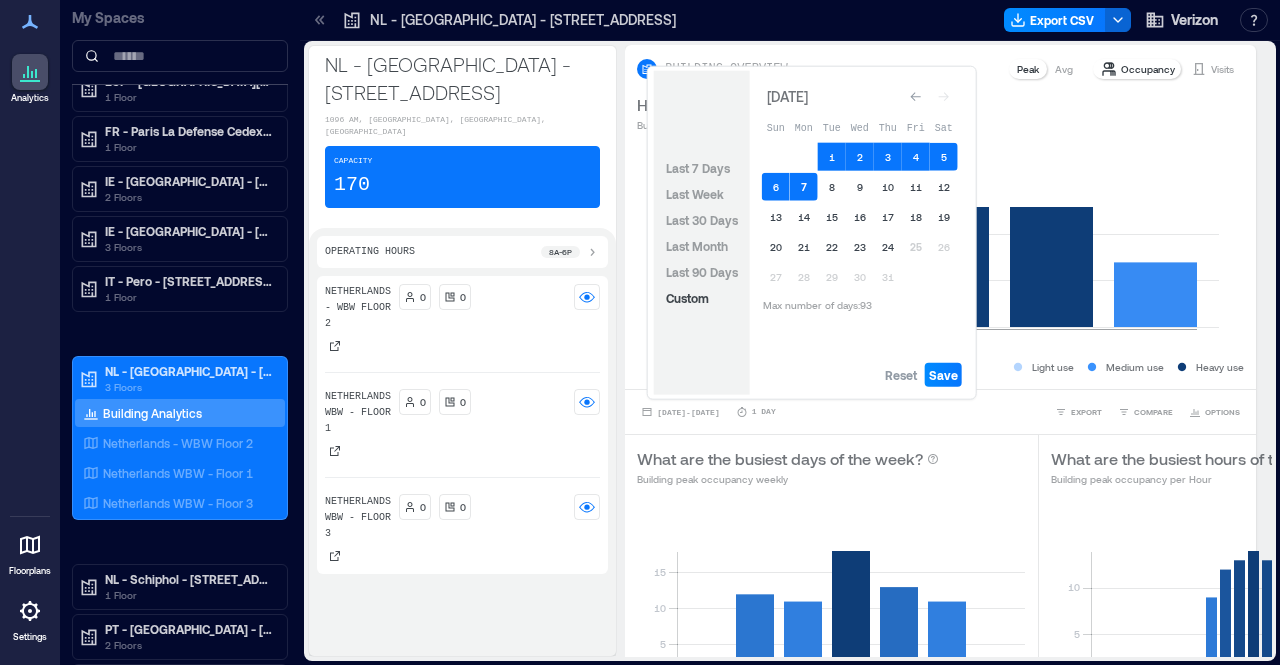 click on "7" at bounding box center [804, 187] 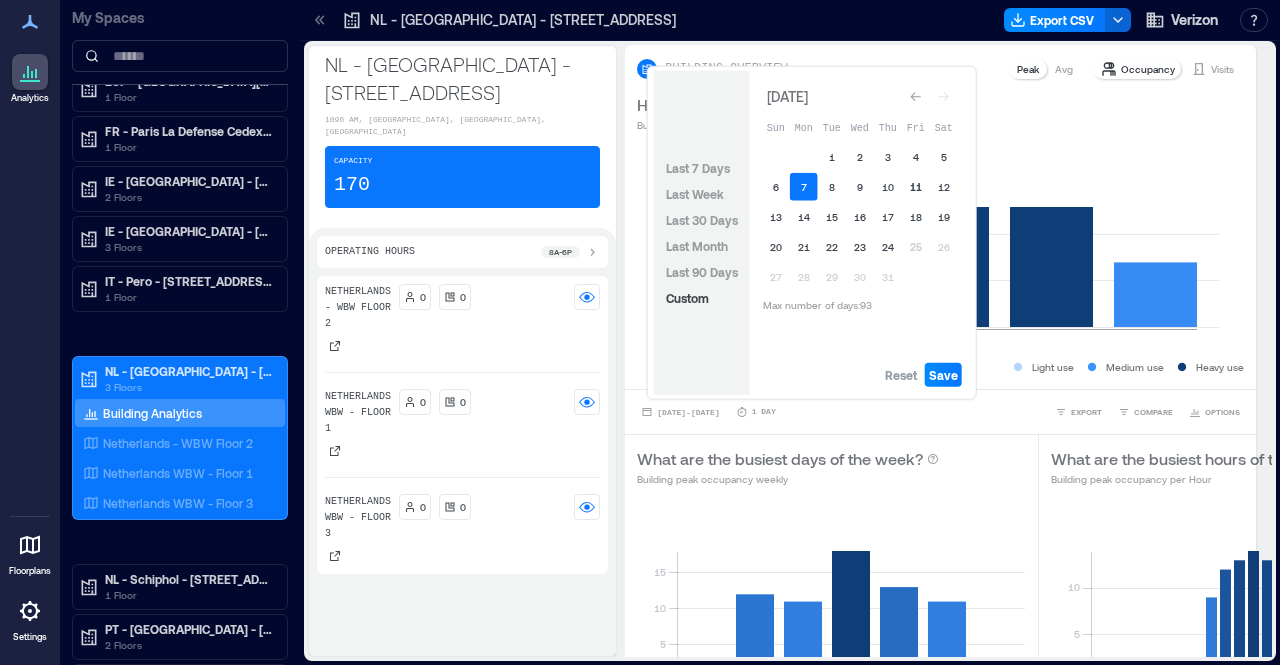 click on "11" at bounding box center (916, 187) 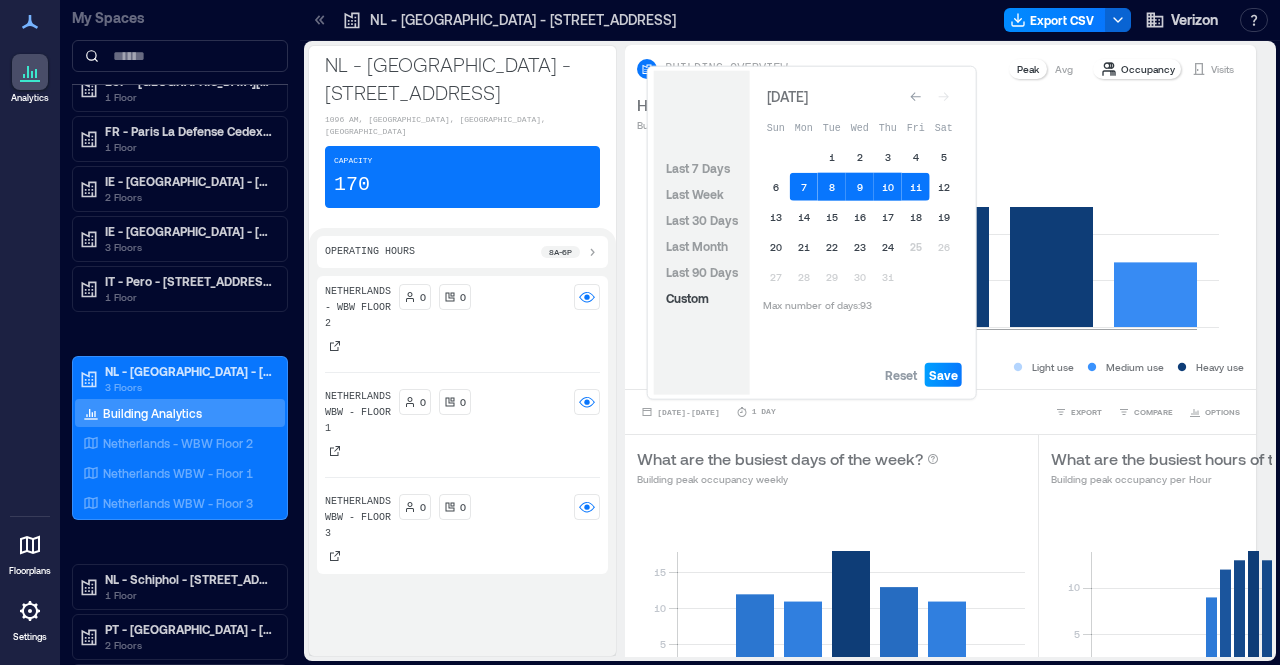 click on "Save" at bounding box center [943, 375] 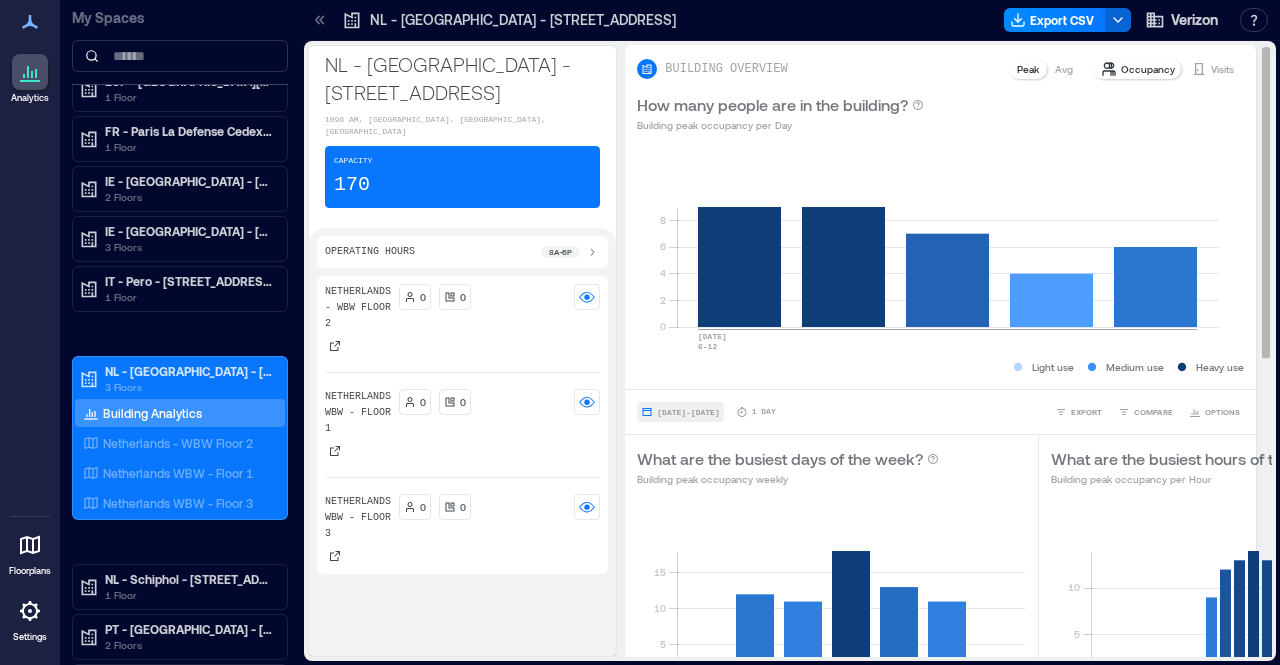 click on "[DATE]  -  [DATE]" at bounding box center [688, 412] 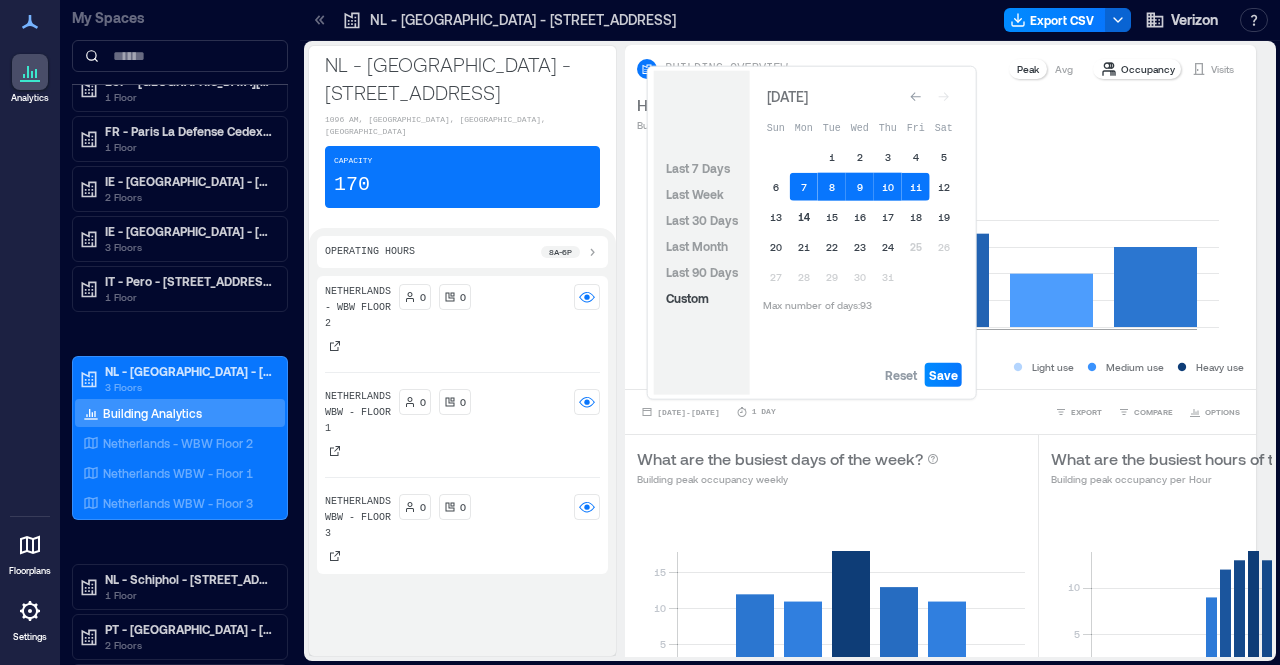 click on "14" at bounding box center [804, 217] 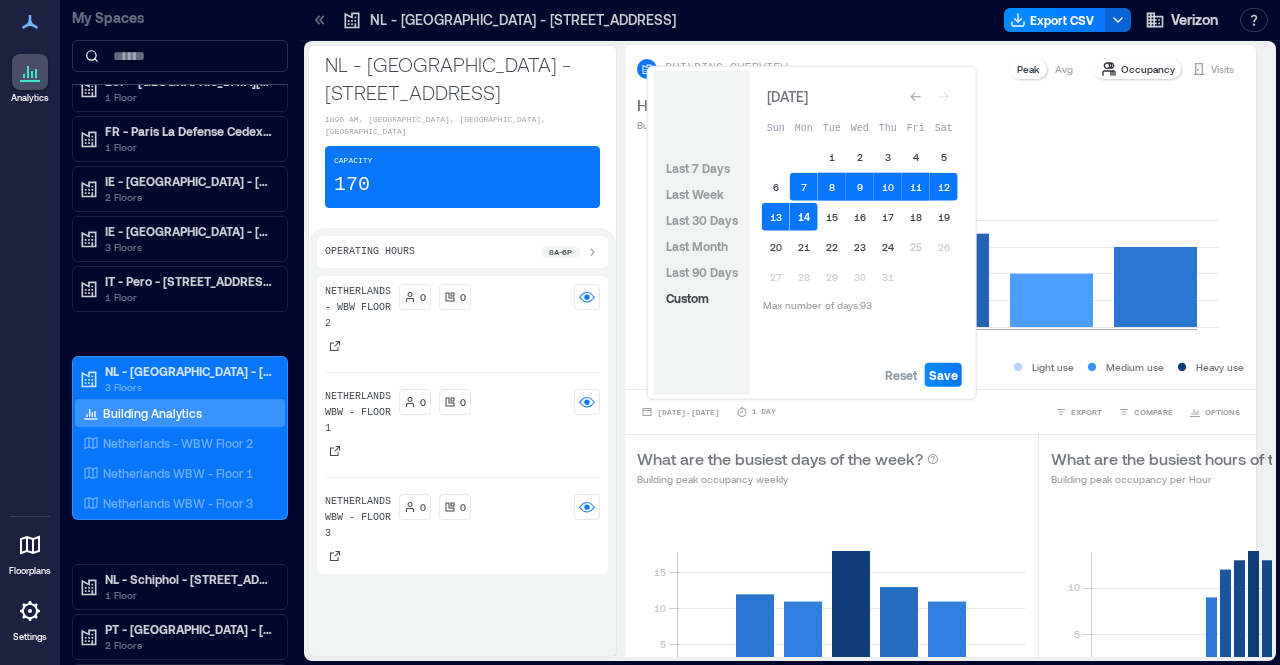 click on "14" at bounding box center (804, 217) 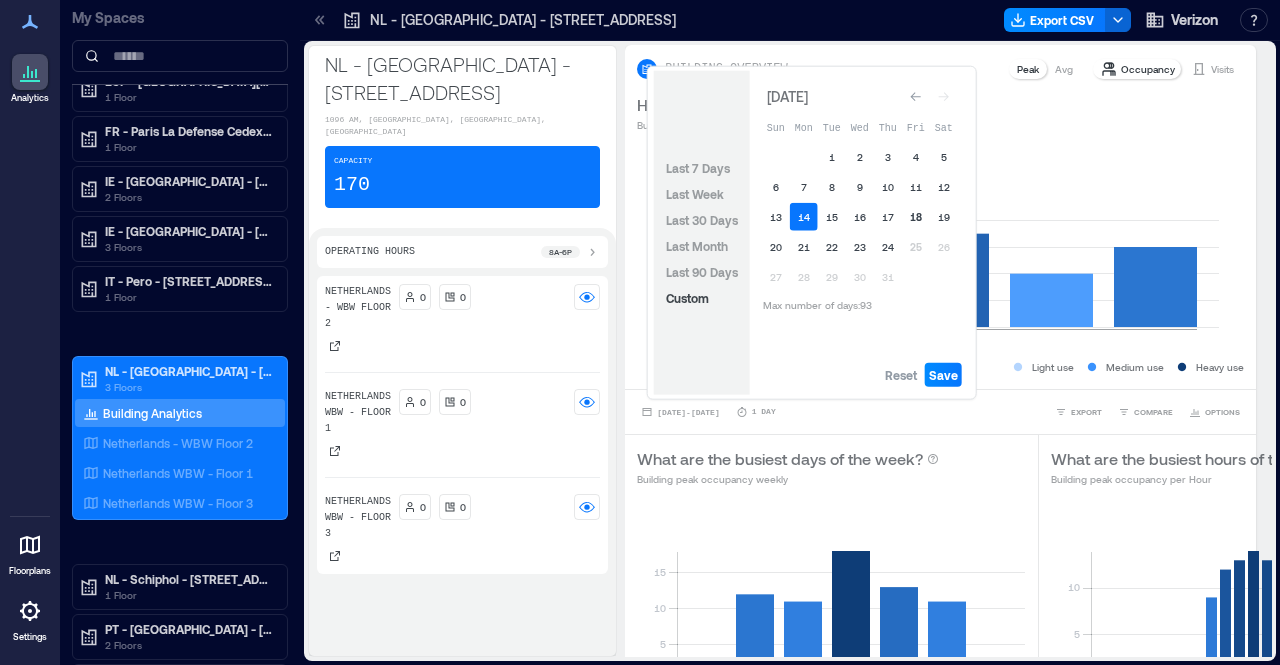 click on "18" at bounding box center (916, 217) 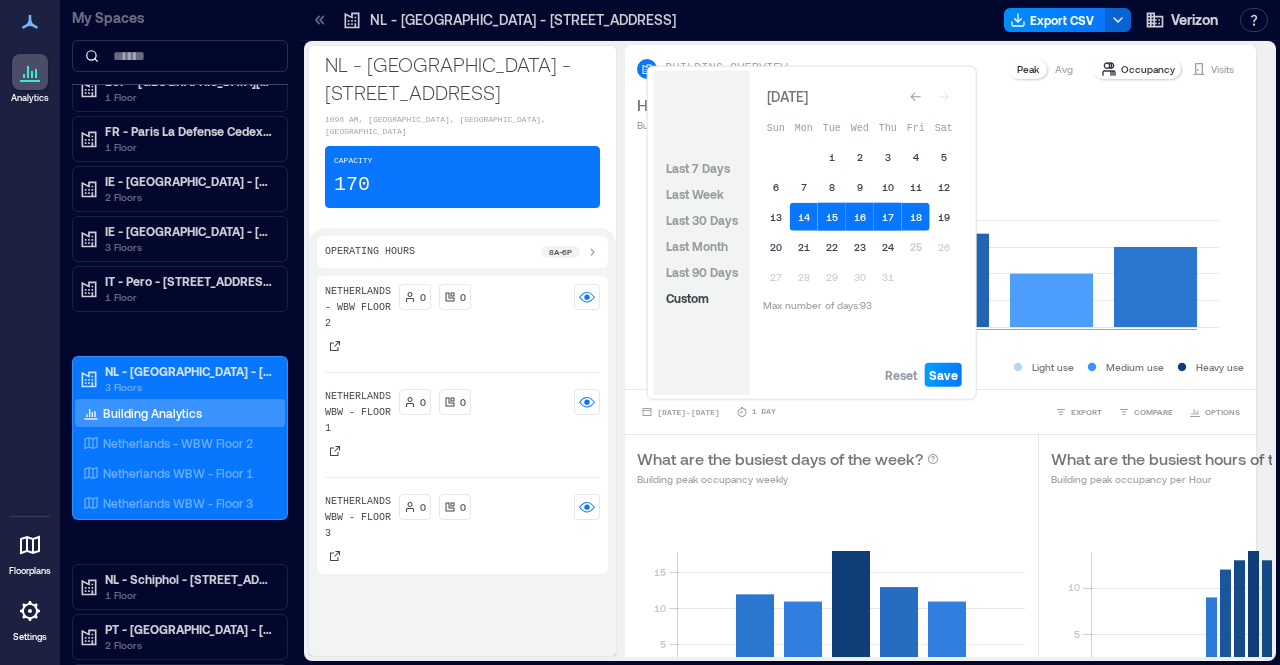 click on "Save" at bounding box center [943, 375] 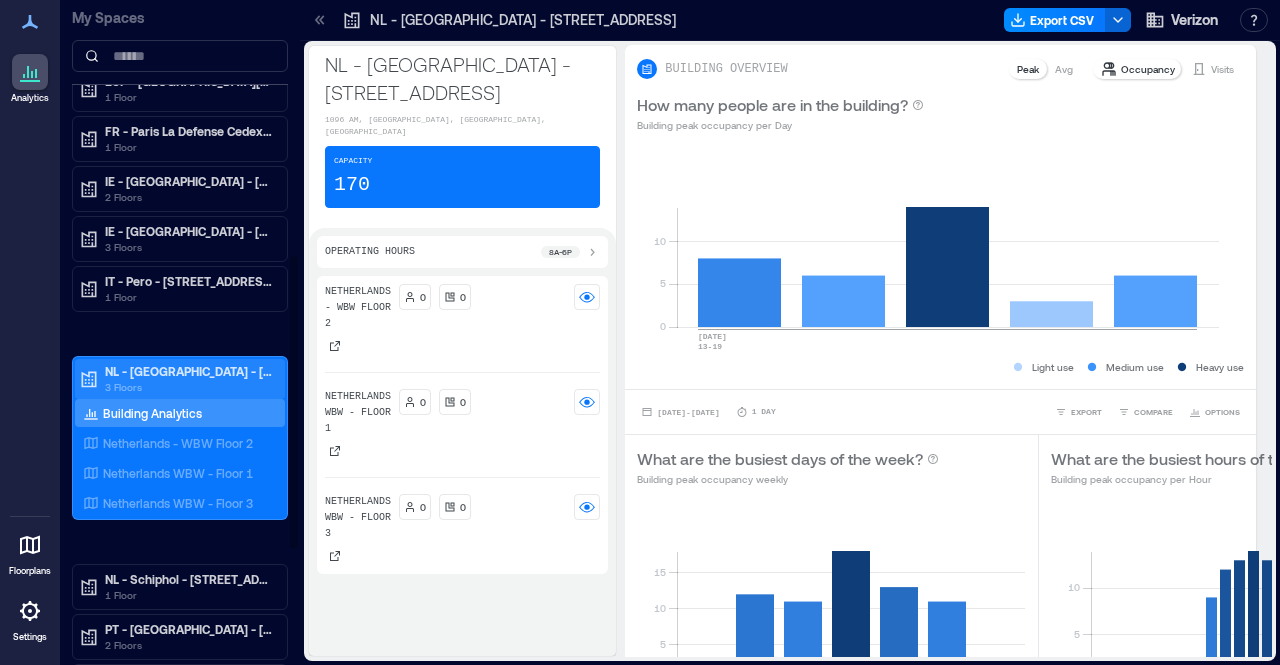 click on "NL - [GEOGRAPHIC_DATA] - [STREET_ADDRESS]" at bounding box center [189, 371] 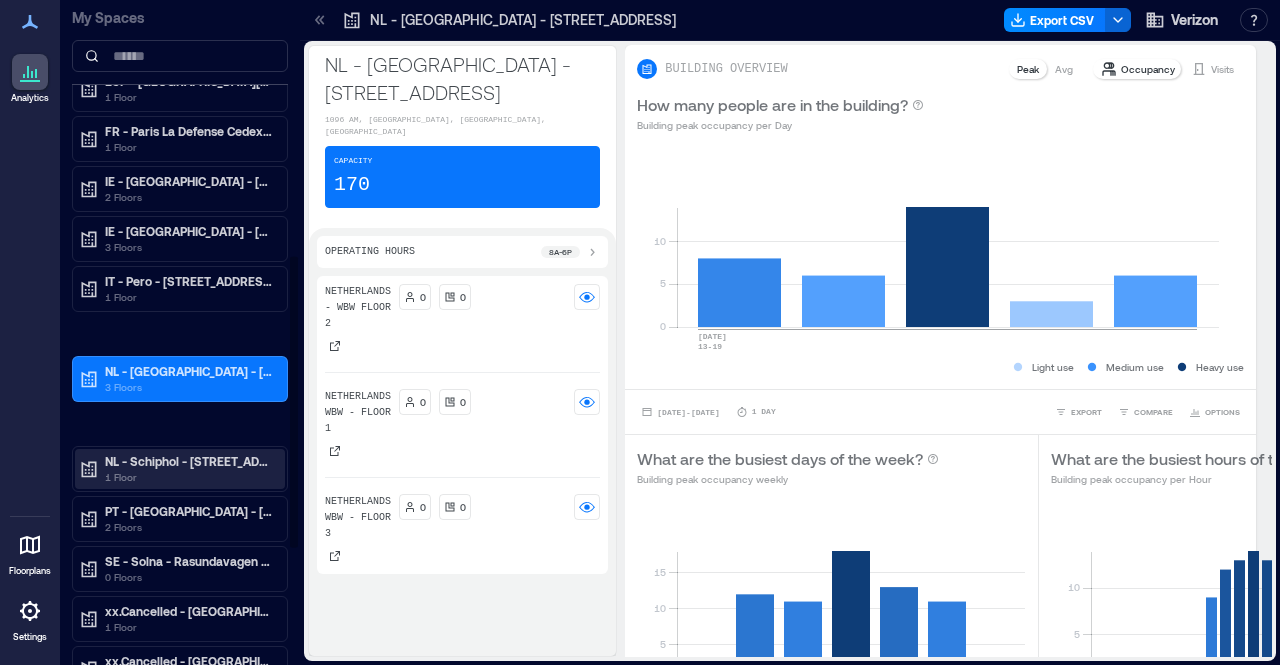 click on "NL - Schiphol - [STREET_ADDRESS] (NAP)" at bounding box center [189, 461] 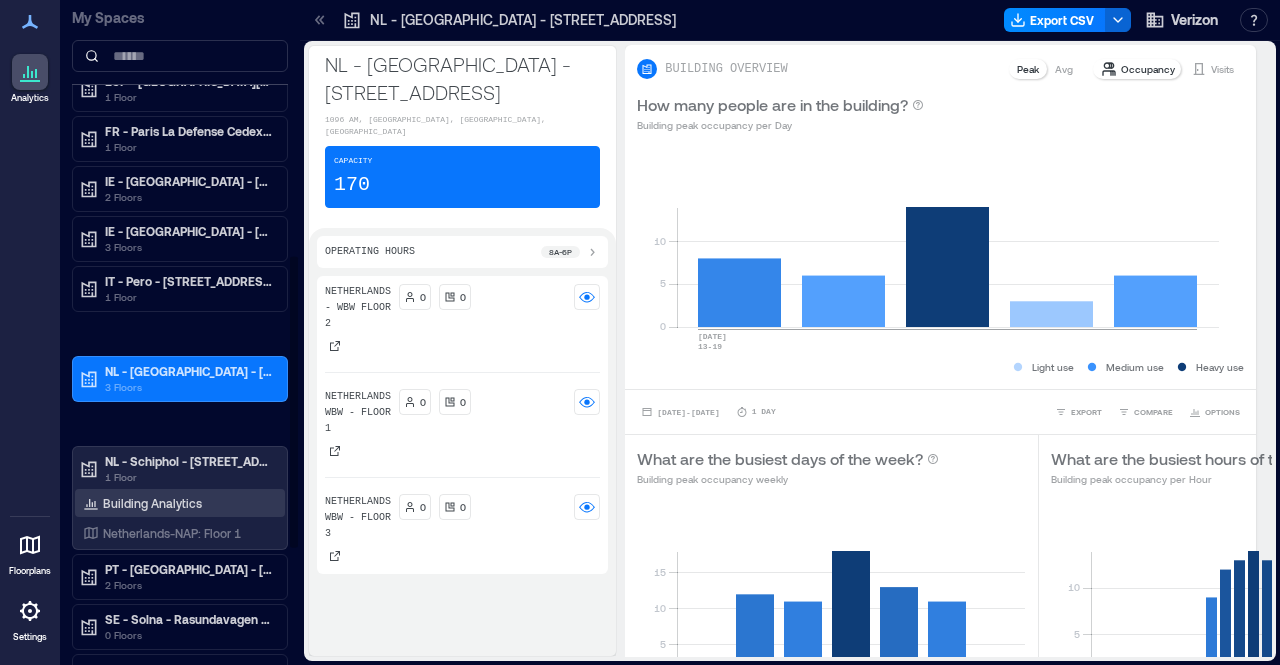 click on "Building Analytics" at bounding box center [180, 503] 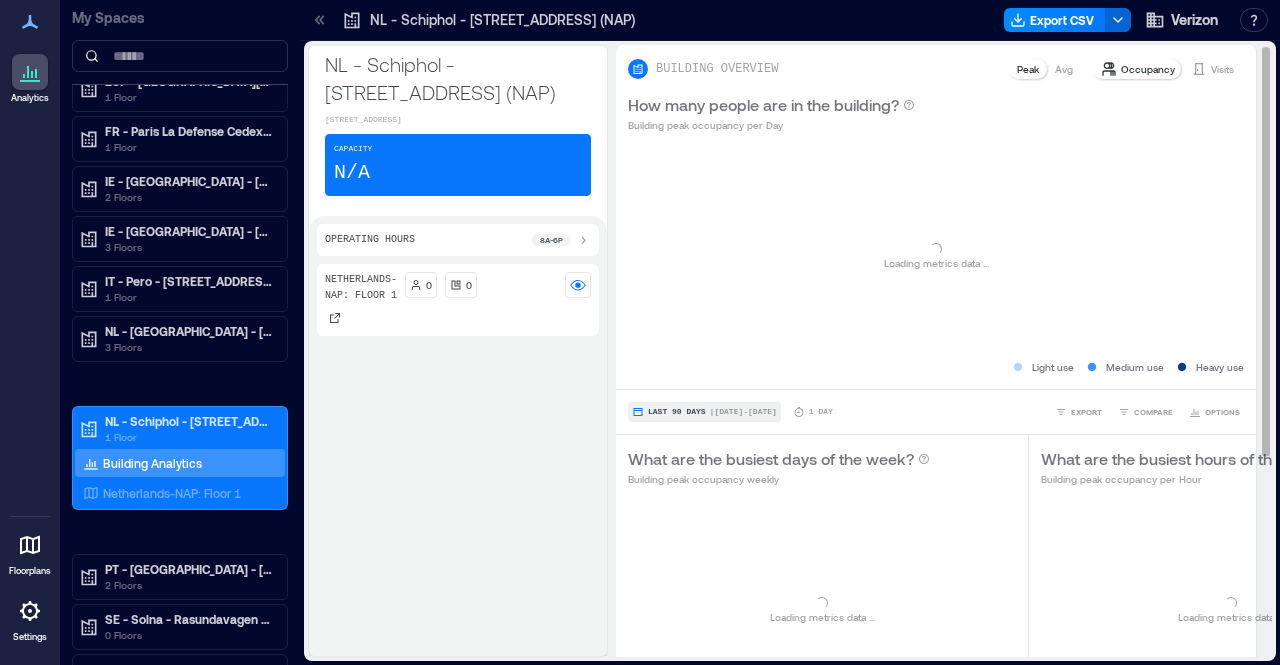 click on "Last 90 Days   |  [DATE]  -  [DATE]" at bounding box center (704, 412) 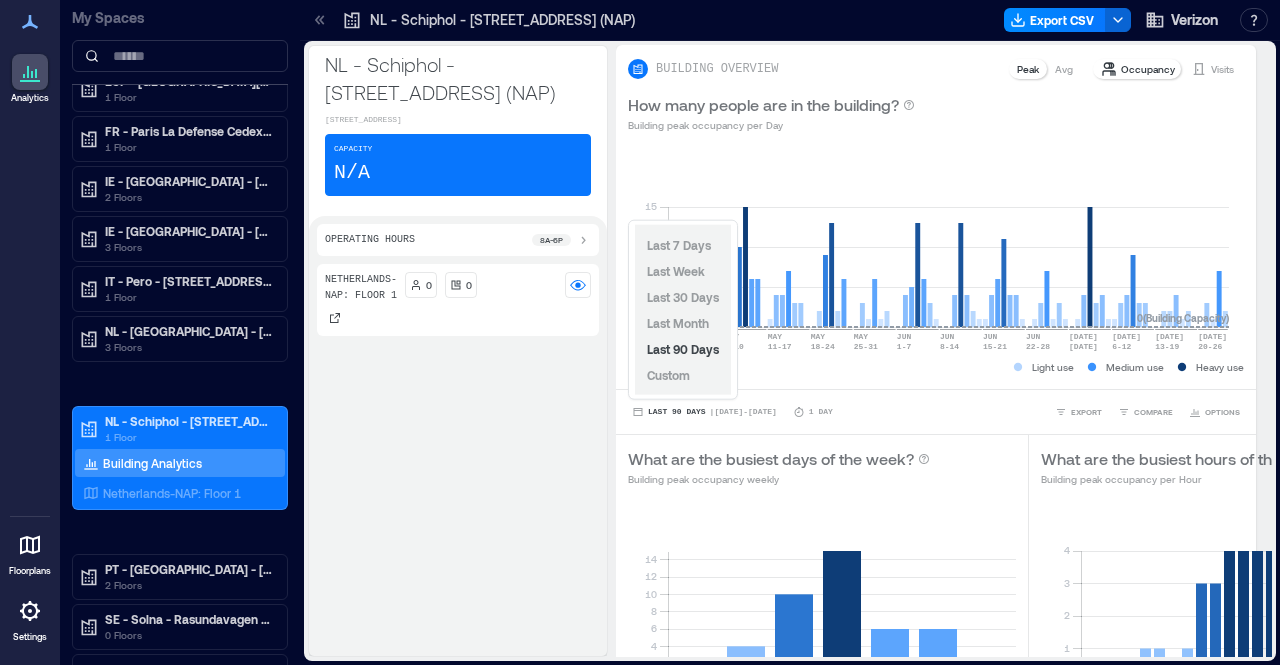 click on "Custom" at bounding box center (668, 375) 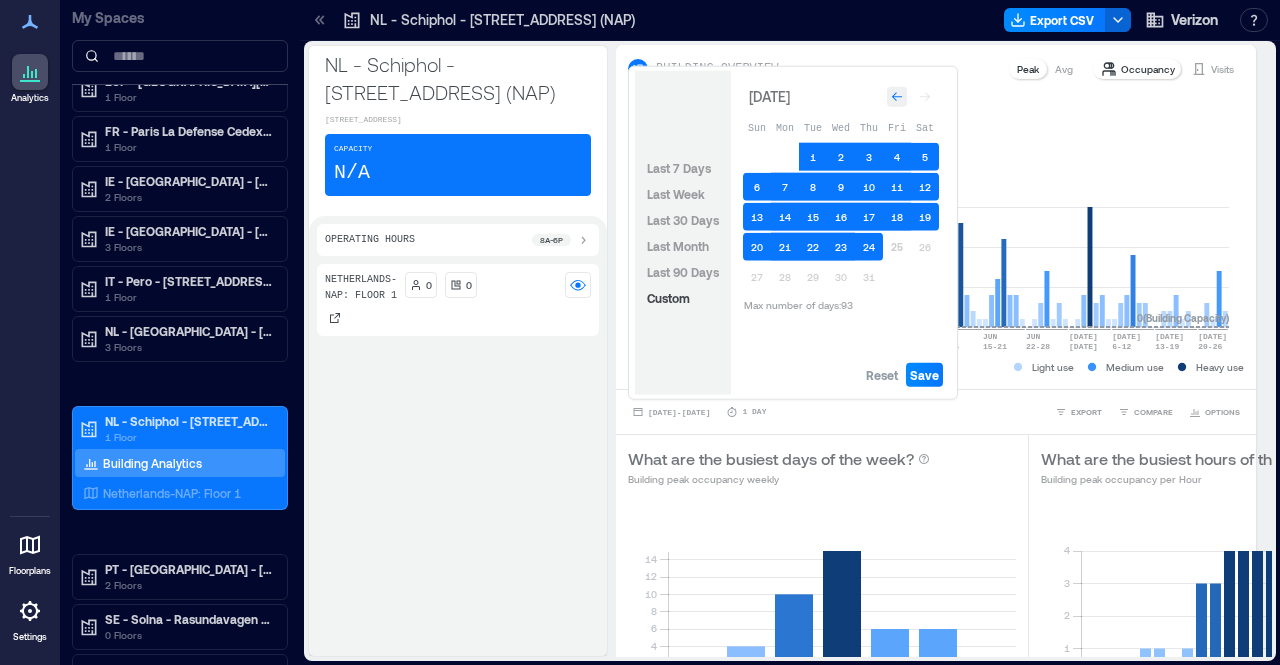 click 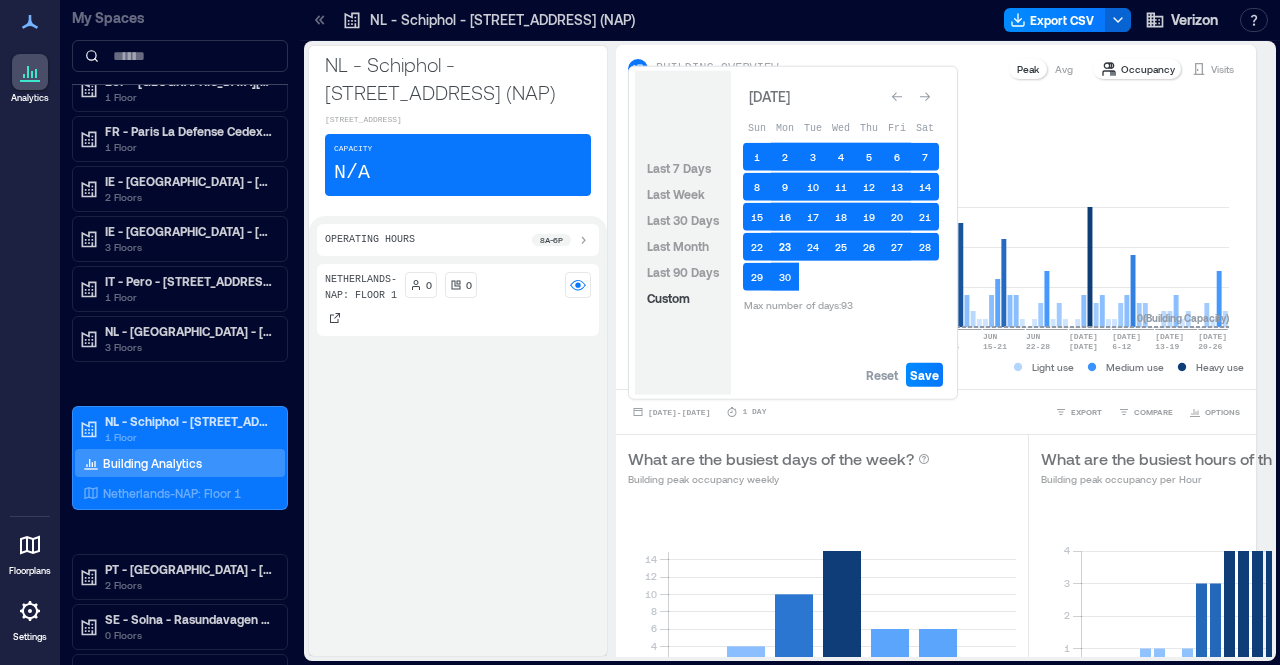 click on "23" at bounding box center [785, 247] 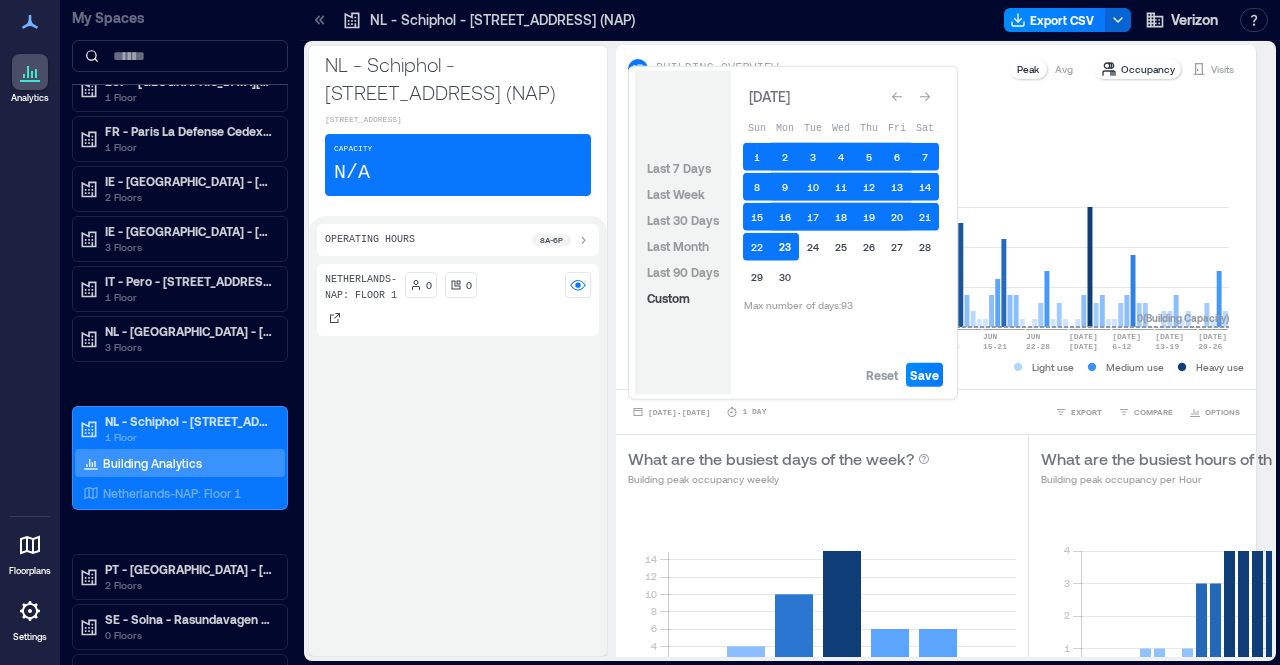 click on "23" at bounding box center [785, 247] 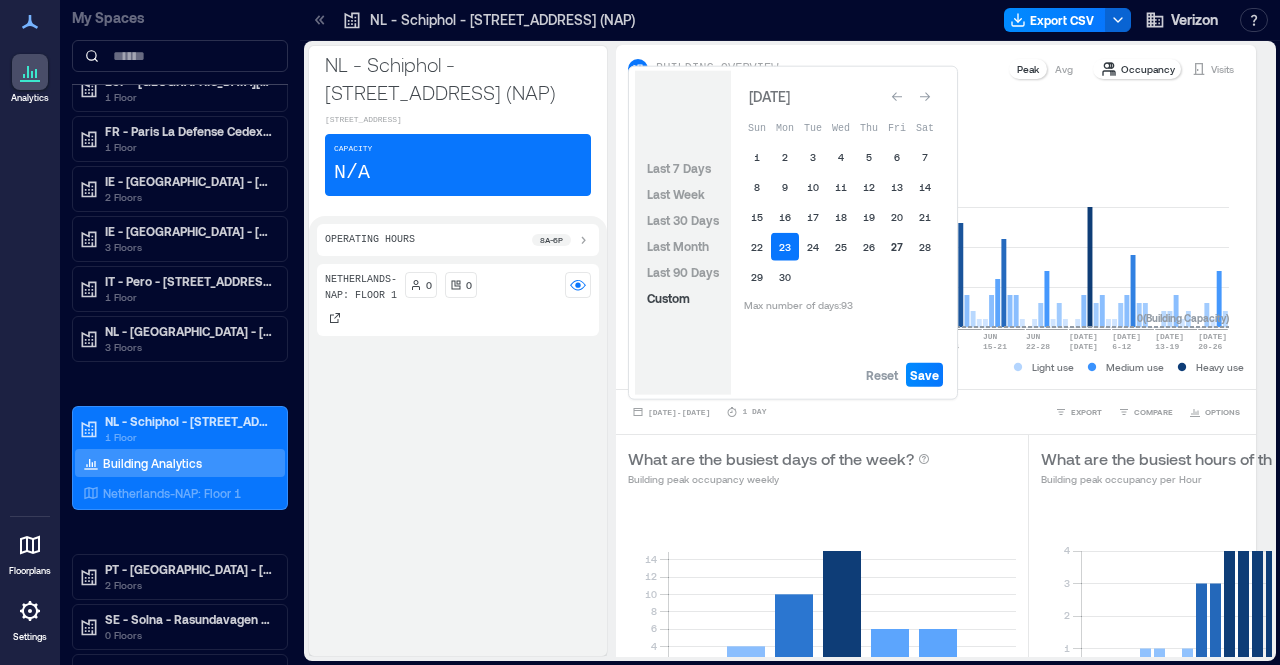 click on "27" at bounding box center (897, 247) 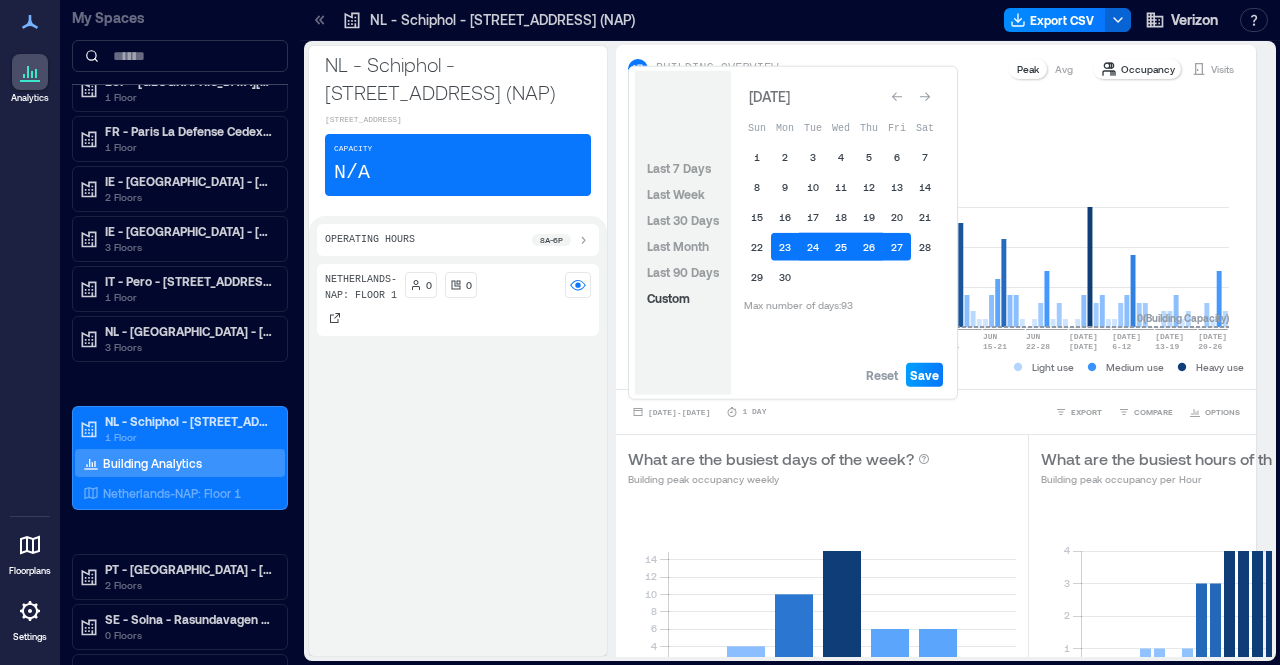 click on "Save" at bounding box center (924, 375) 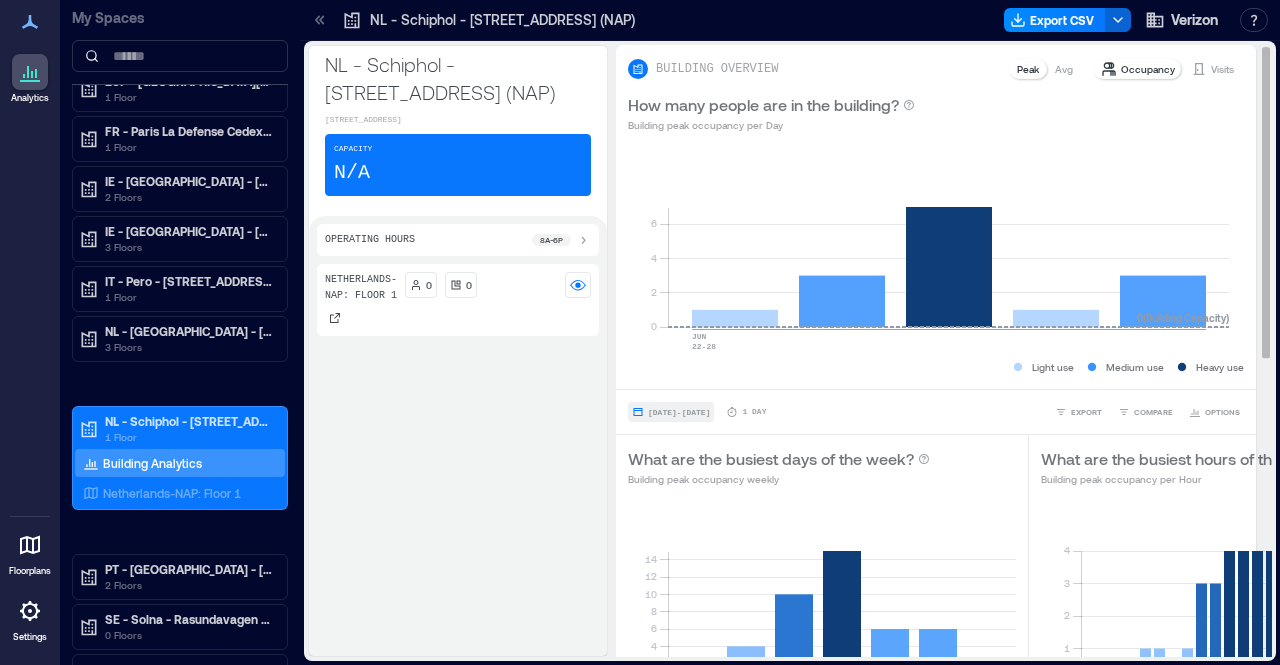 click on "[DATE]  -  [DATE]" at bounding box center [679, 412] 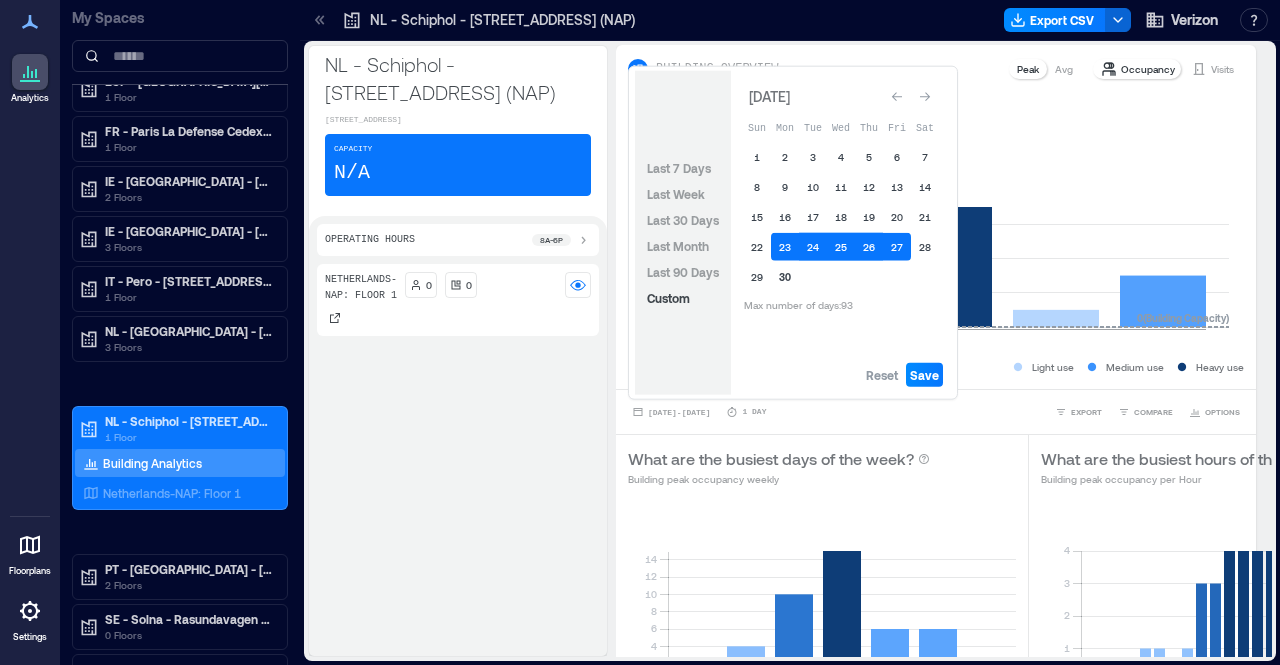 click on "30" at bounding box center (785, 277) 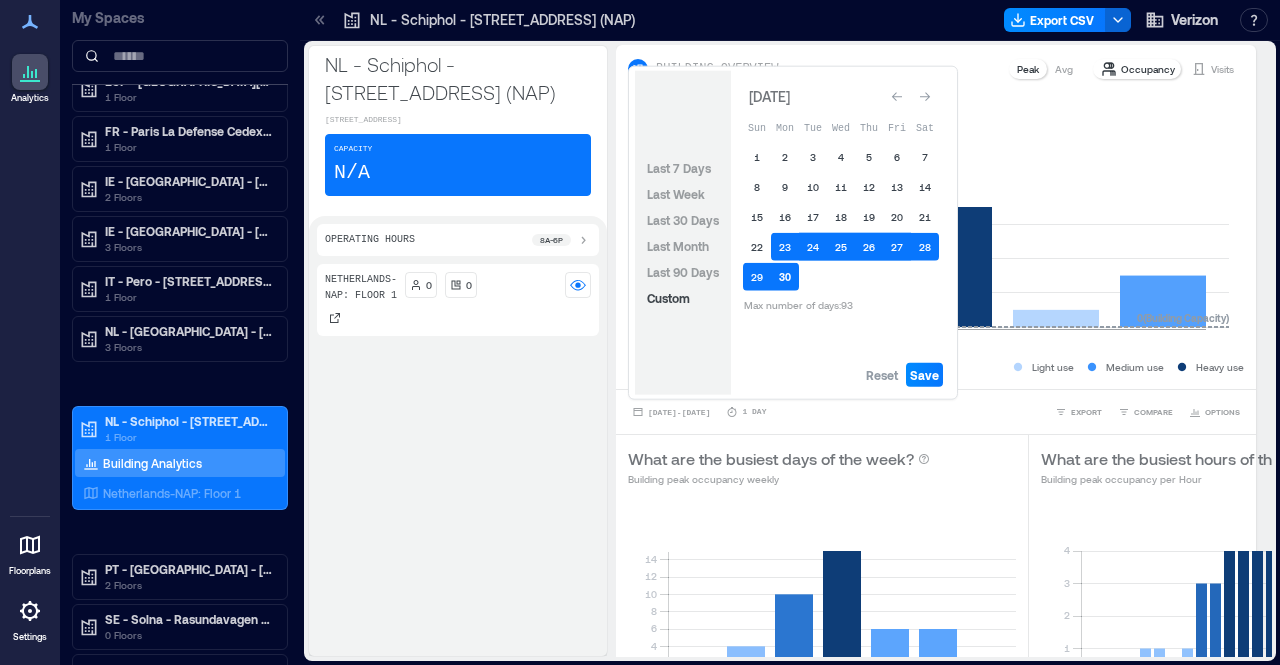 click on "30" at bounding box center (785, 277) 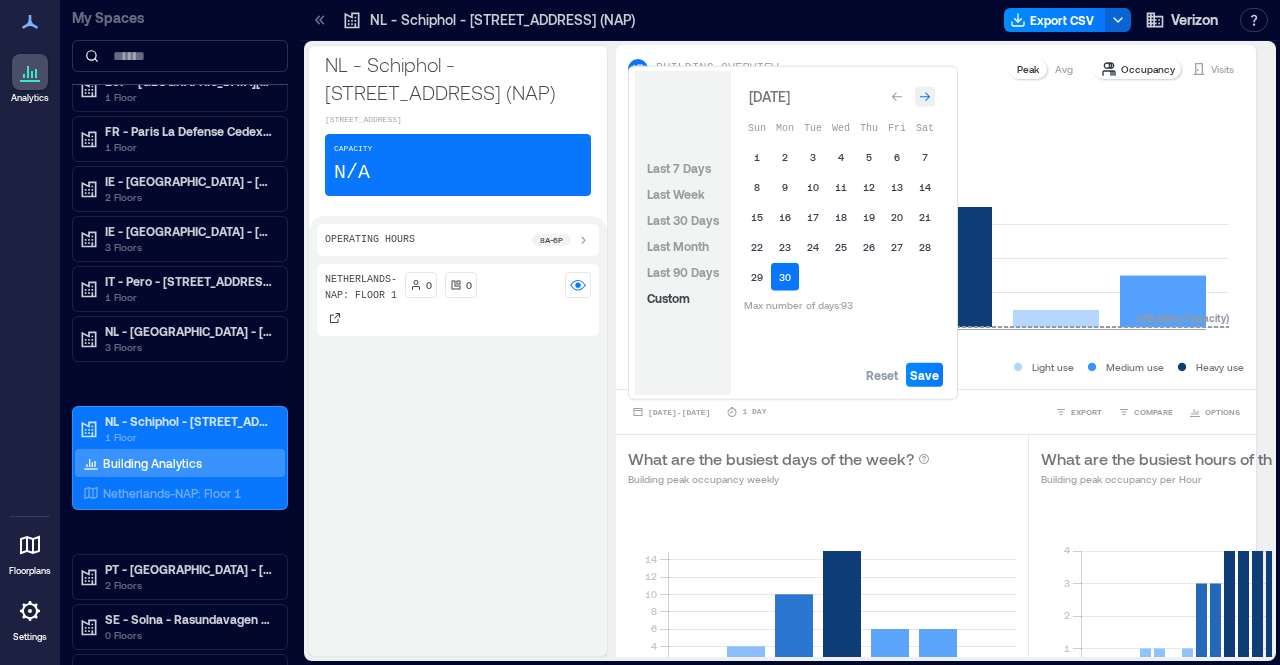click 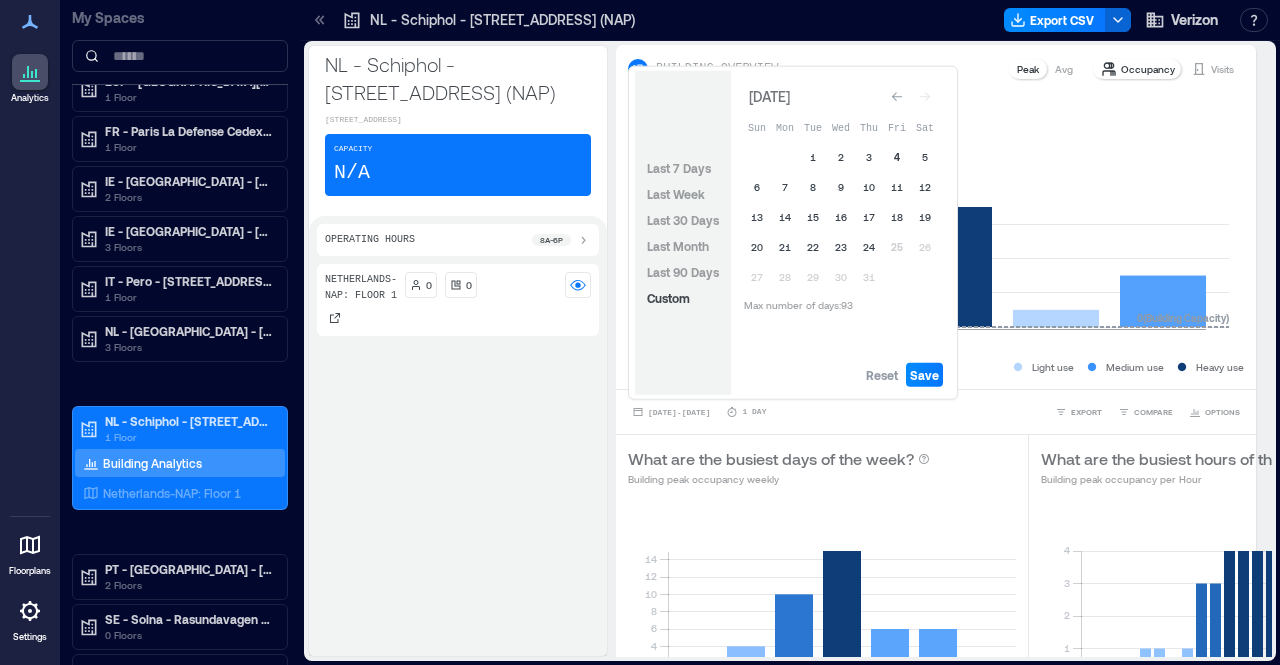 click on "4" at bounding box center [897, 157] 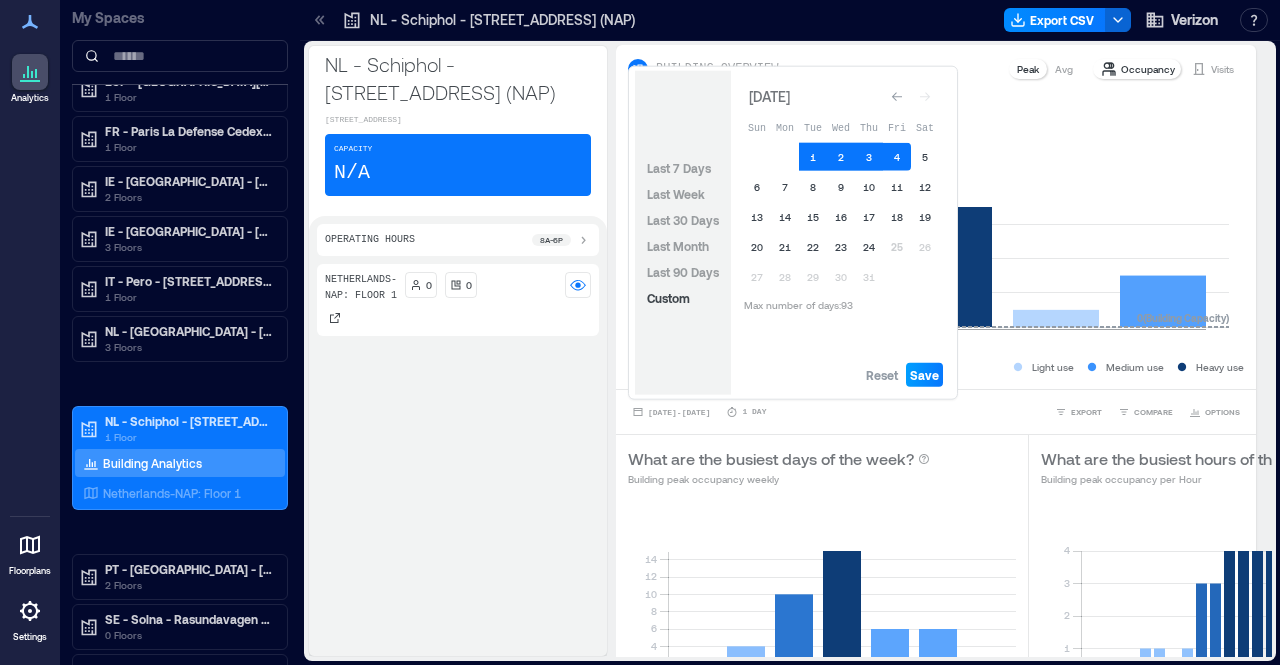 click on "Save" at bounding box center [924, 375] 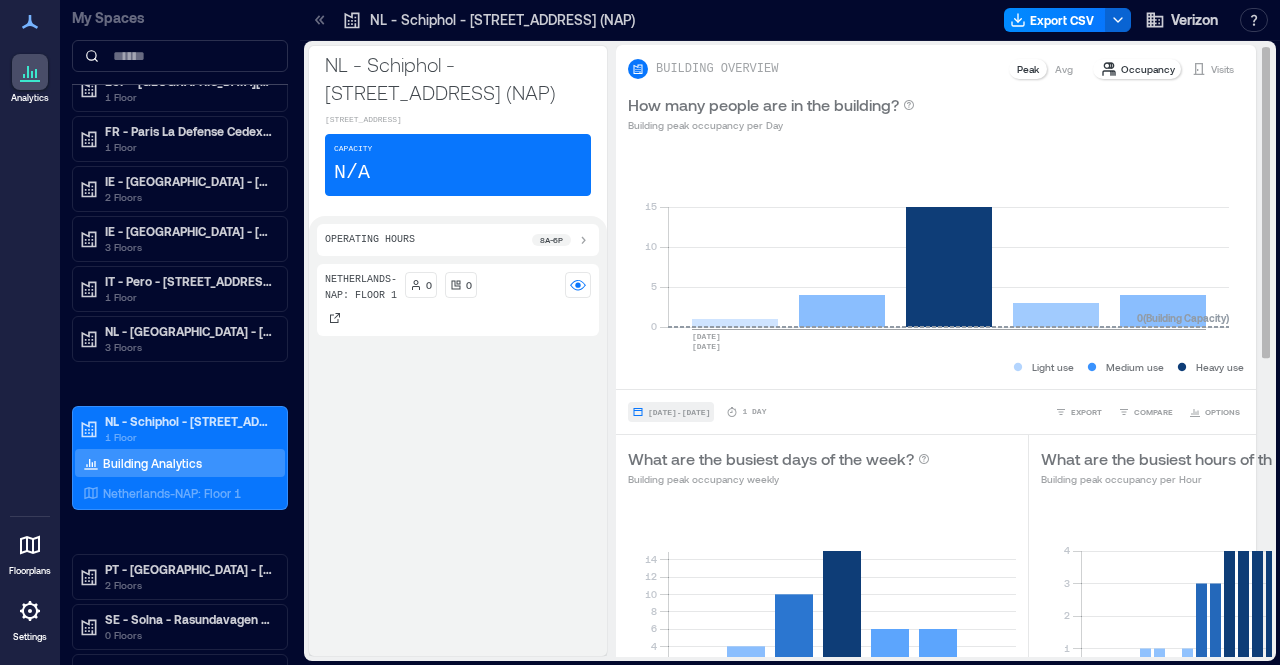 click on "[DATE]  -  [DATE]" at bounding box center [679, 412] 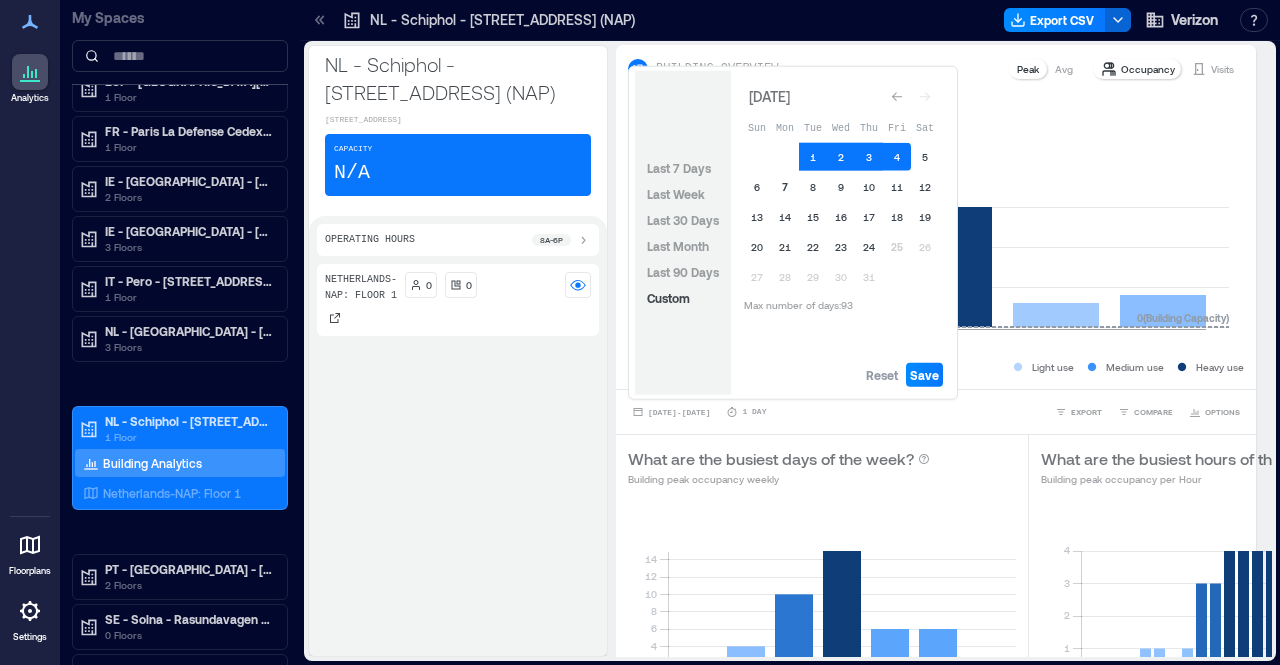click on "7" at bounding box center [785, 187] 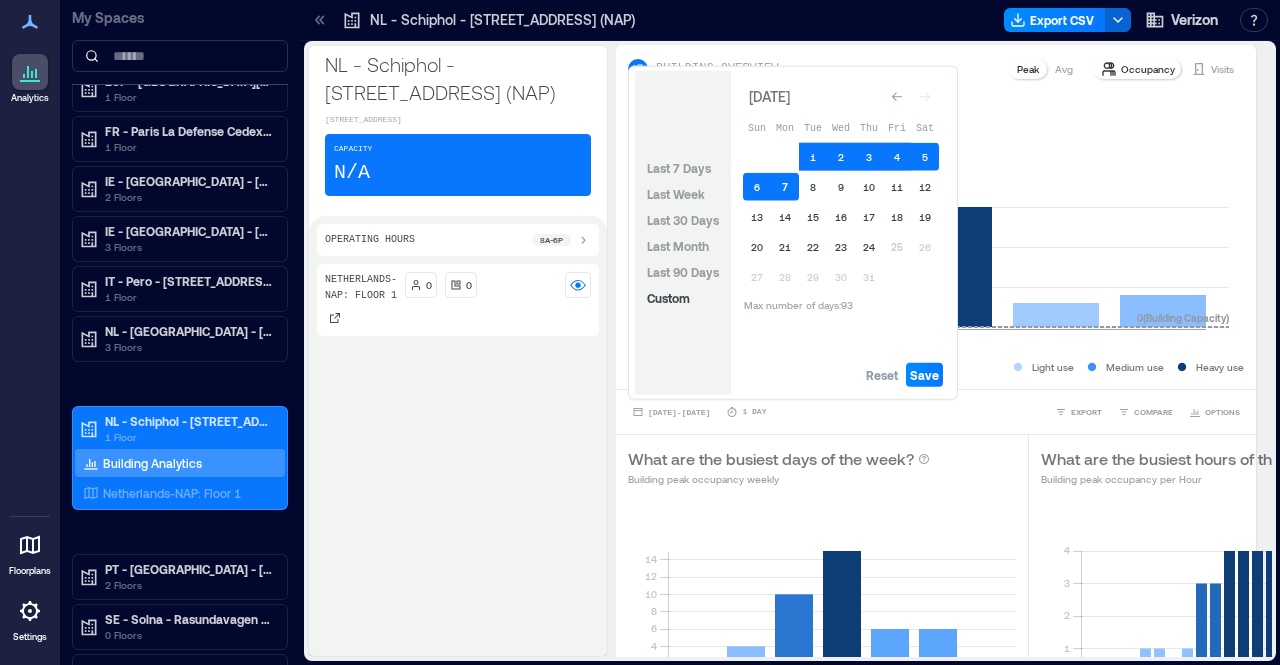 click on "7" at bounding box center (785, 187) 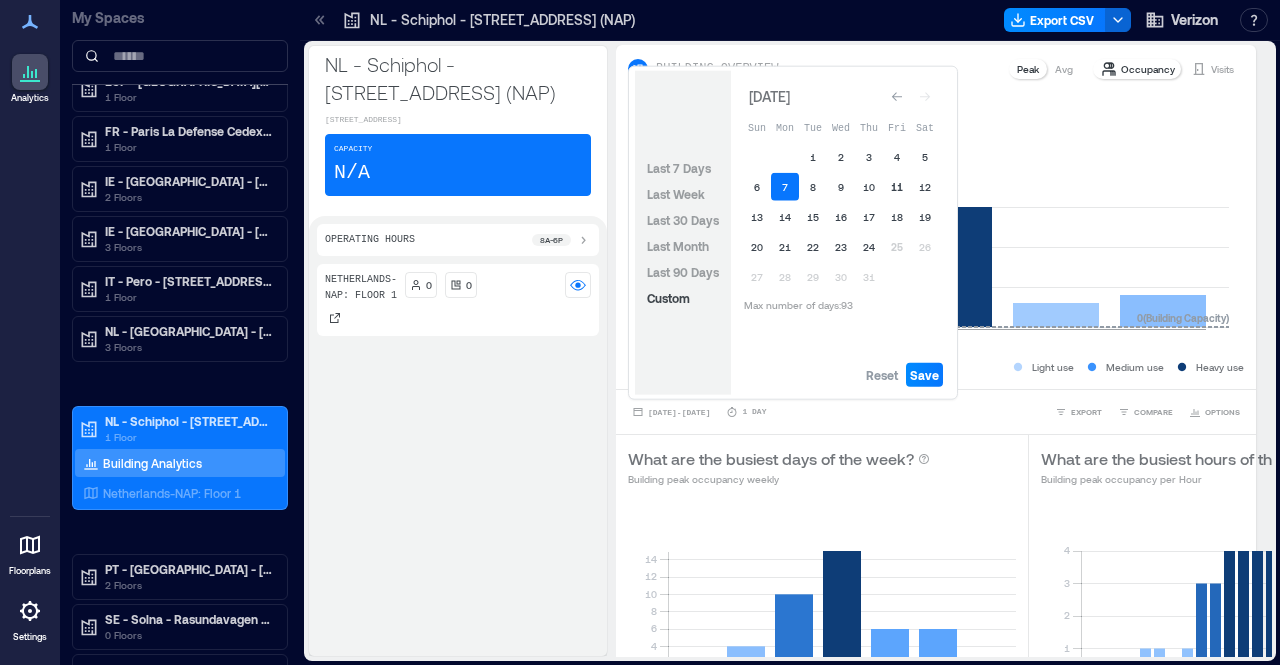 click on "11" at bounding box center [897, 187] 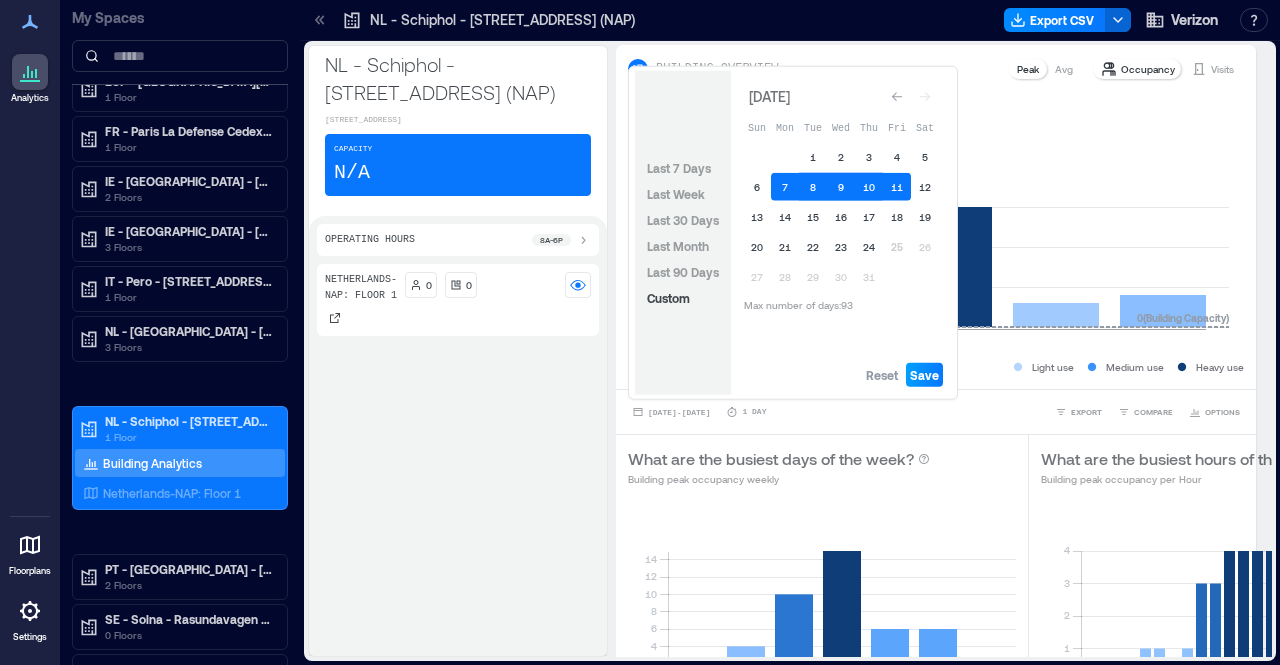 click on "Save" at bounding box center (924, 375) 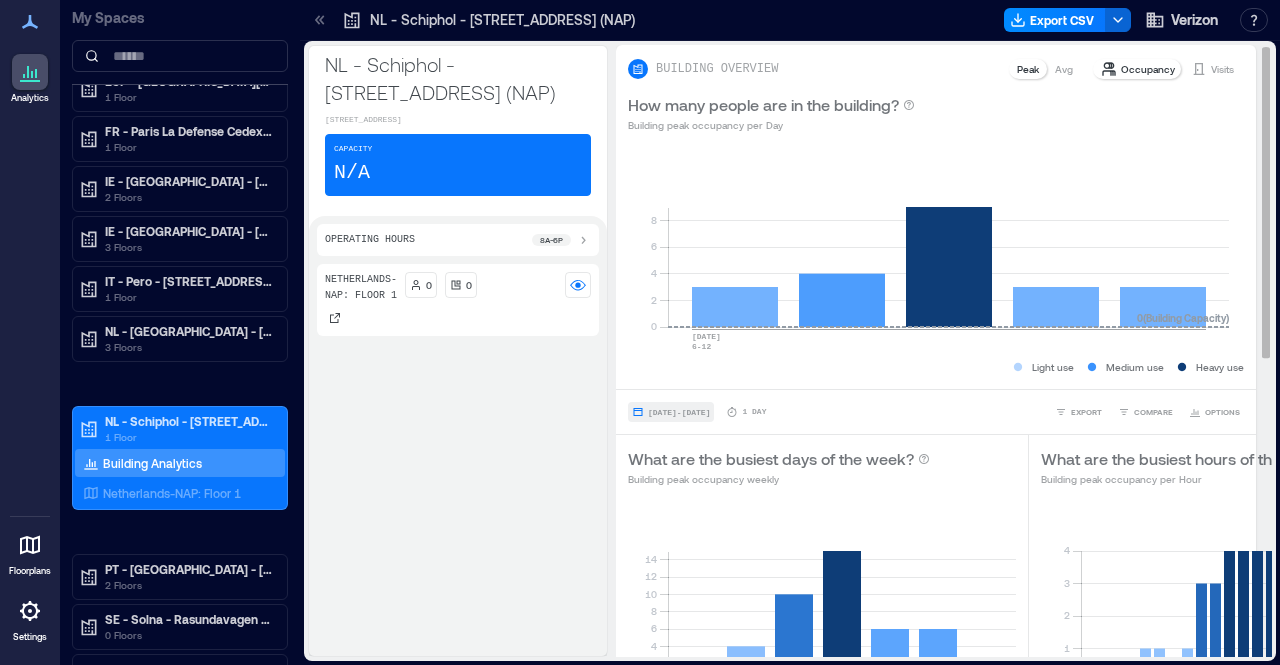 click on "[DATE]  -  [DATE]" at bounding box center (679, 412) 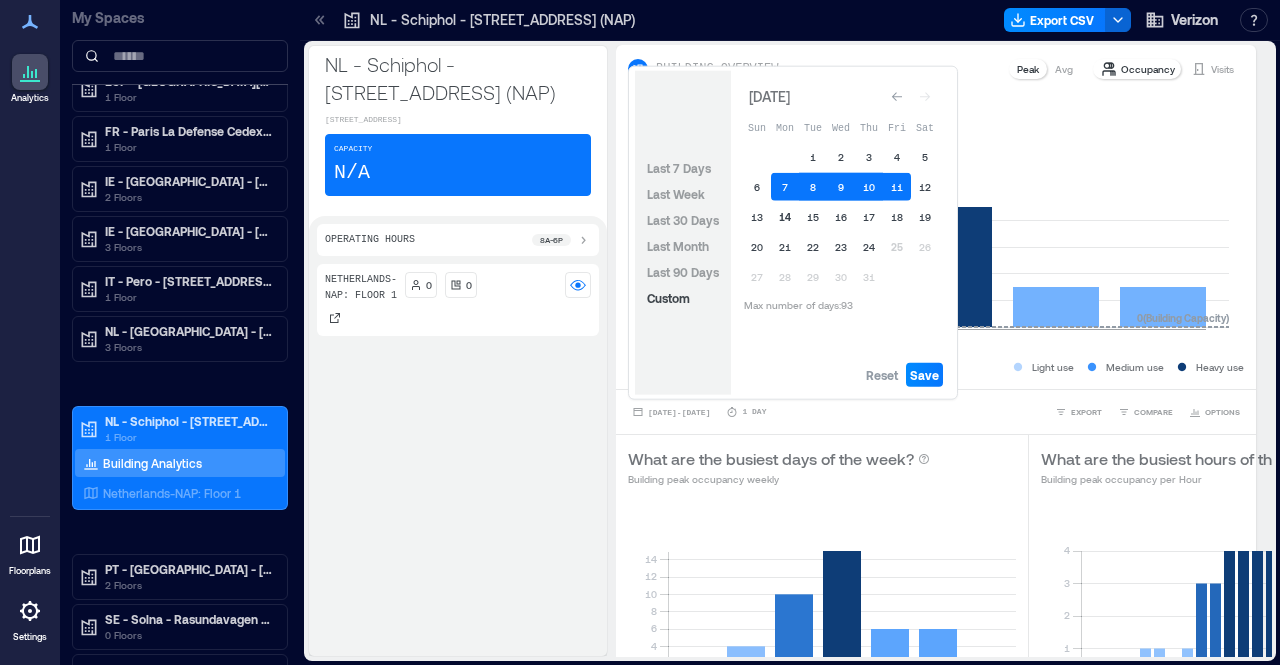 click on "14" at bounding box center [785, 217] 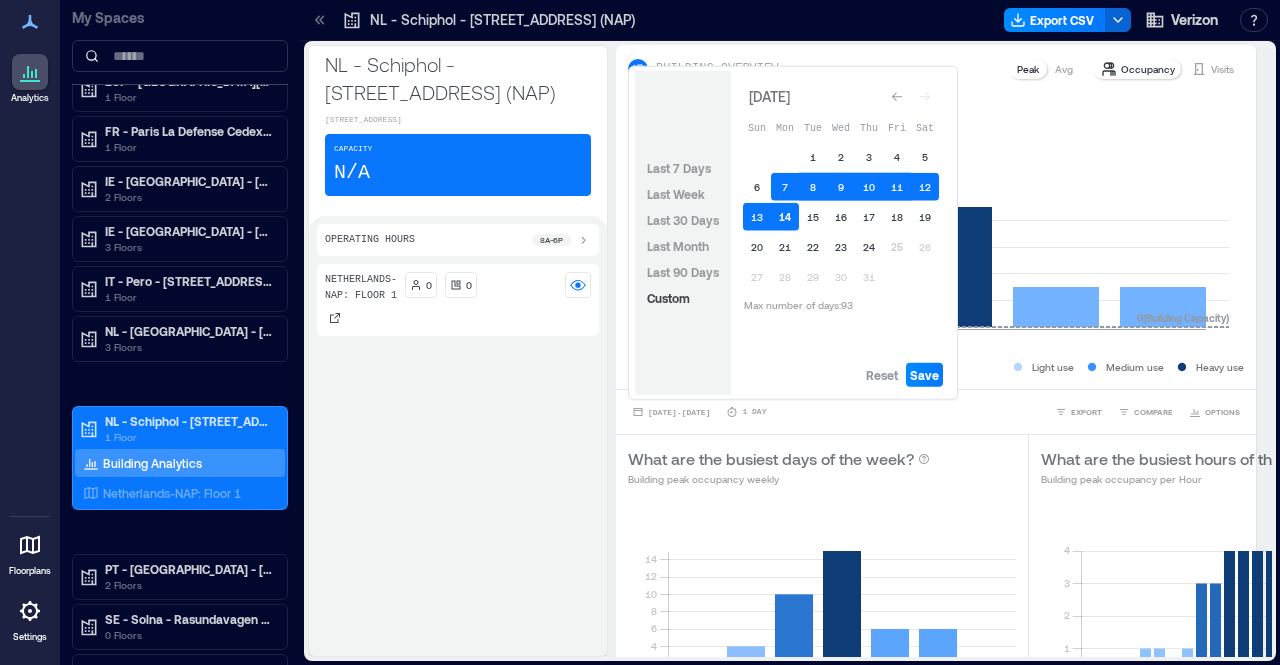 click on "14" at bounding box center (785, 217) 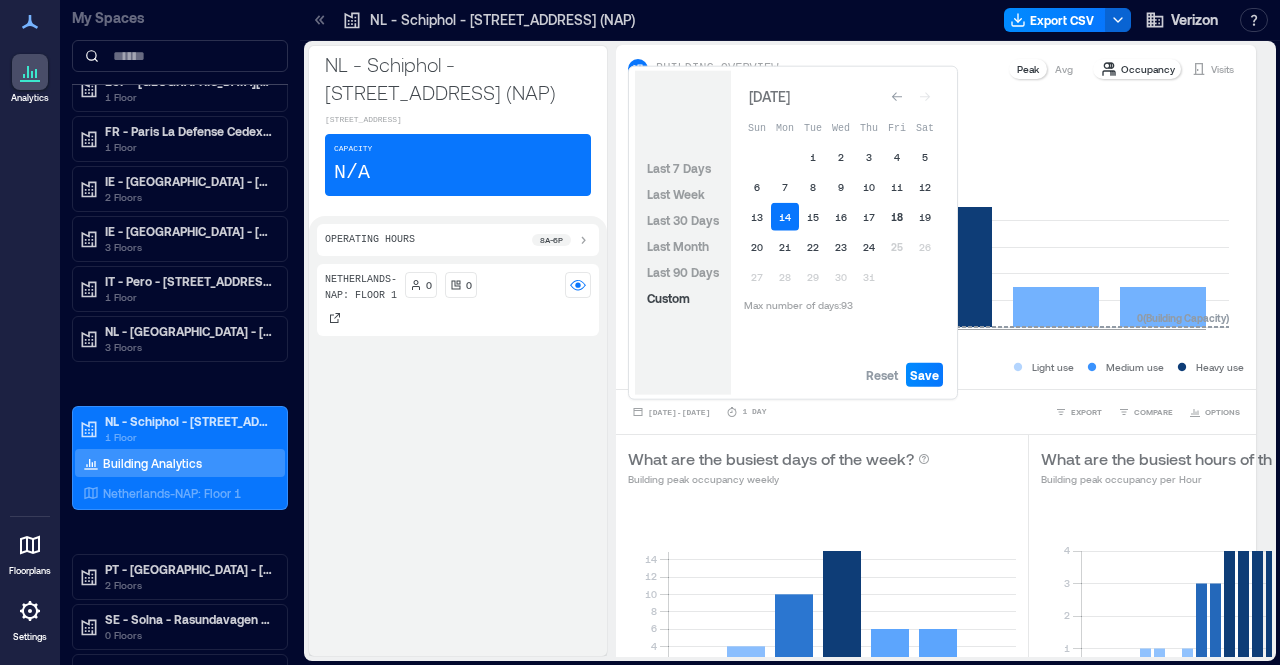 click on "18" at bounding box center (897, 217) 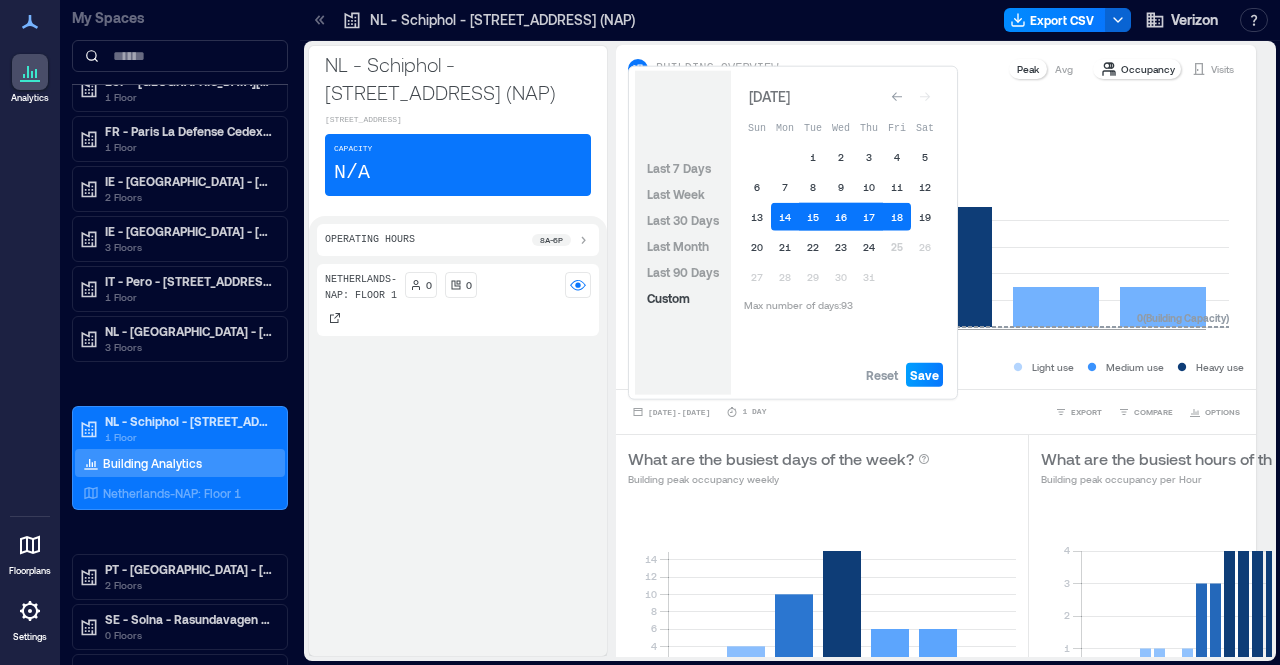click on "Save" at bounding box center [924, 375] 